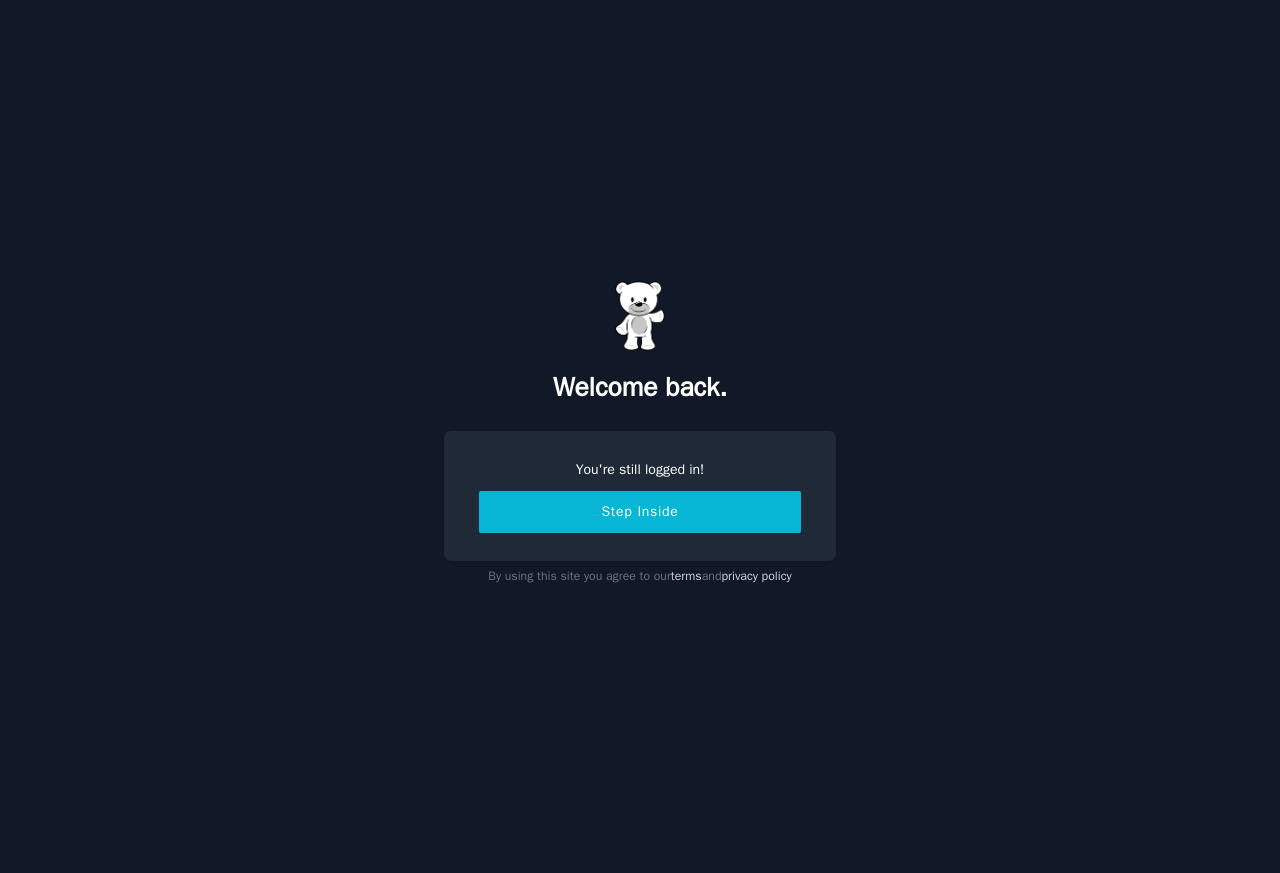 scroll, scrollTop: 0, scrollLeft: 0, axis: both 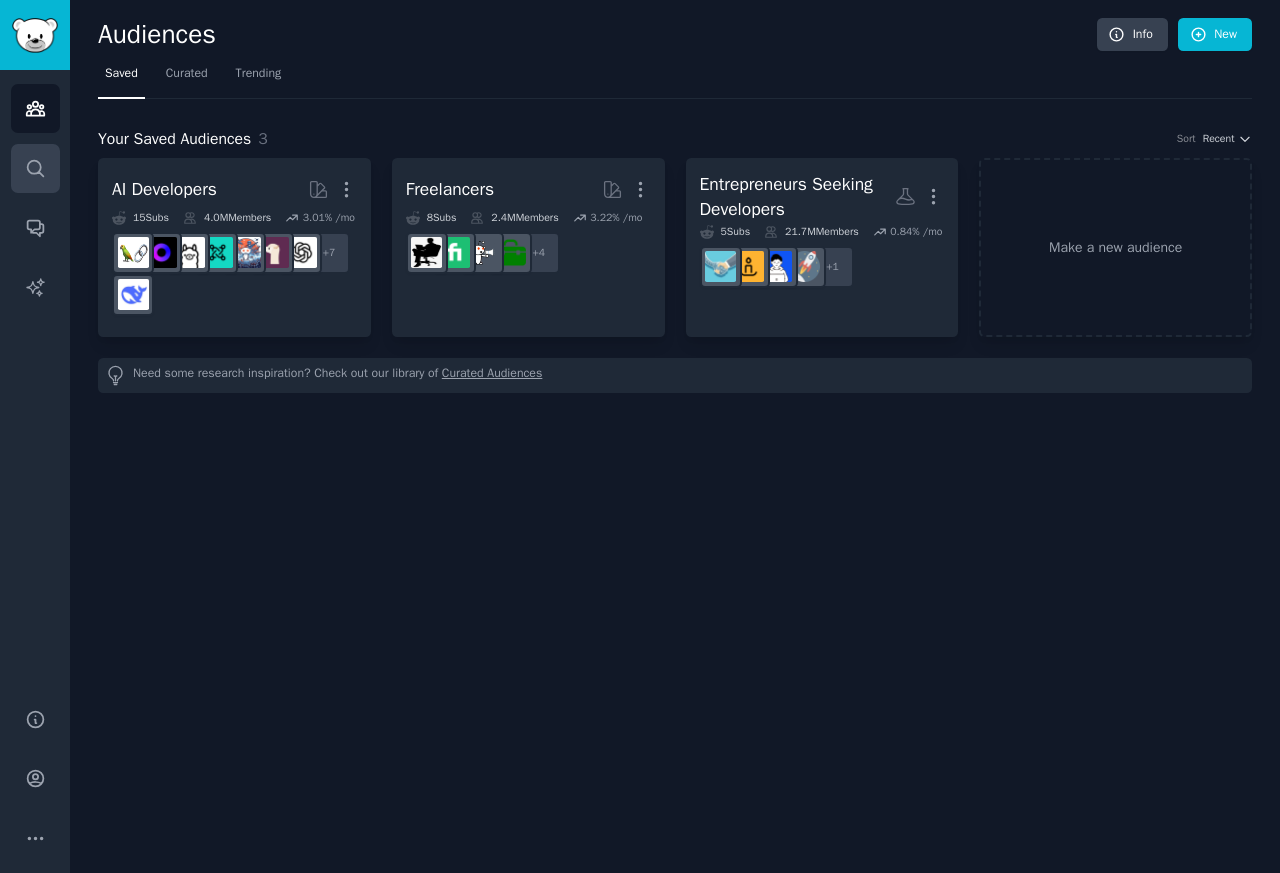 click 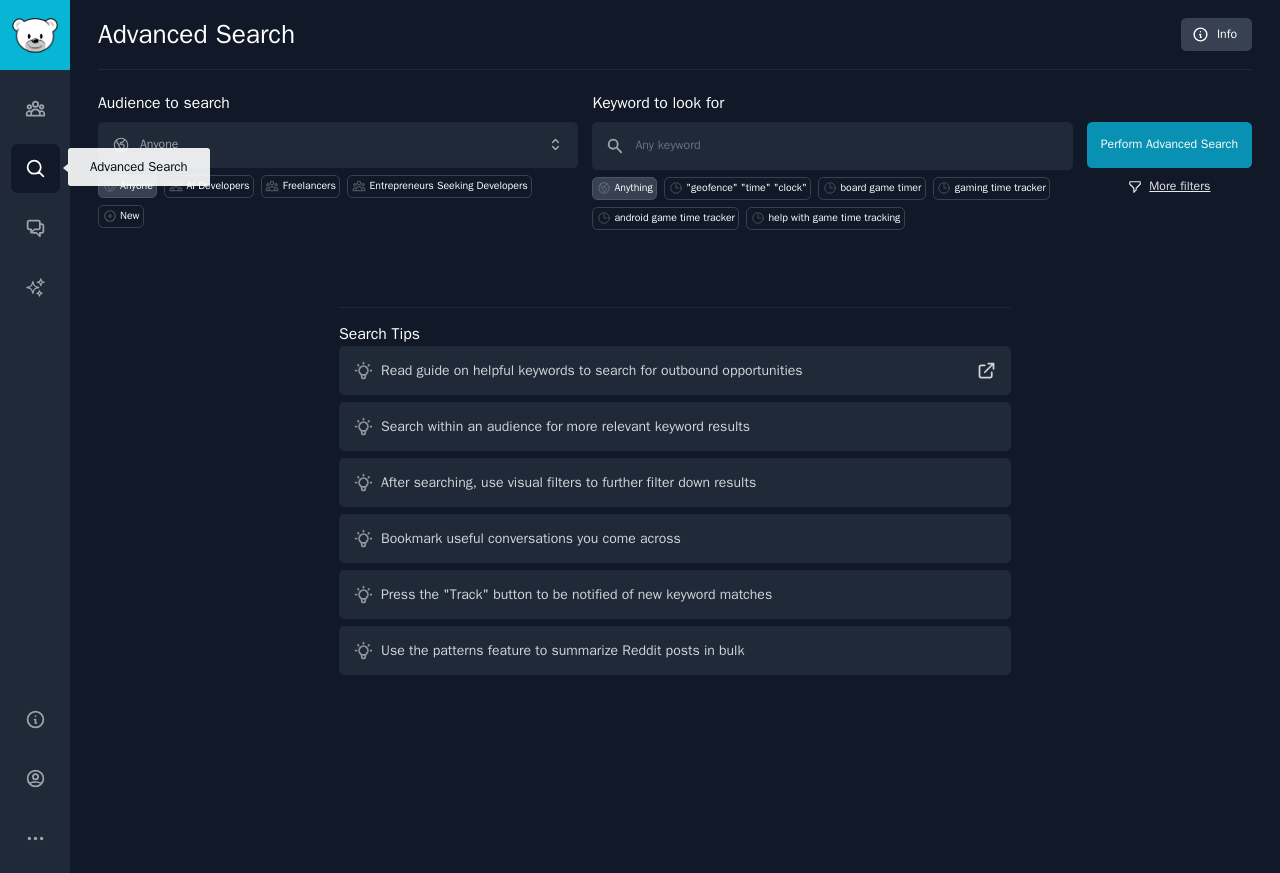 click on "More filters" at bounding box center (1169, 187) 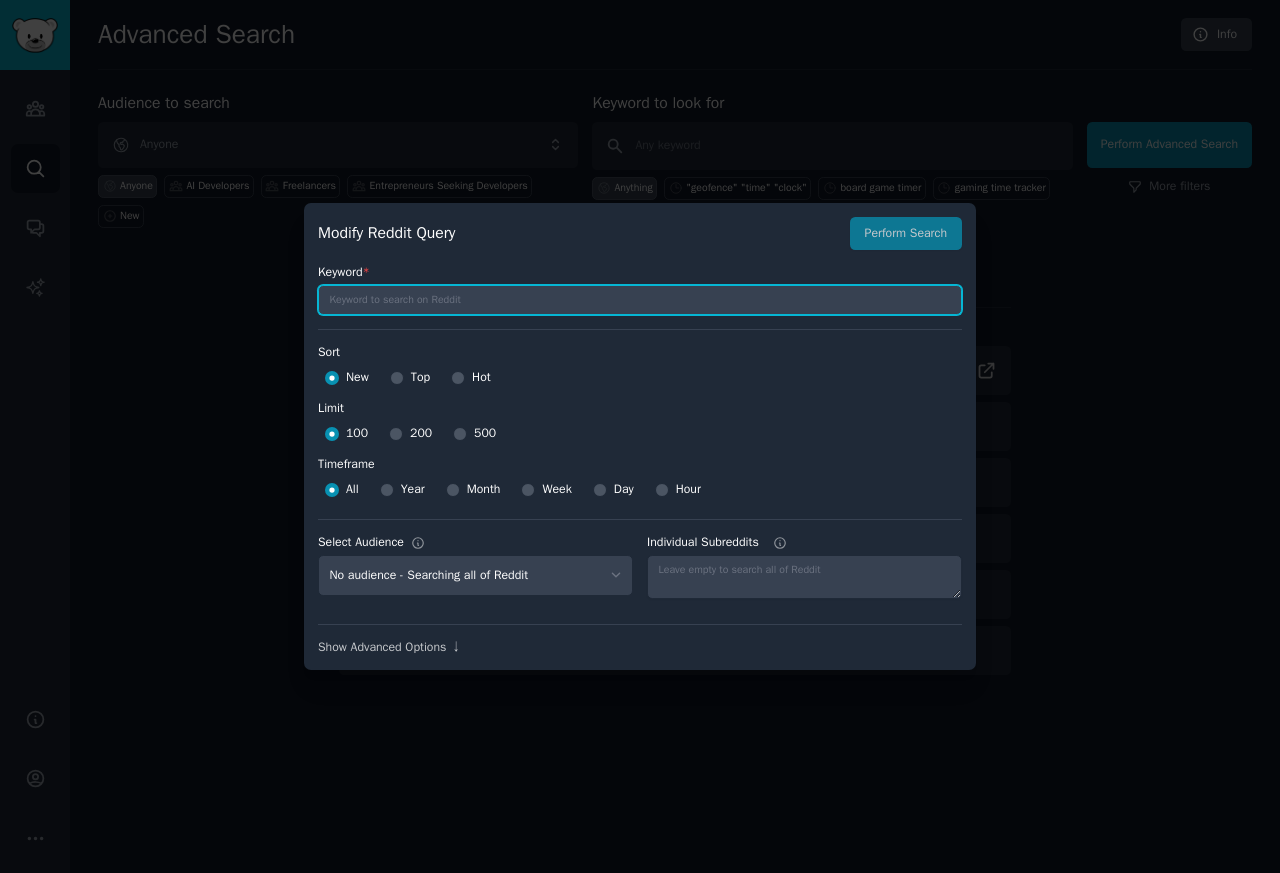 click at bounding box center [640, 300] 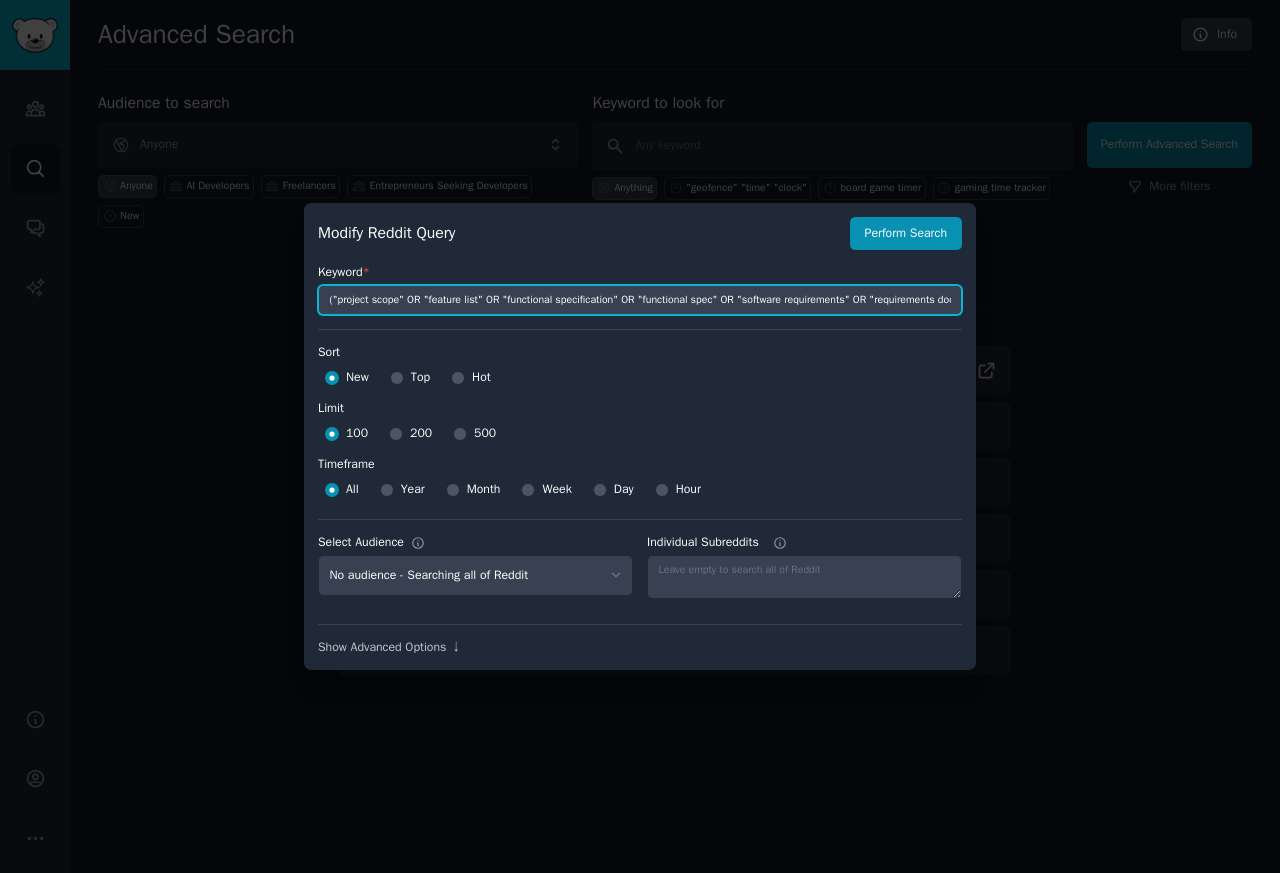 scroll, scrollTop: 0, scrollLeft: 3965, axis: horizontal 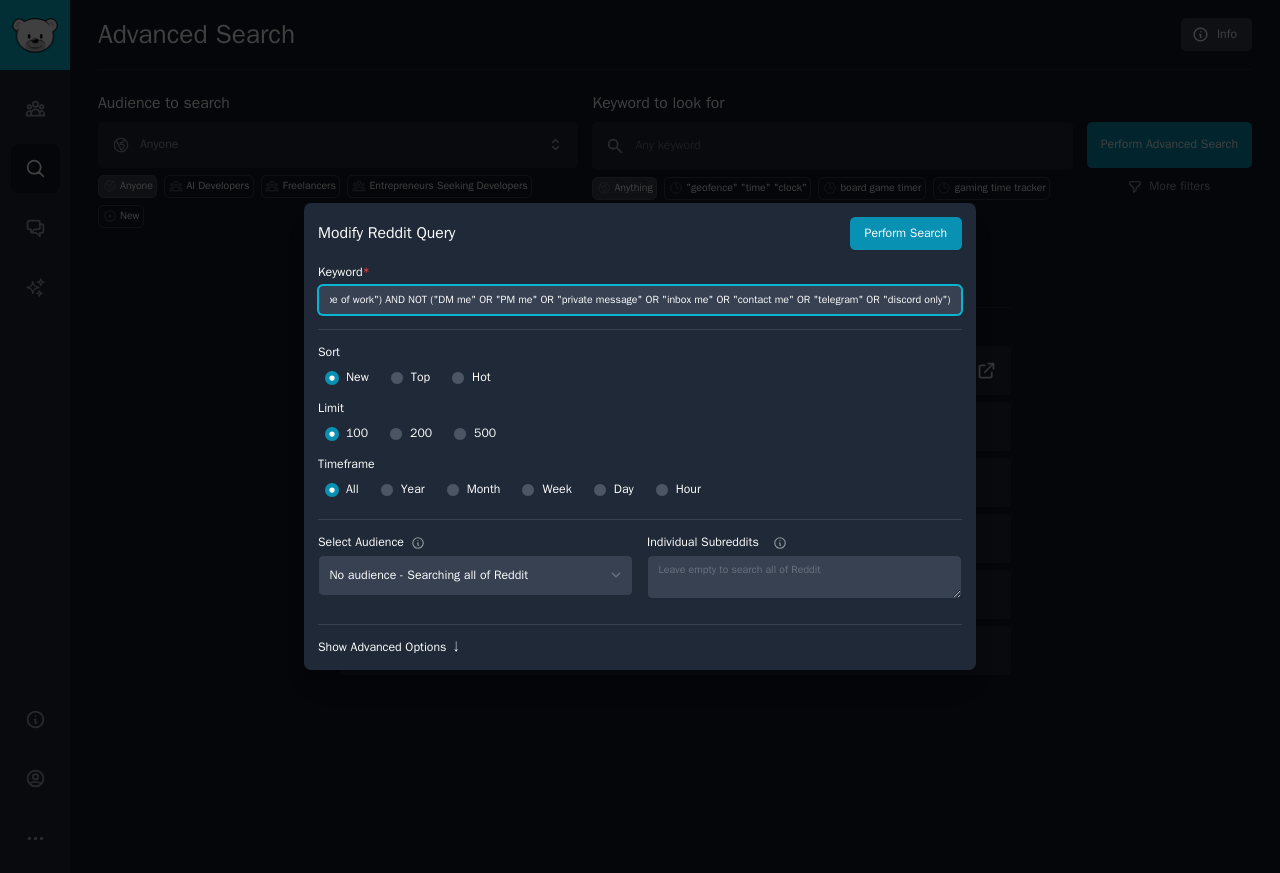 type on "("project scope" OR "feature list" OR "functional specification" OR "functional spec" OR "software requirements" OR "requirements document" OR "product requirements document" OR "PRD" OR "technical specification" OR "tech spec" OR "project proposal" OR "RFP" OR "RFQ" OR "SRS" OR "statement of work" OR "SOW" OR "MVP specs" OR "acceptance criteria" OR "user stories" OR ("looking for developer" AND ("details" OR "requirements" OR "full brief" OR "feature list")) OR ("need an app built" AND ("requirements" OR "full details" OR "feature list" OR "specification")) OR ("build this" AND ("full details" OR "complete brief" OR "specification"))) AND site:reddit.com AND ("detailed requirements" OR "full description" OR "full list of features" OR "complete specifications" OR "technical details" OR "scope of work") AND NOT ("DM me" OR "PM me" OR "private message" OR "inbox me" OR "contact me" OR "telegram" OR "discord only"))" 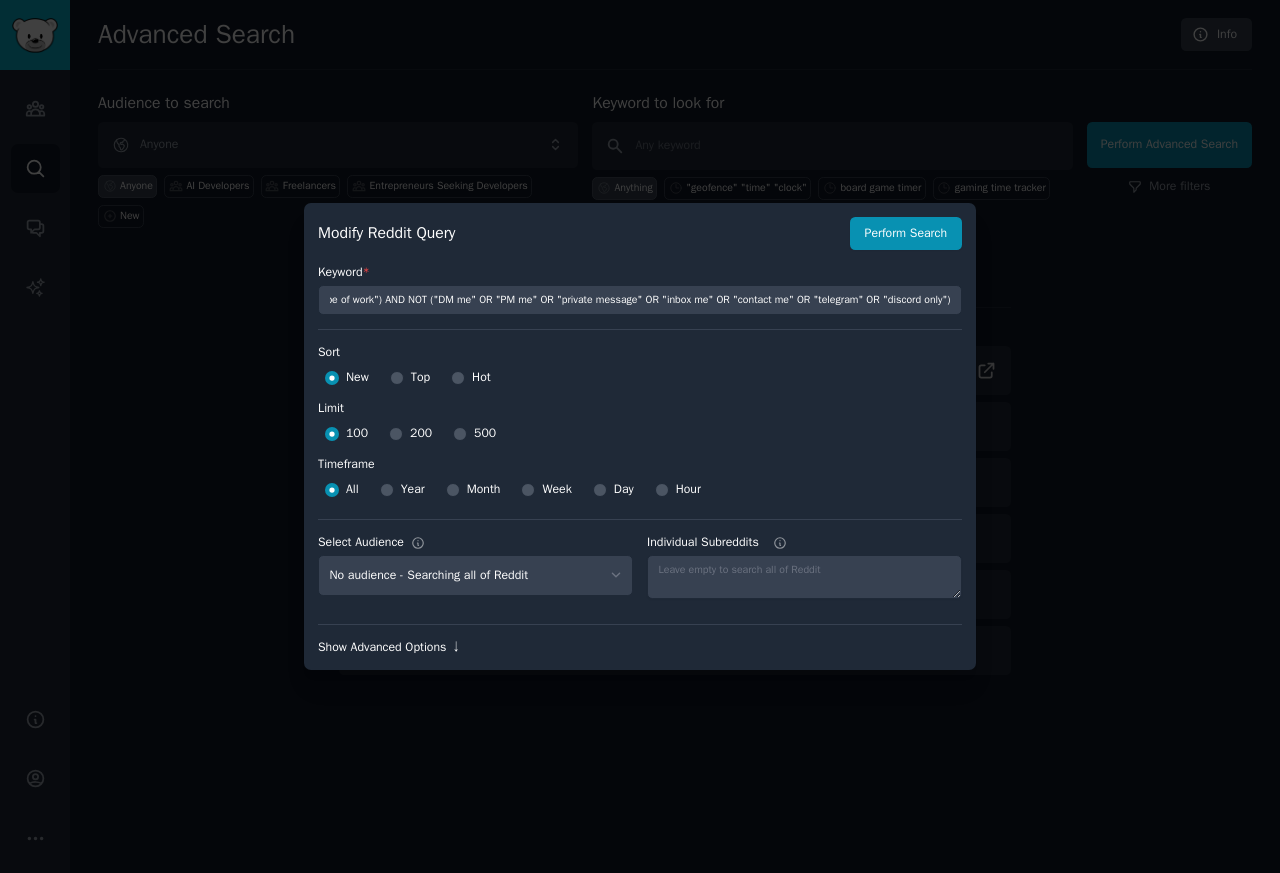 click on "Show Advanced Options ↓" at bounding box center [640, 648] 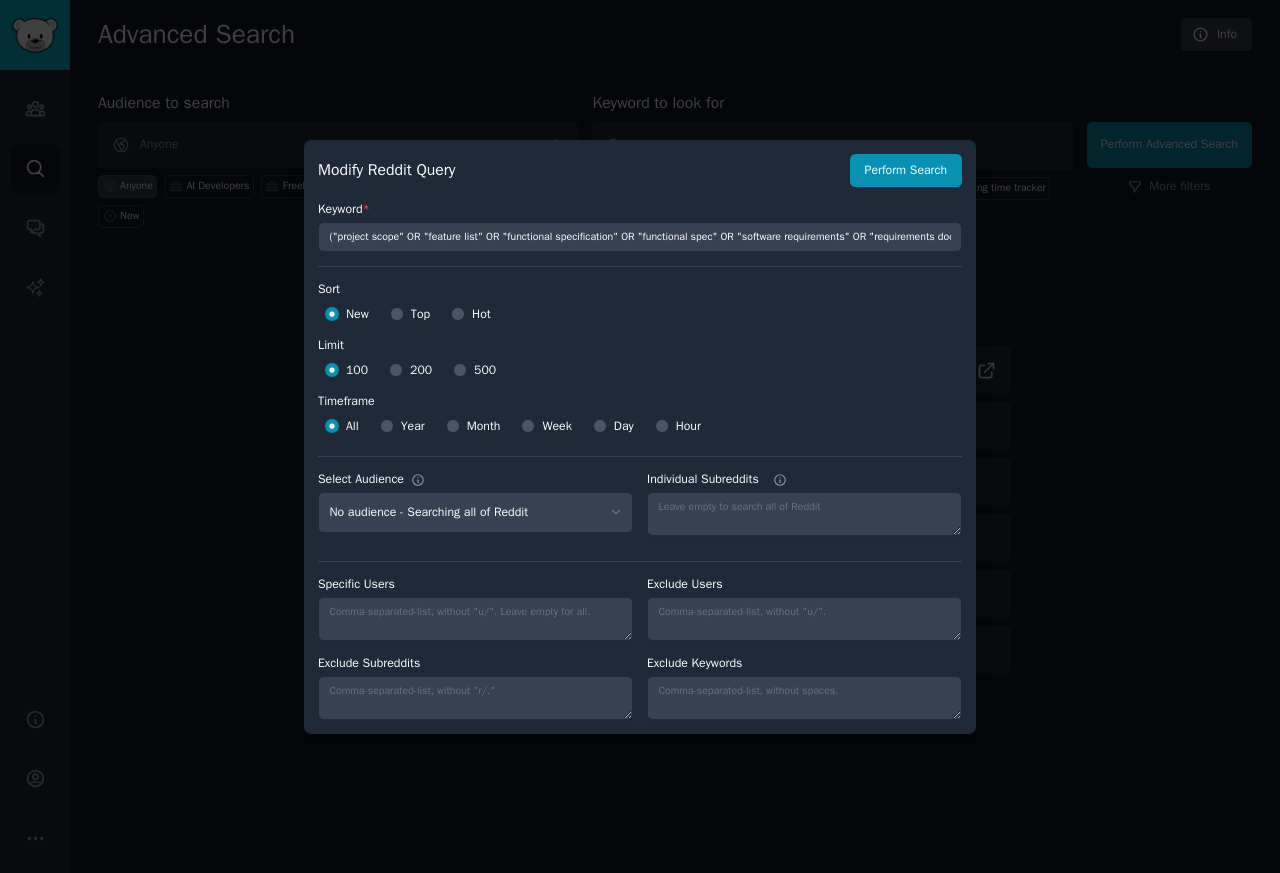 click at bounding box center [640, 436] 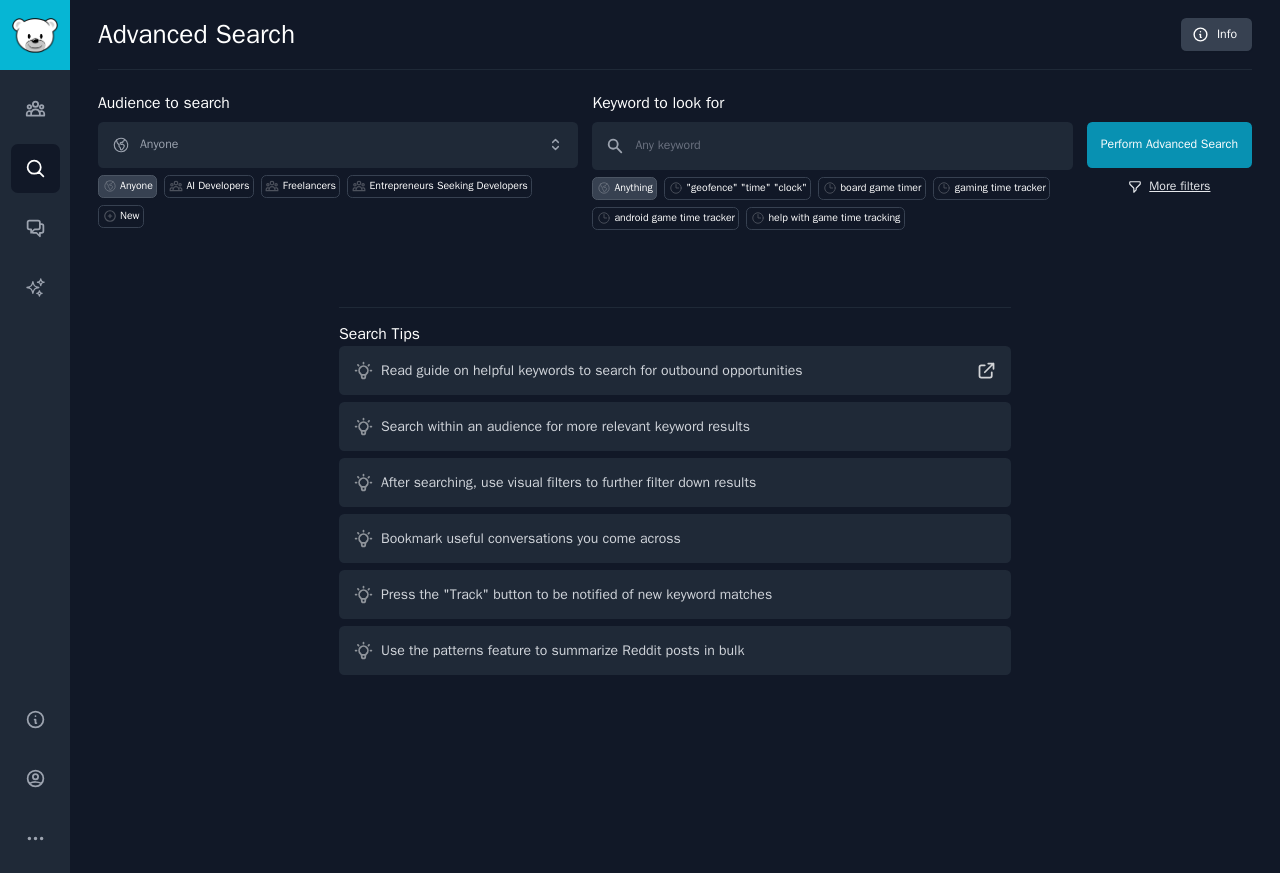 click on "More filters" at bounding box center (1169, 187) 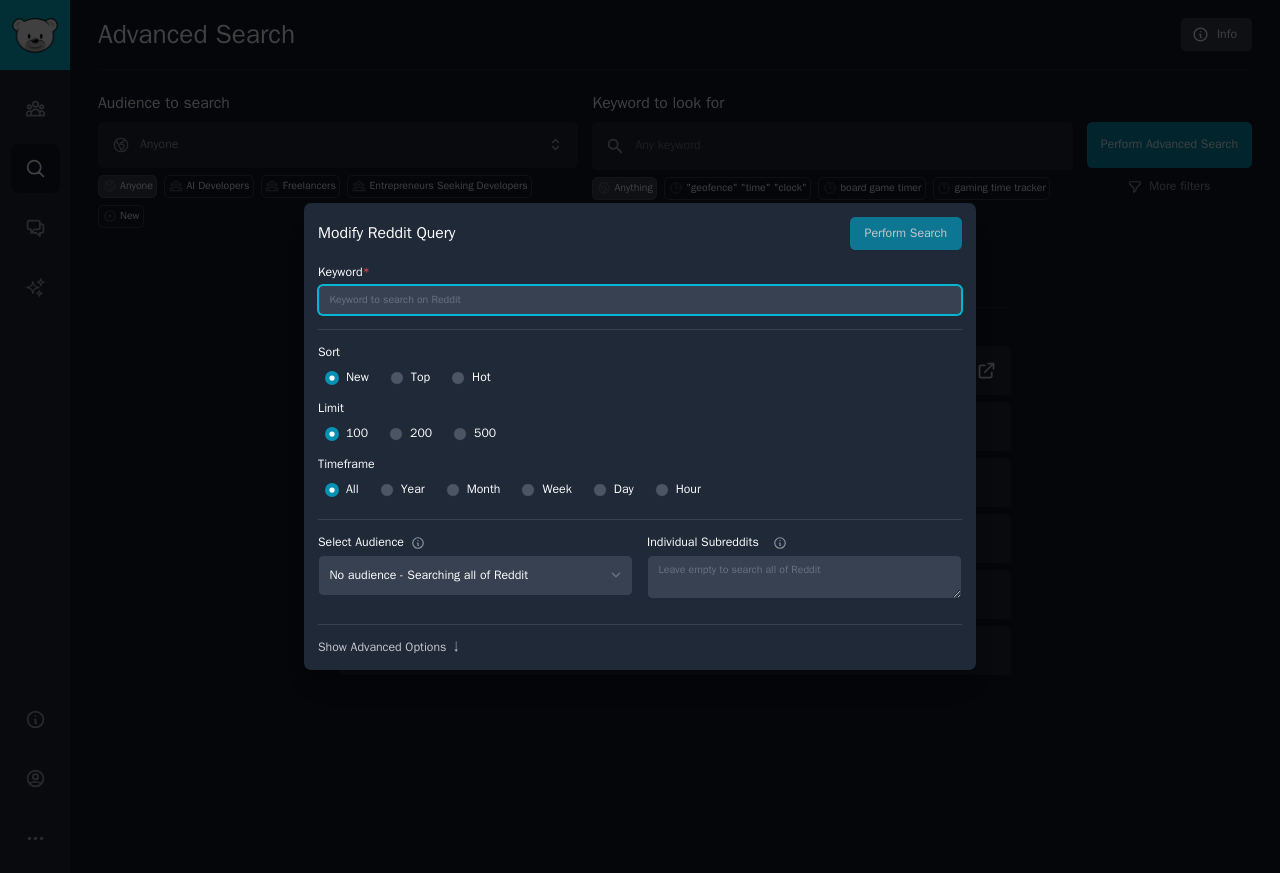 click at bounding box center [640, 300] 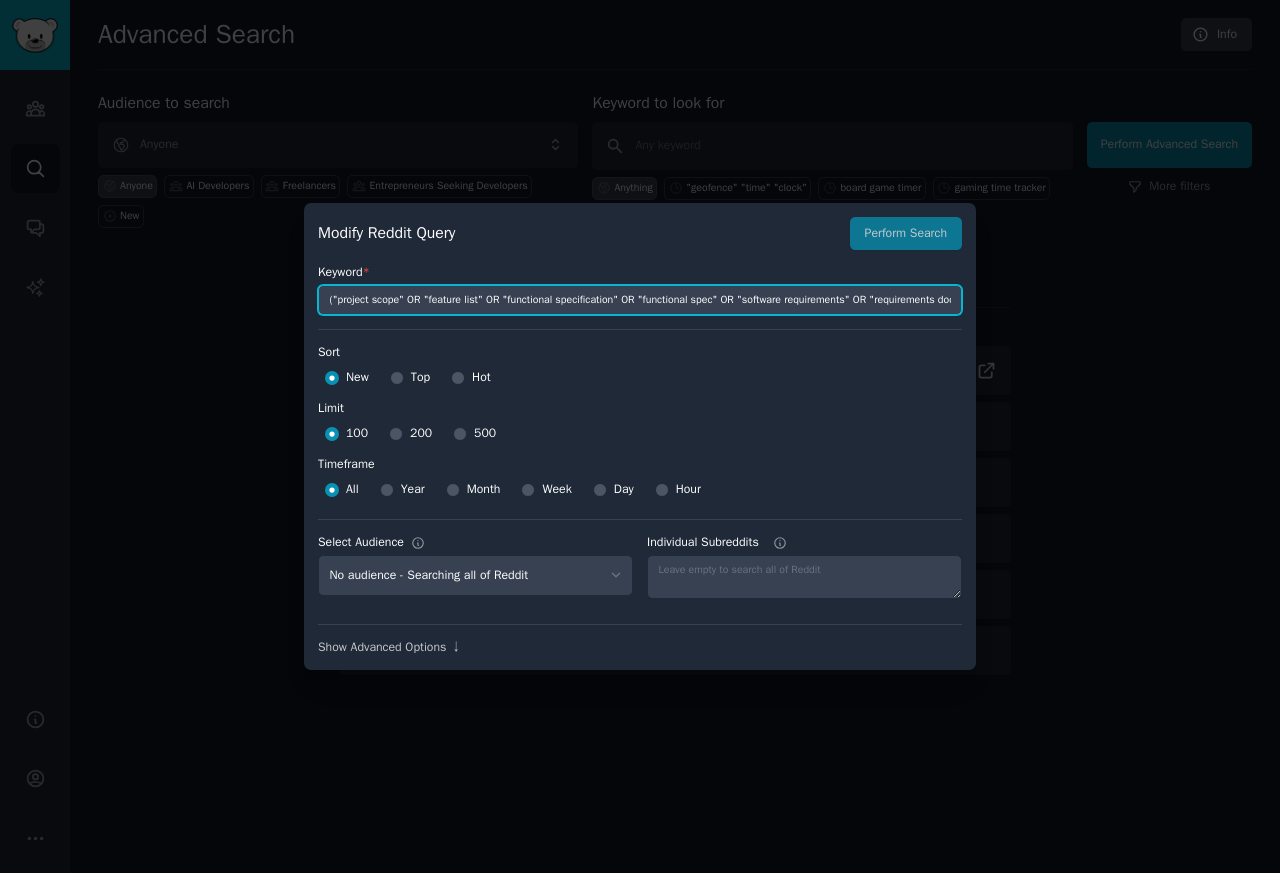 scroll, scrollTop: 0, scrollLeft: 3965, axis: horizontal 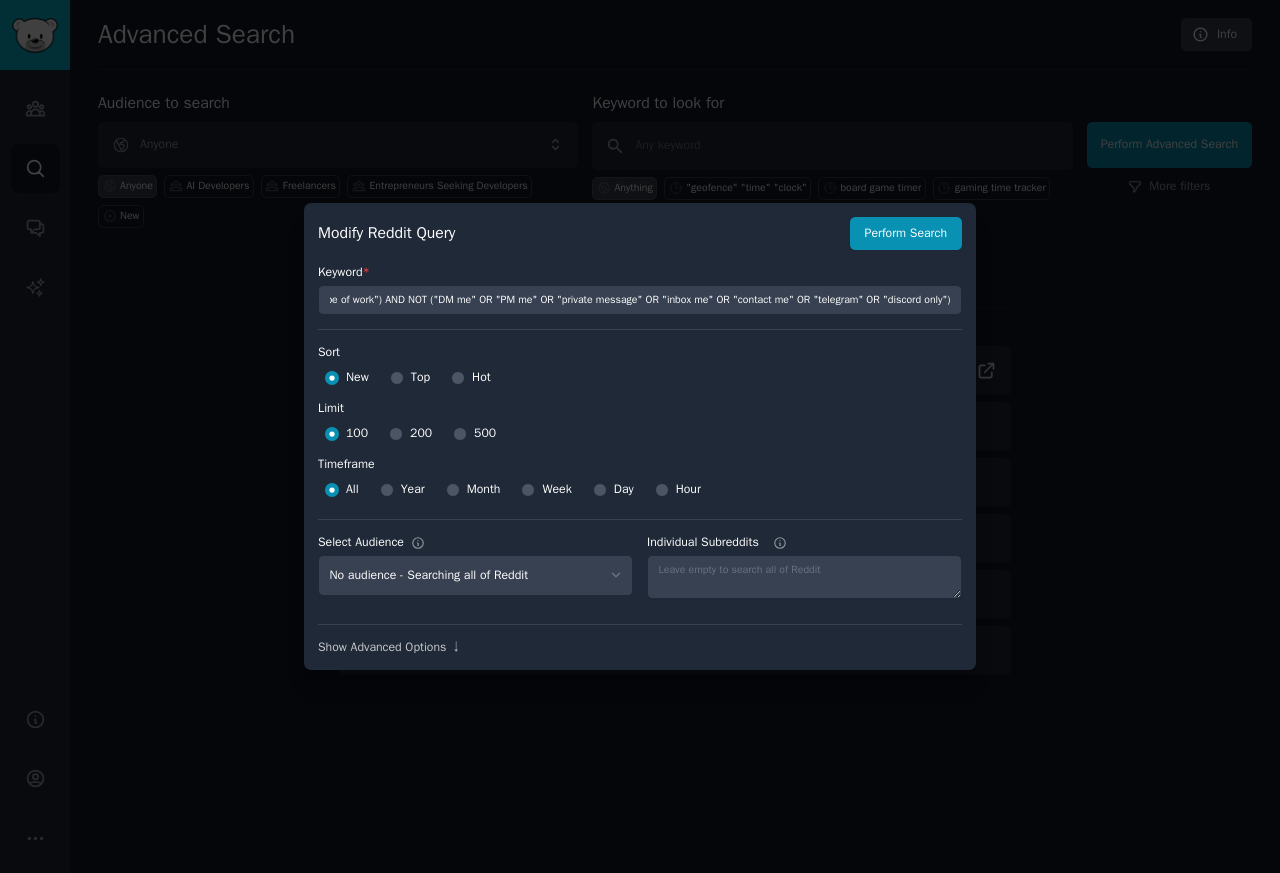 click at bounding box center (640, 436) 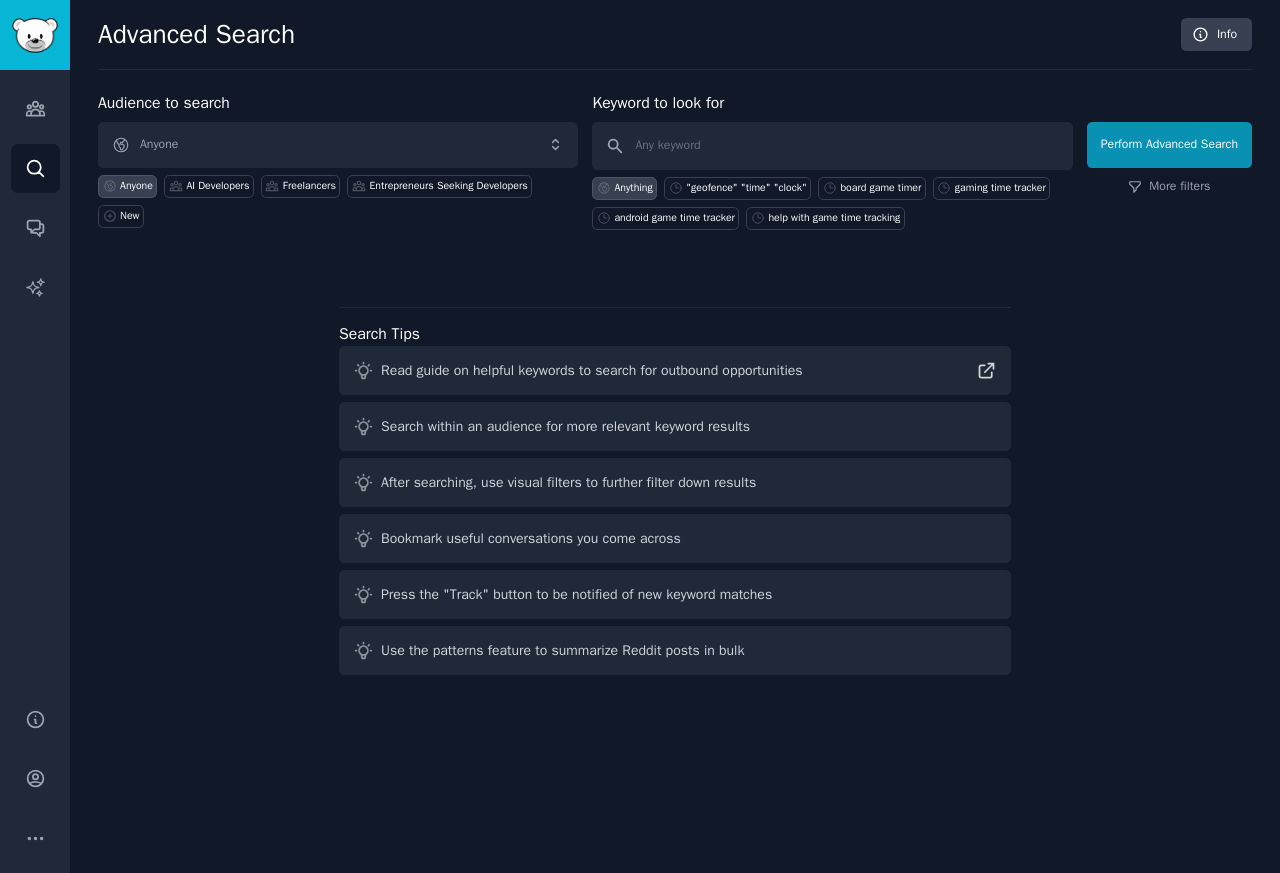 click on "Search within an audience for more relevant keyword results" at bounding box center [675, 426] 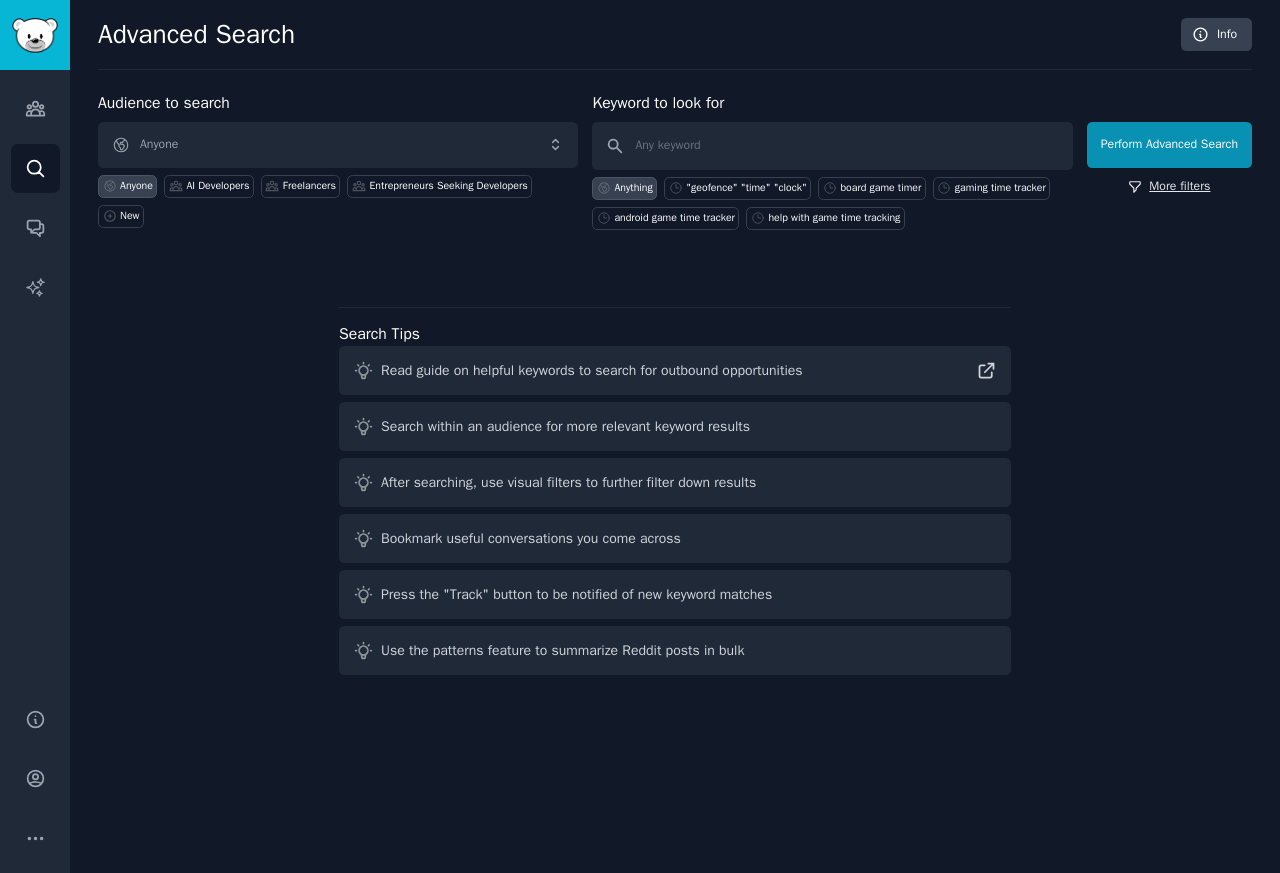 click on "More filters" at bounding box center (1169, 187) 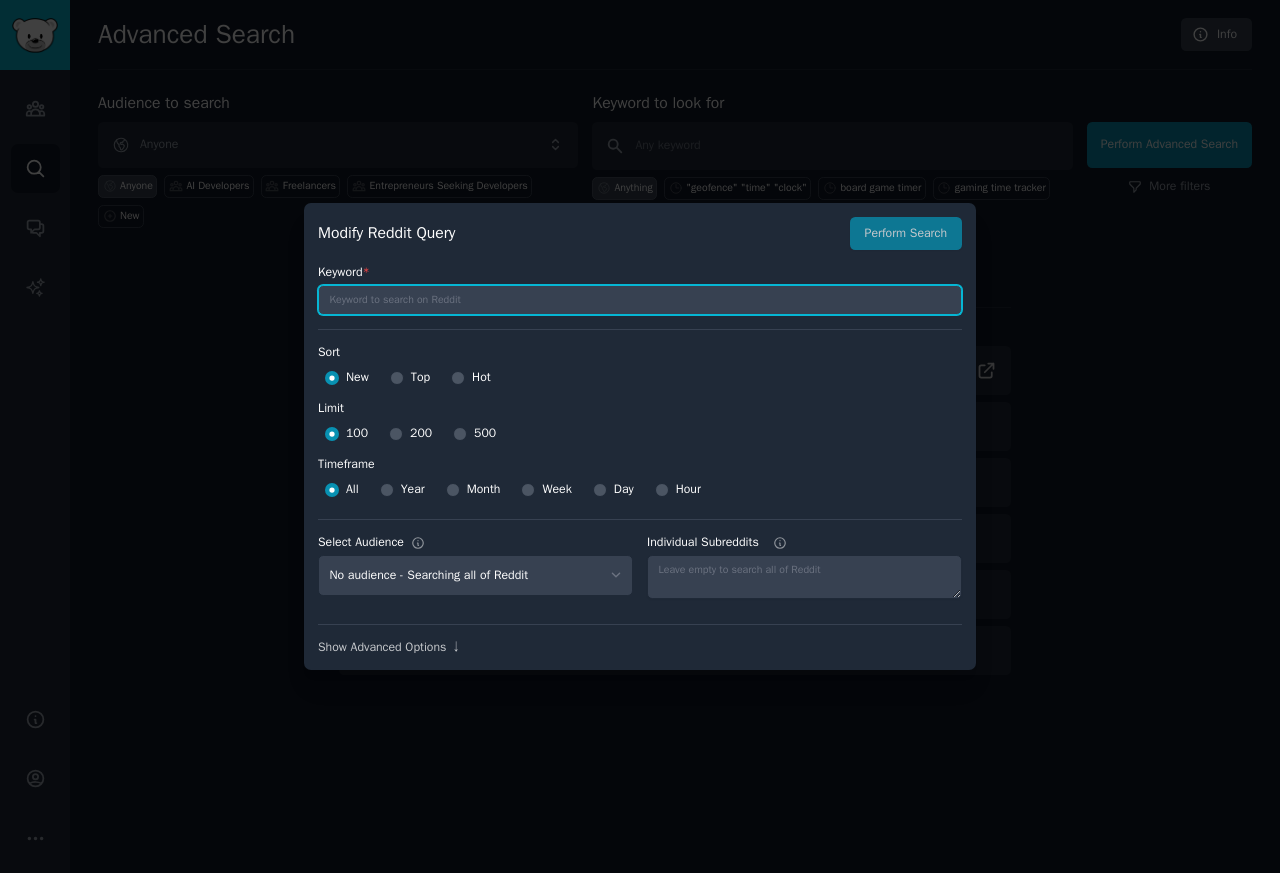 click at bounding box center (640, 300) 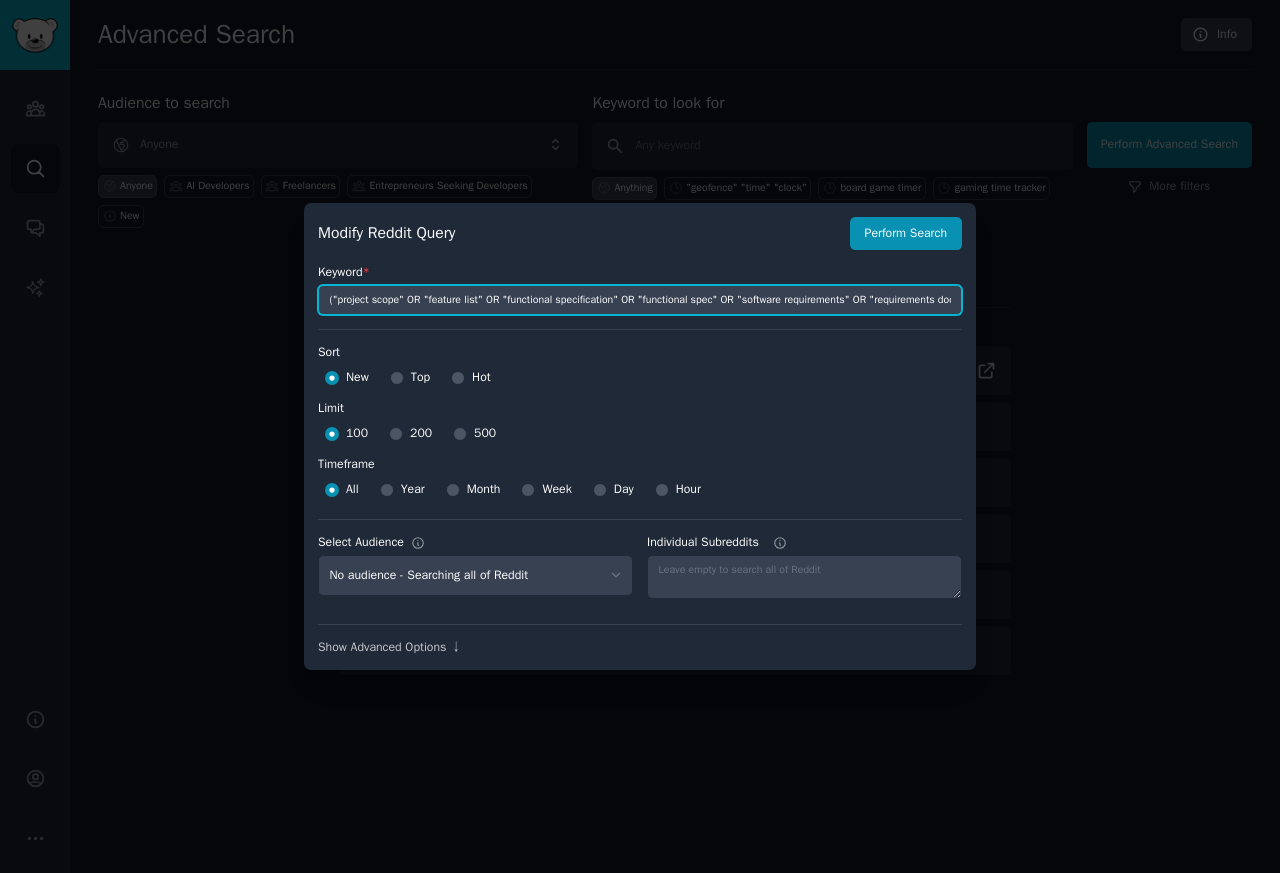 scroll, scrollTop: 0, scrollLeft: 3965, axis: horizontal 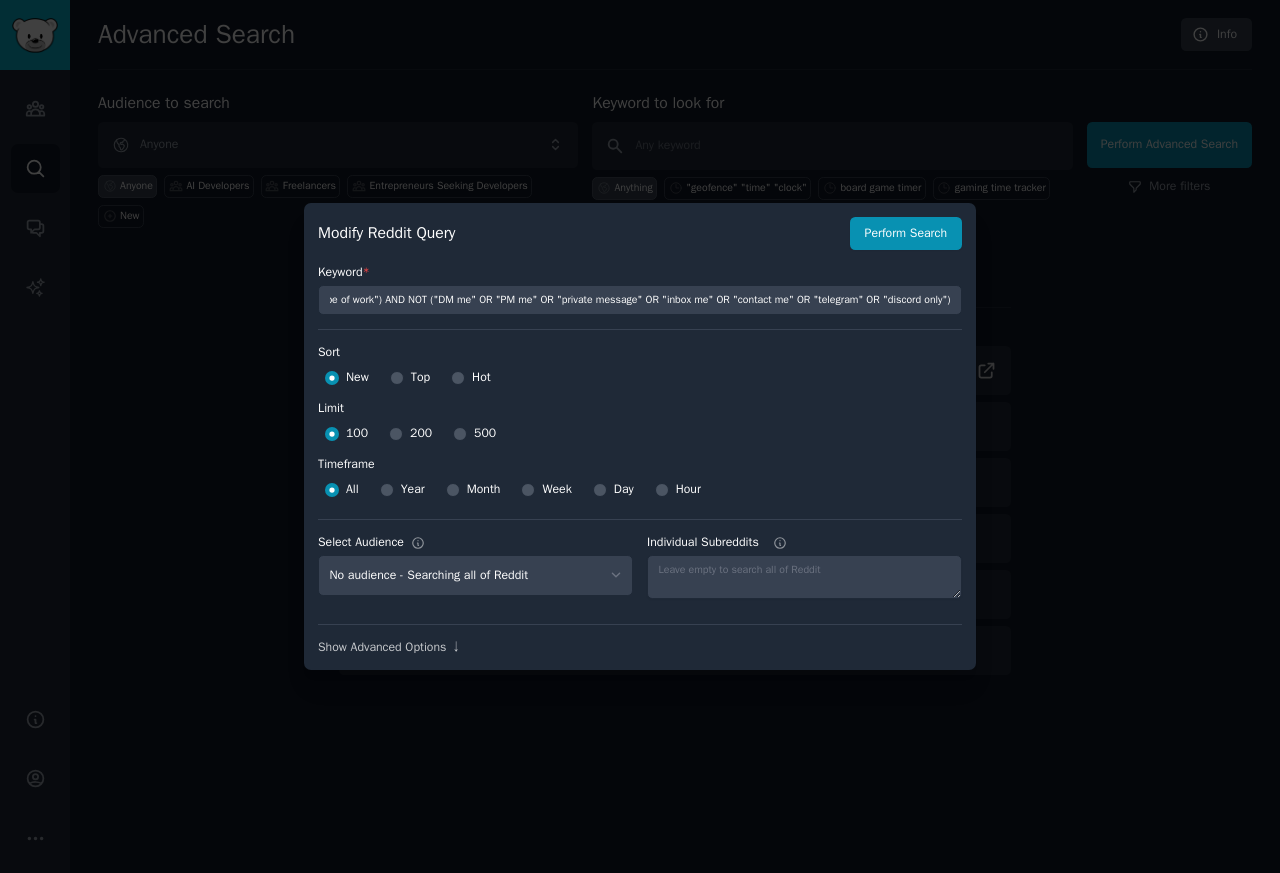 click at bounding box center [640, 436] 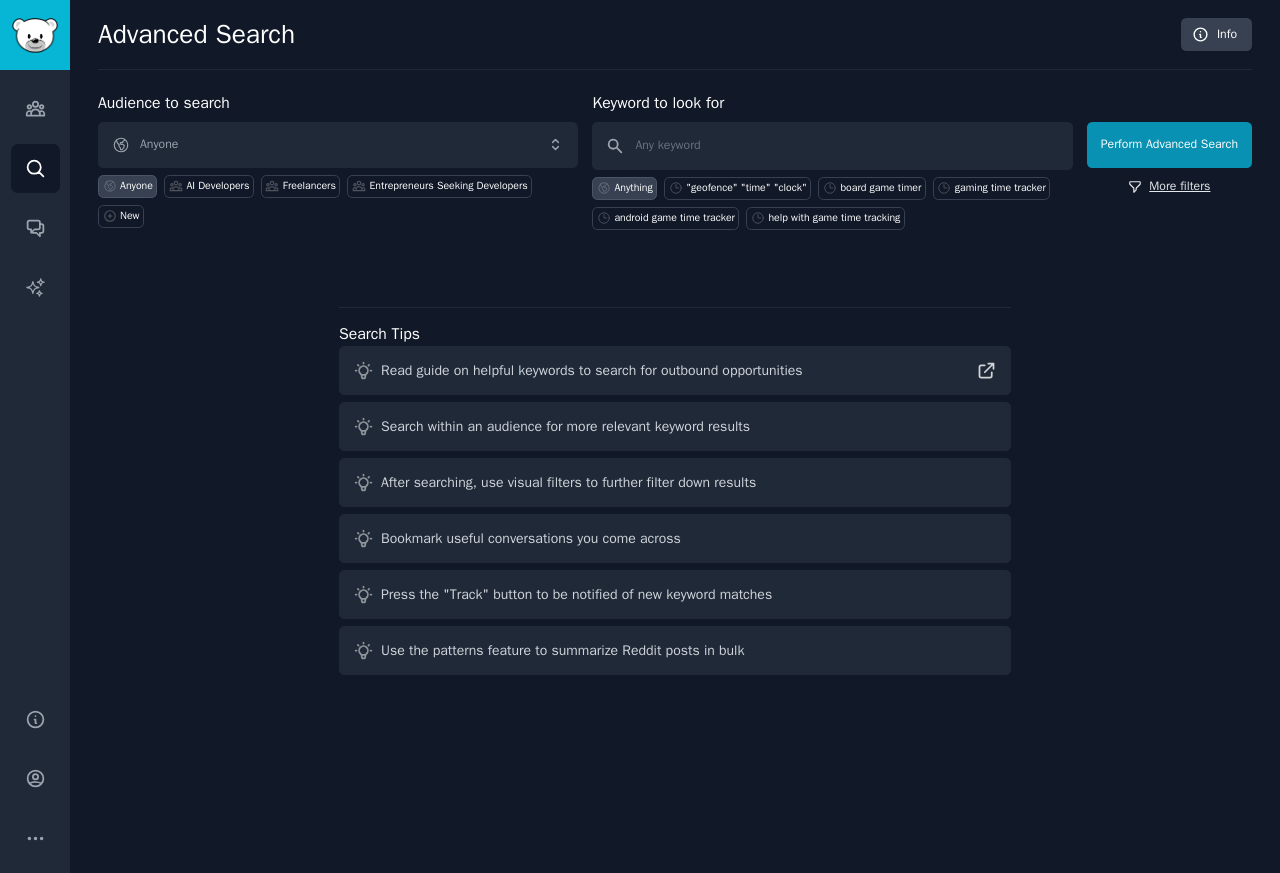 click on "More filters" at bounding box center (1169, 187) 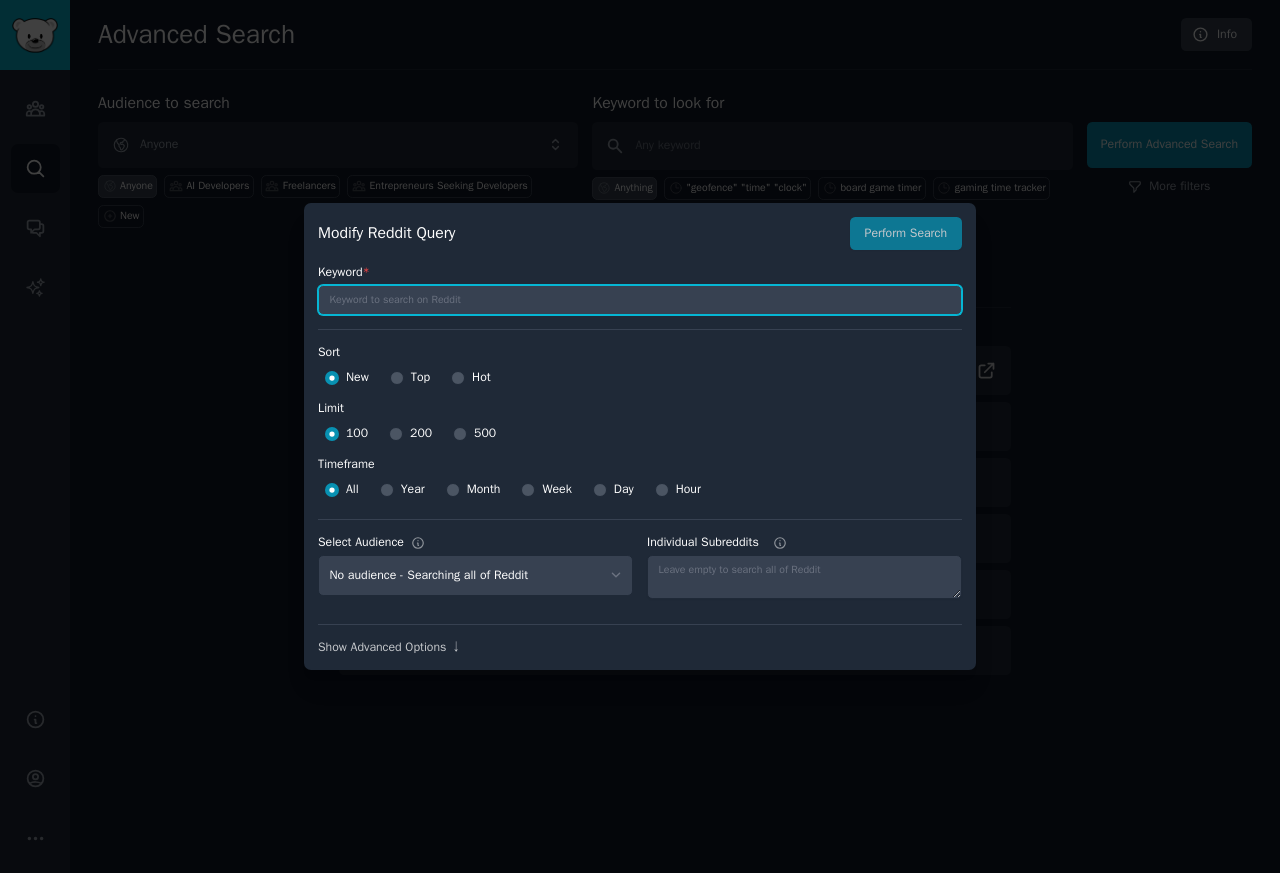click at bounding box center (640, 300) 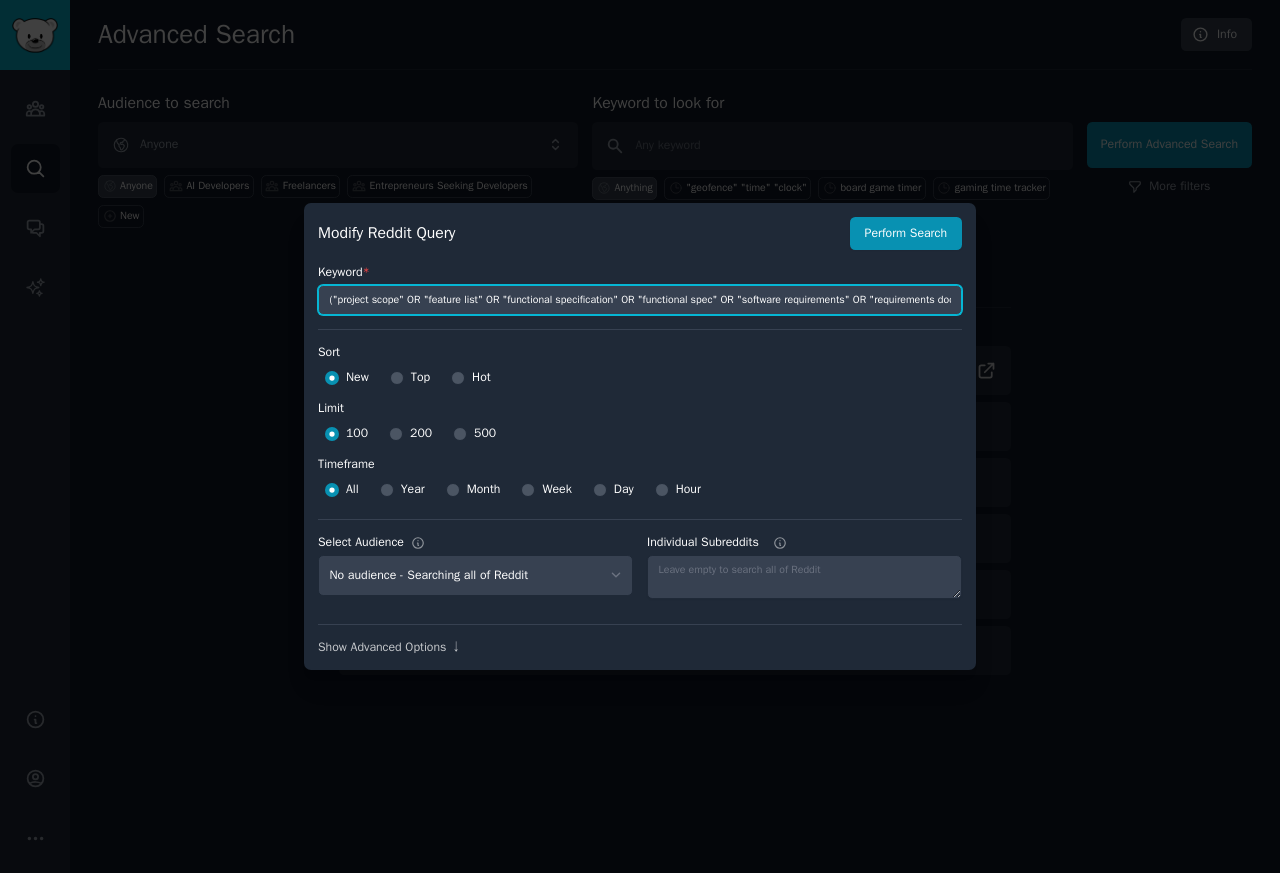 scroll, scrollTop: 0, scrollLeft: 3965, axis: horizontal 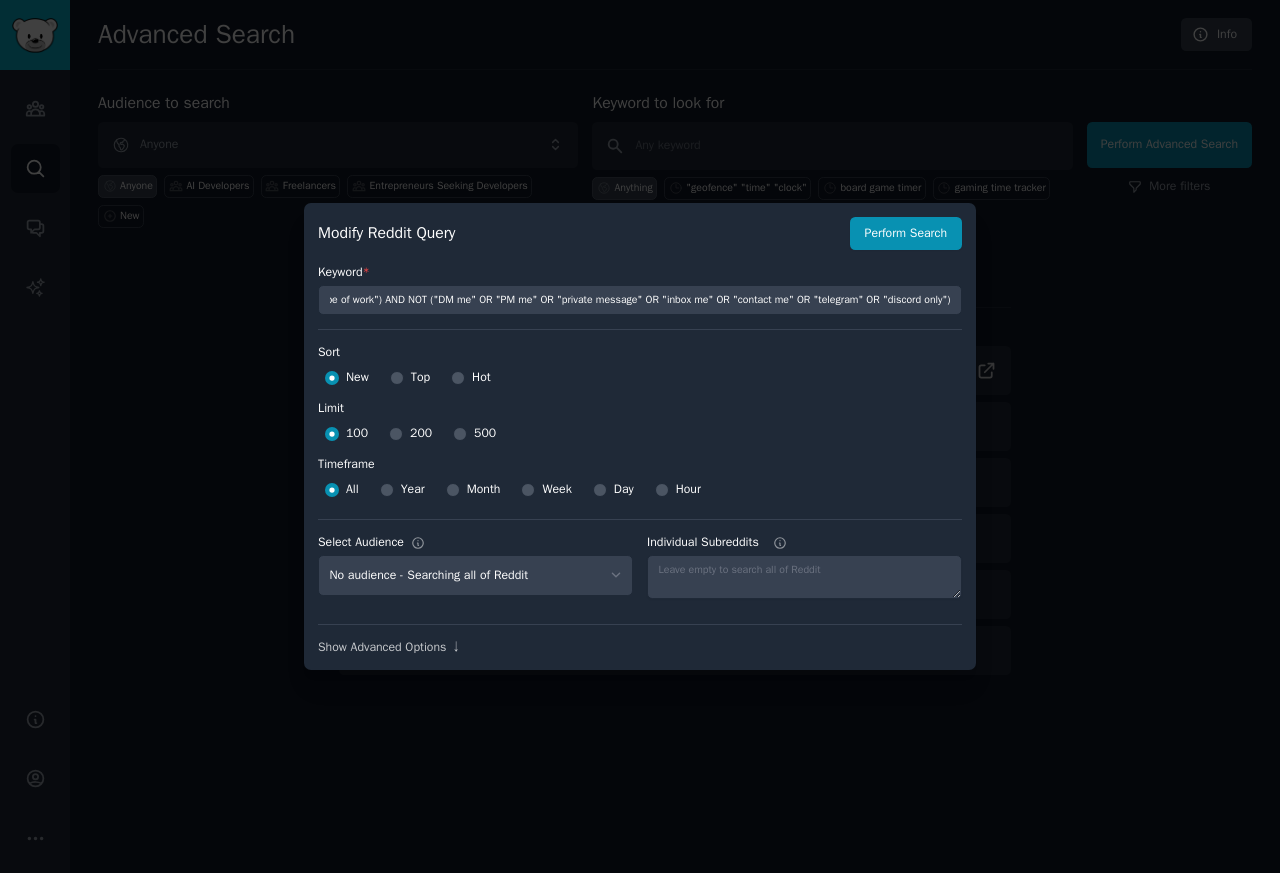 click at bounding box center (640, 436) 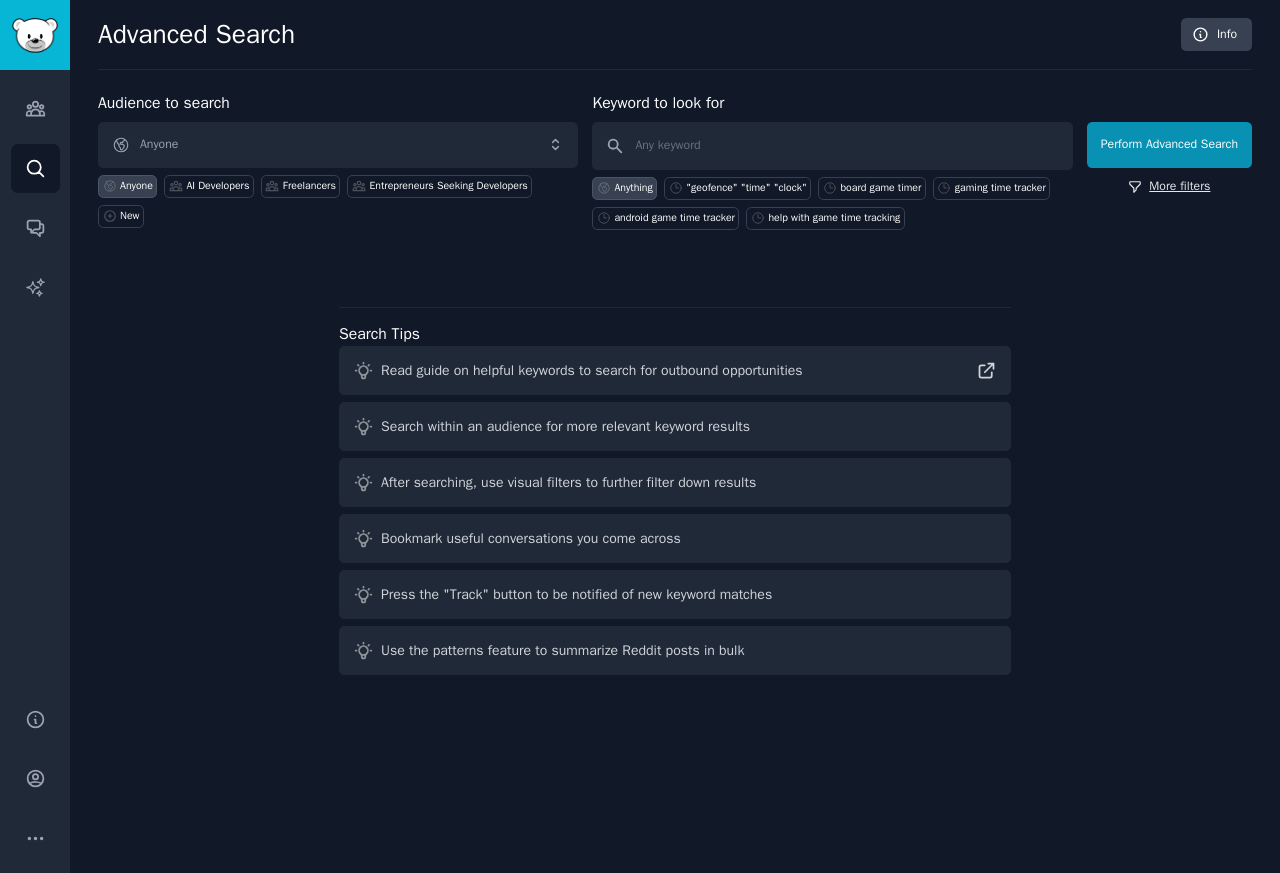 click on "More filters" at bounding box center (1169, 187) 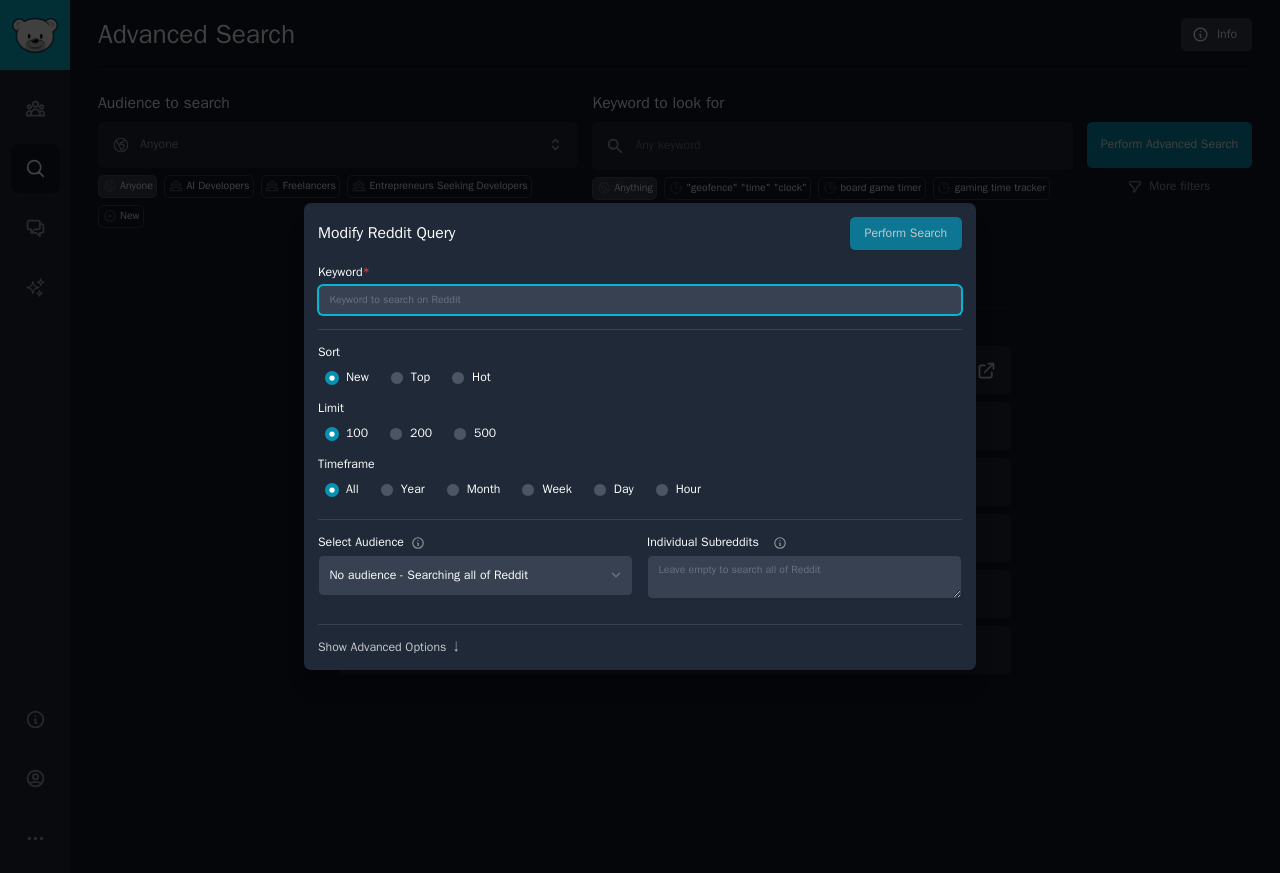 click at bounding box center (640, 300) 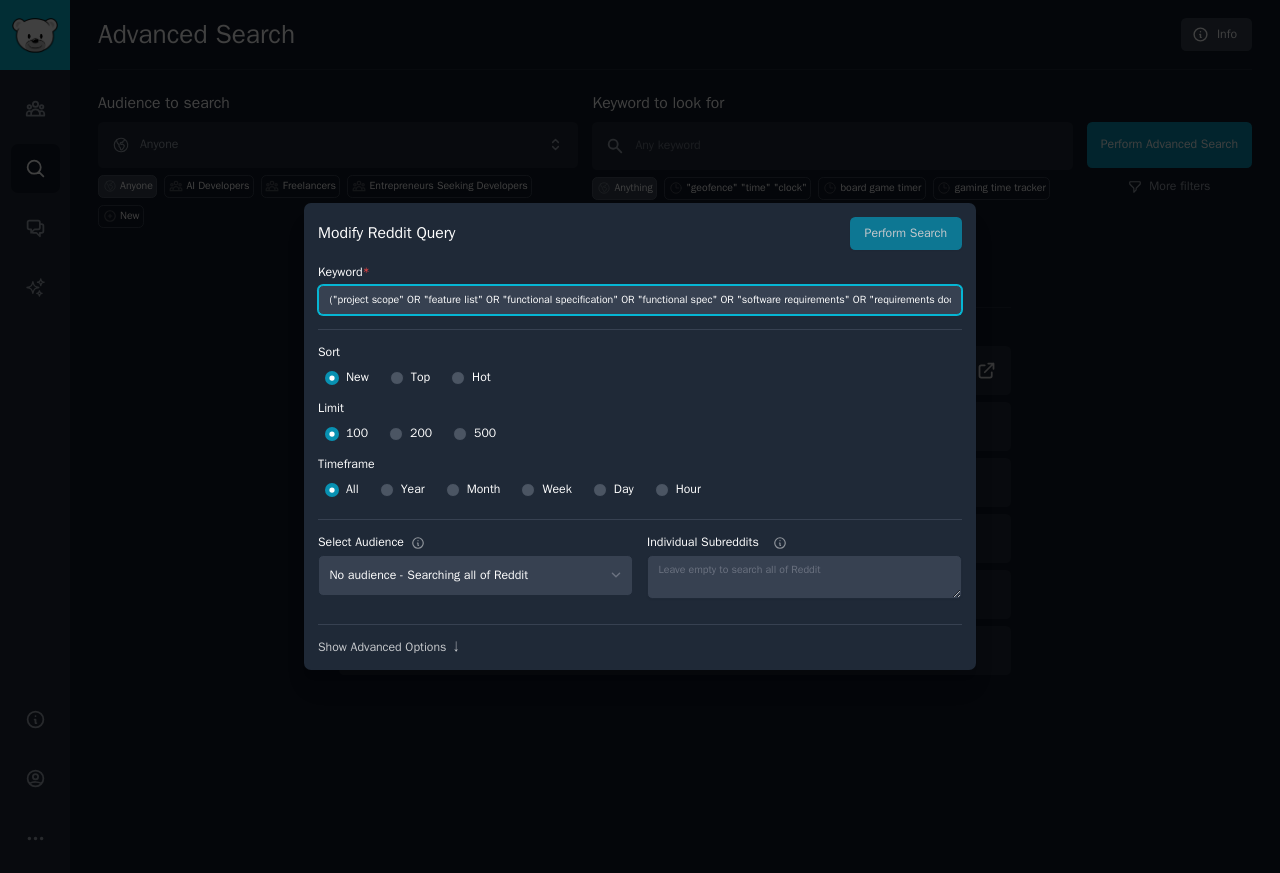 scroll, scrollTop: 0, scrollLeft: 3965, axis: horizontal 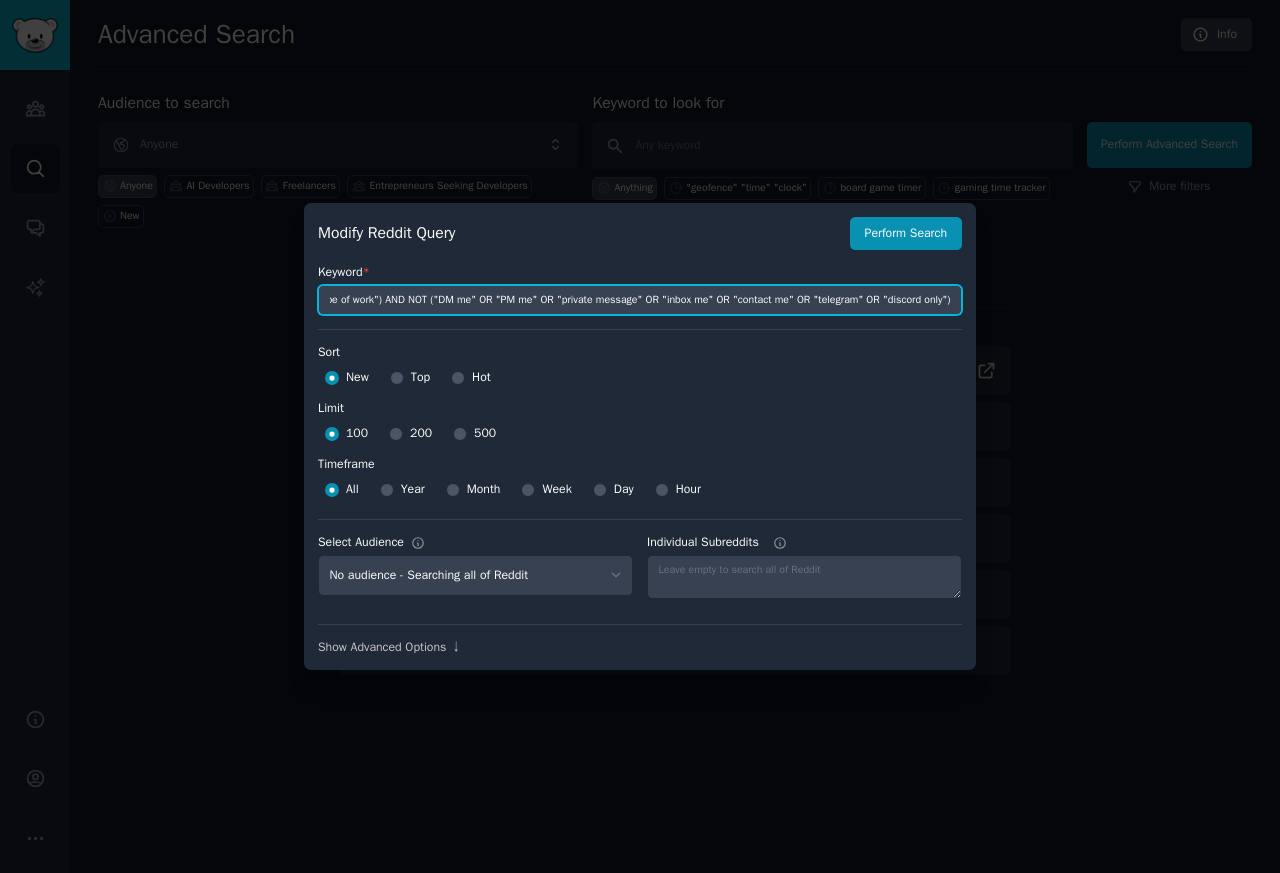 type on "("project scope" OR "feature list" OR "functional specification" OR "functional spec" OR "software requirements" OR "requirements document" OR "product requirements document" OR "PRD" OR "technical specification" OR "tech spec" OR "project proposal" OR "RFP" OR "RFQ" OR "SRS" OR "statement of work" OR "SOW" OR "MVP specs" OR "acceptance criteria" OR "user stories" OR ("looking for developer" AND ("details" OR "requirements" OR "full brief" OR "feature list")) OR ("need an app built" AND ("requirements" OR "full details" OR "feature list" OR "specification")) OR ("build this" AND ("full details" OR "complete brief" OR "specification"))) AND site:reddit.com AND ("detailed requirements" OR "full description" OR "full list of features" OR "complete specifications" OR "technical details" OR "scope of work") AND NOT ("DM me" OR "PM me" OR "private message" OR "inbox me" OR "contact me" OR "telegram" OR "discord only"))" 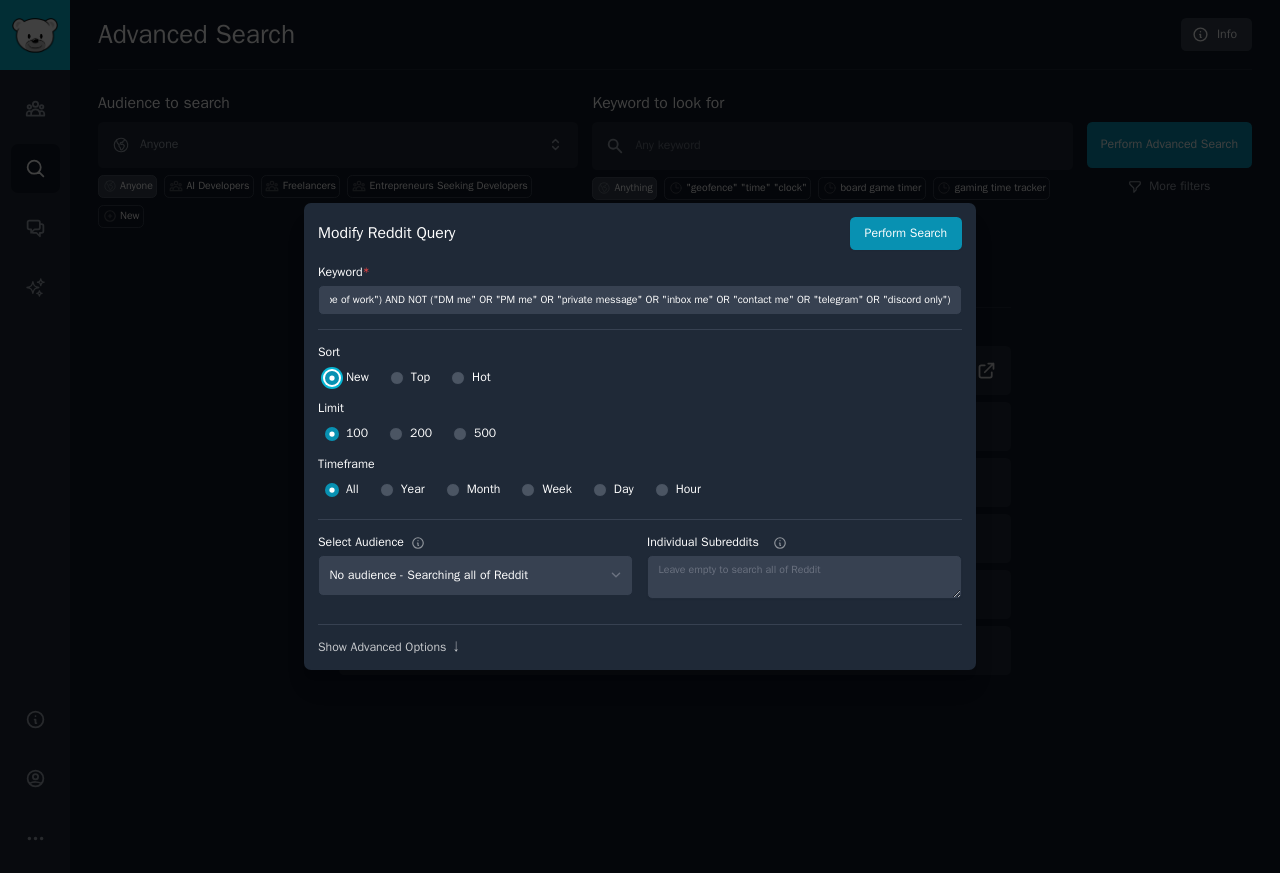 scroll, scrollTop: 0, scrollLeft: 0, axis: both 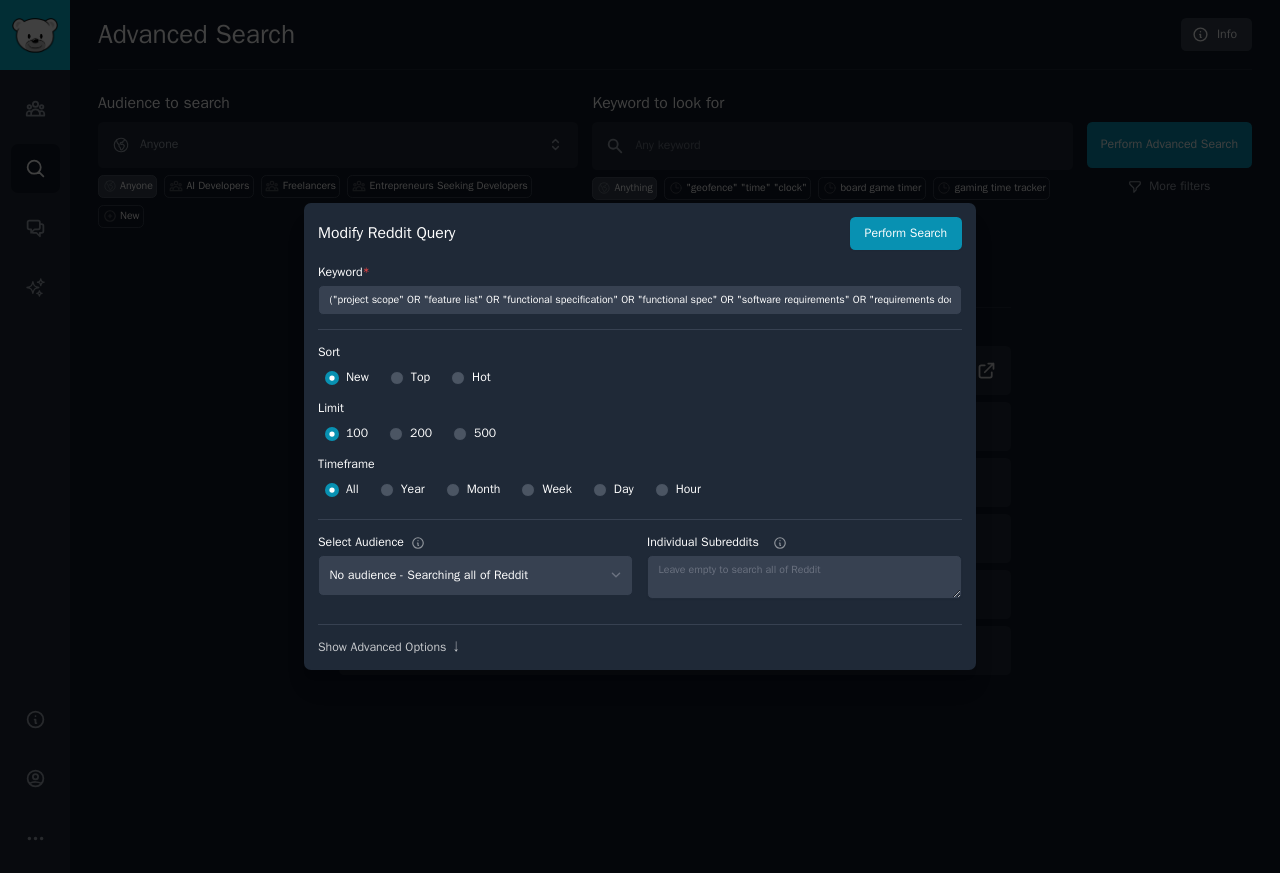 click on "Year" at bounding box center [413, 490] 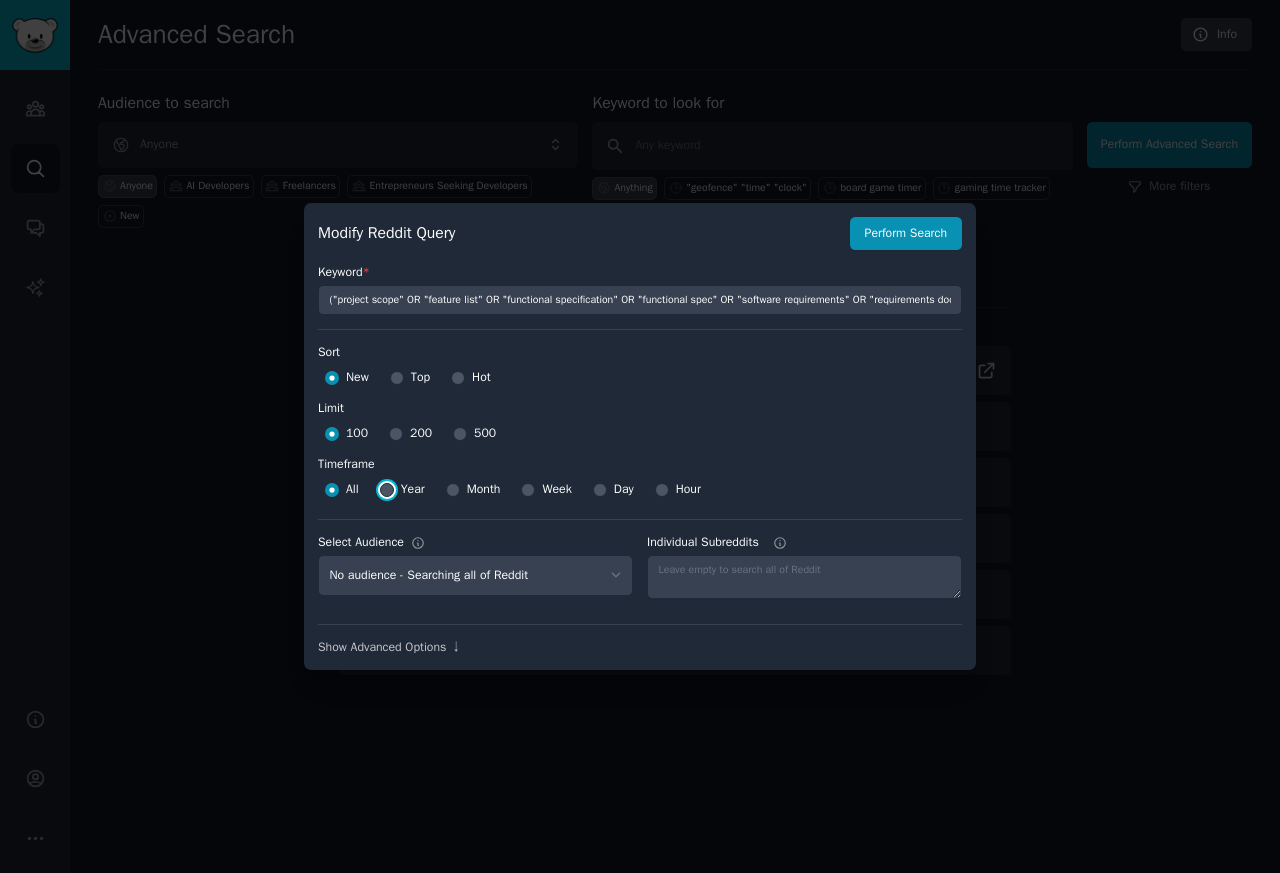 click on "Year" at bounding box center (387, 490) 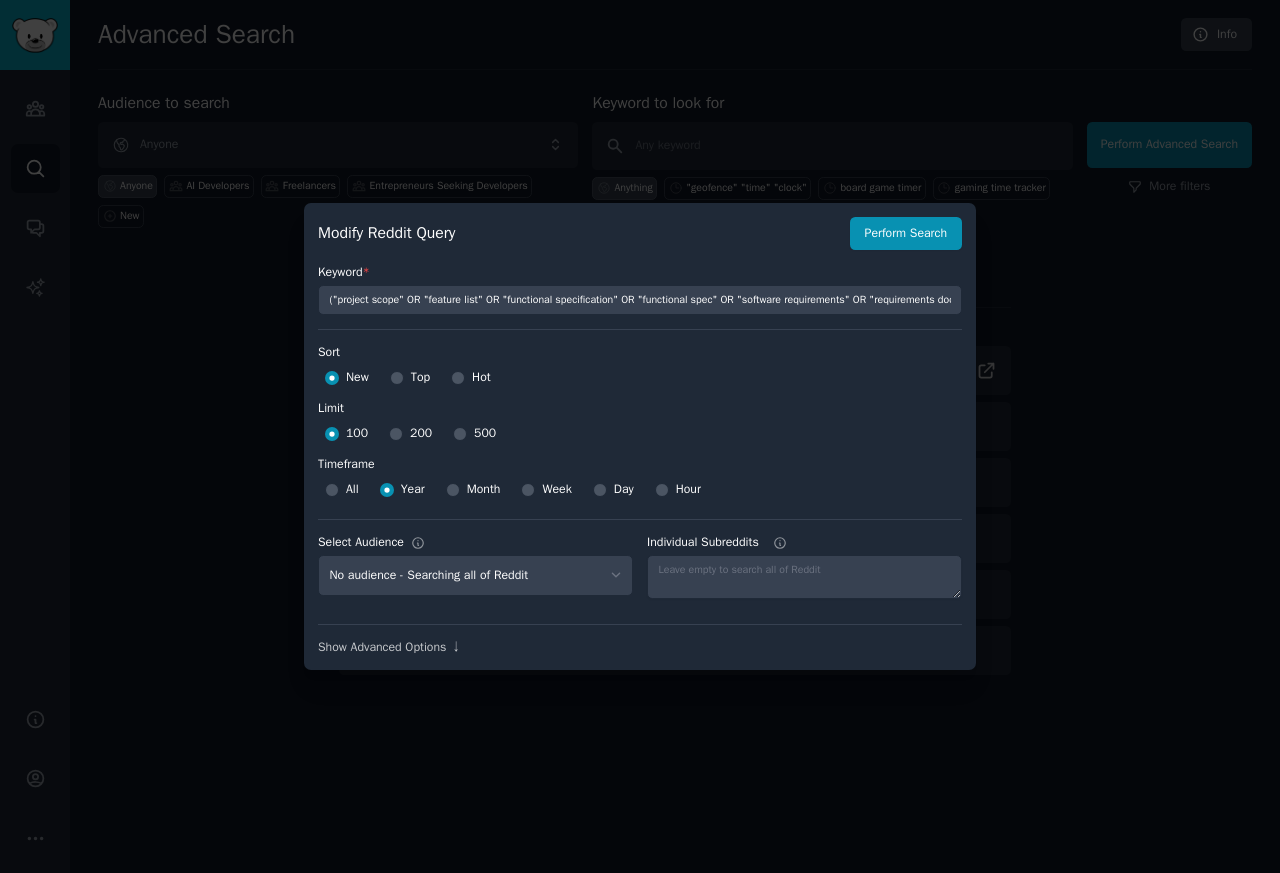 click on "500" at bounding box center [485, 434] 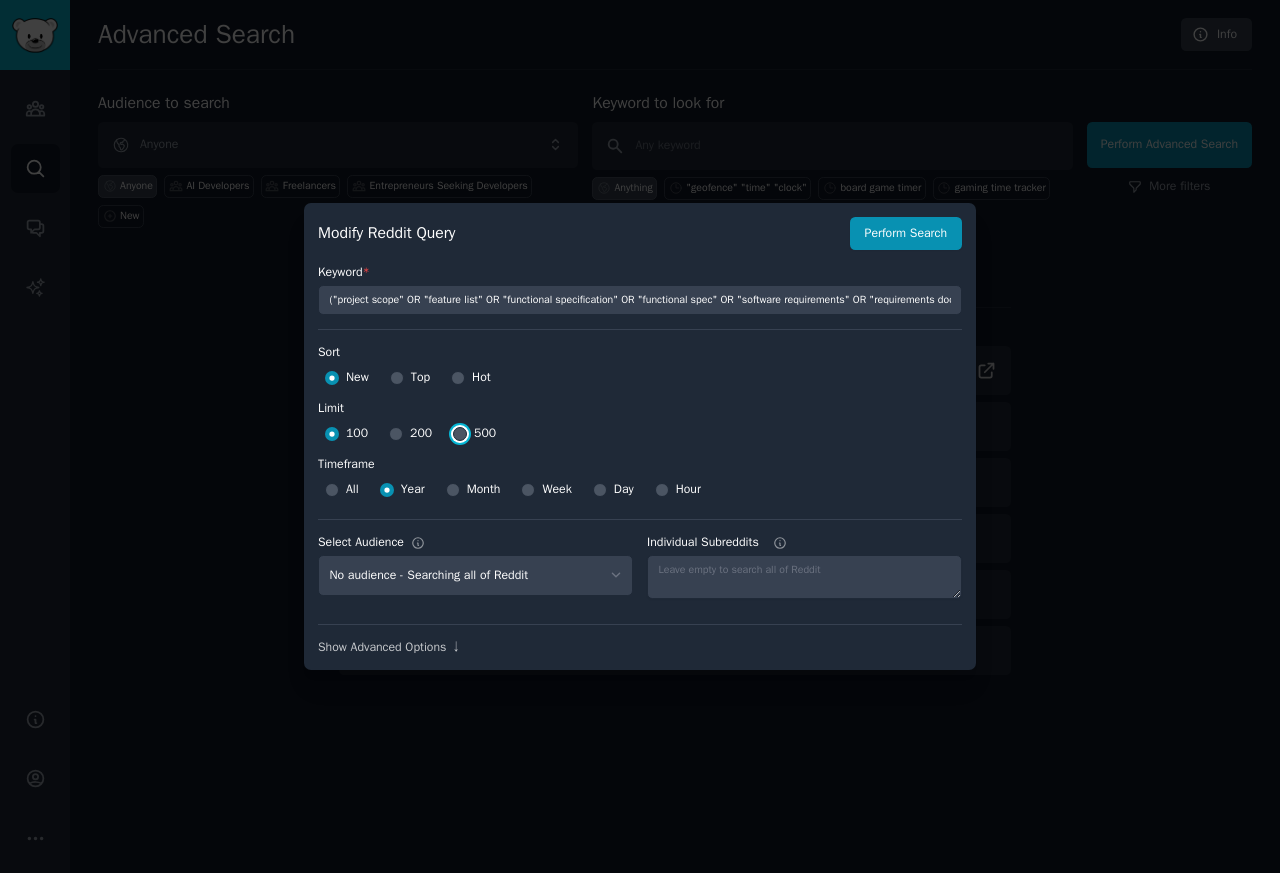 click on "500" at bounding box center [460, 434] 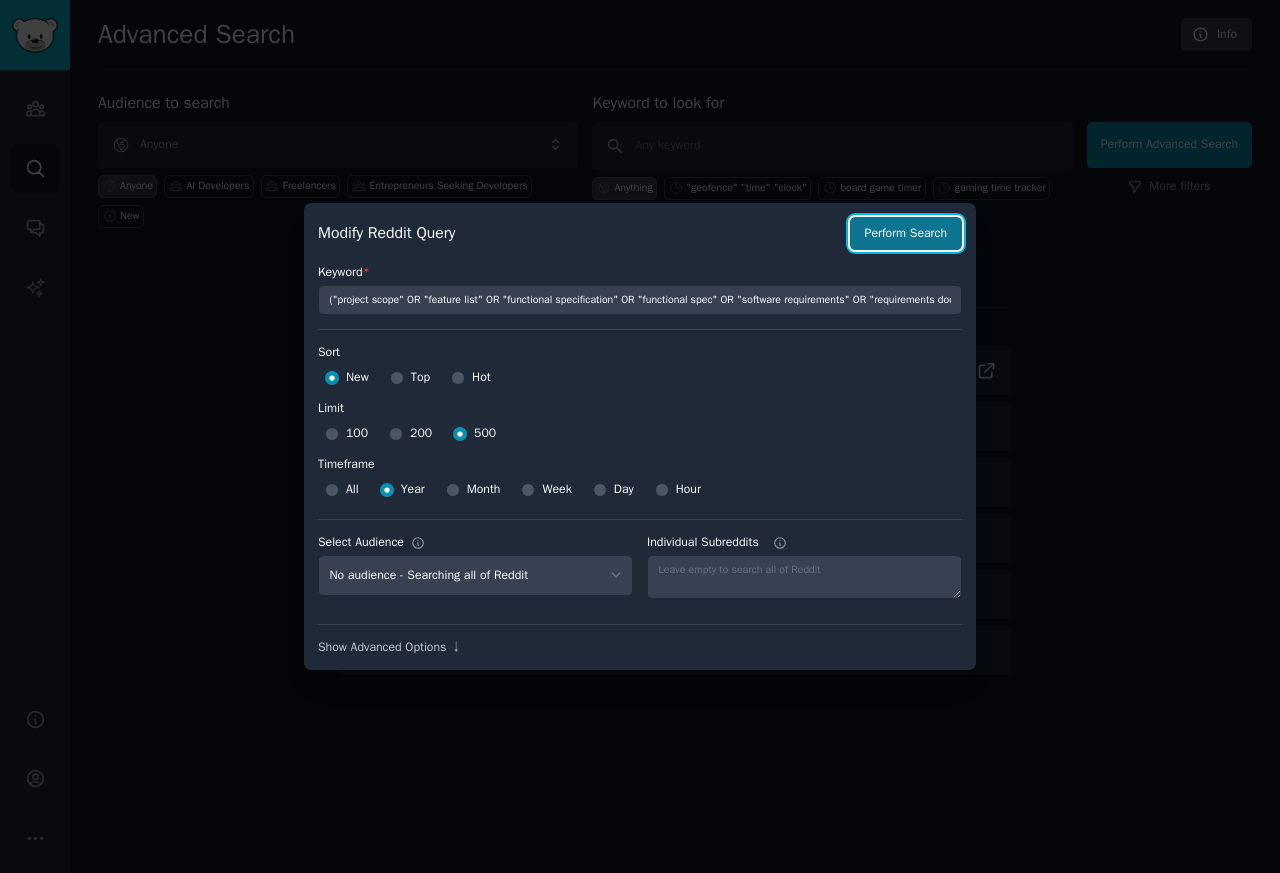 click on "Perform Search" at bounding box center [906, 234] 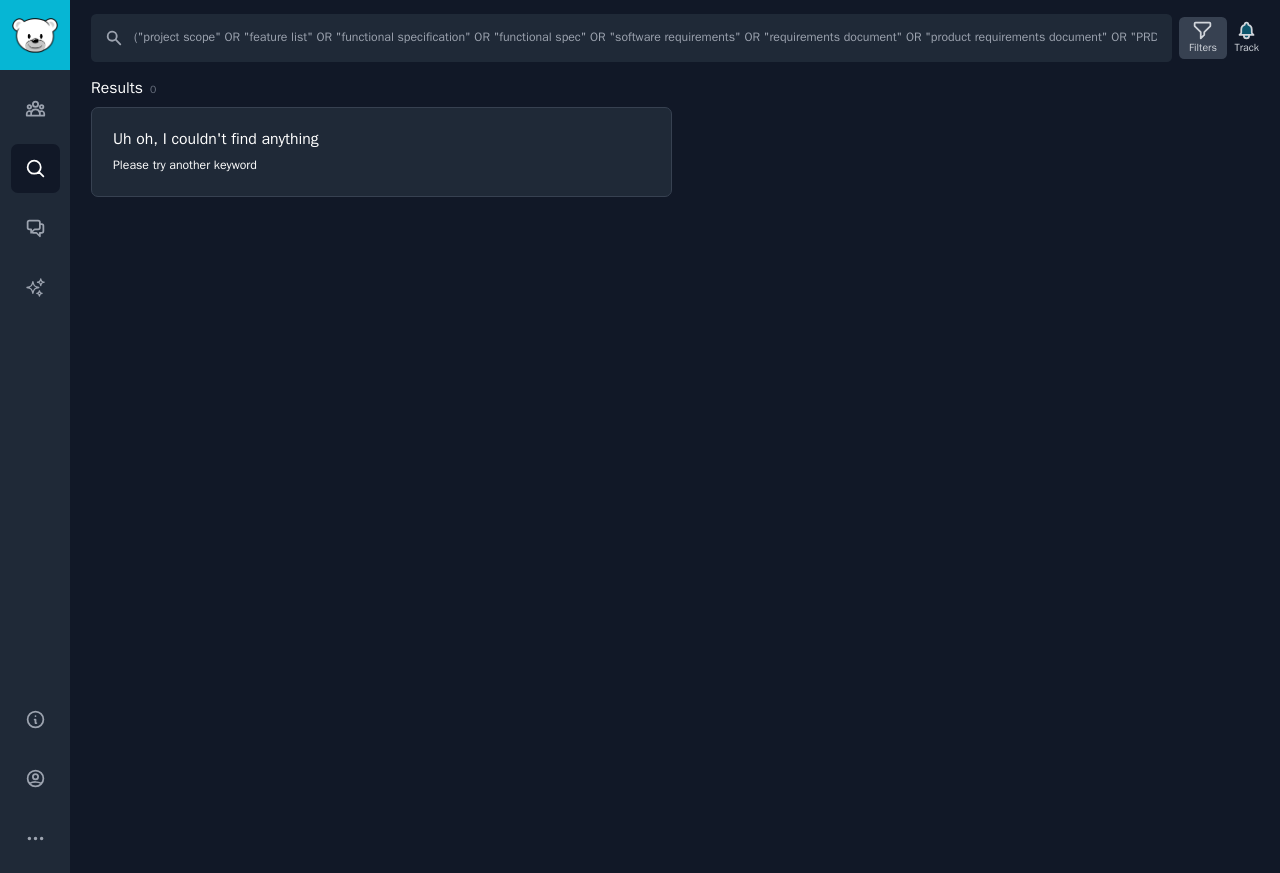 click 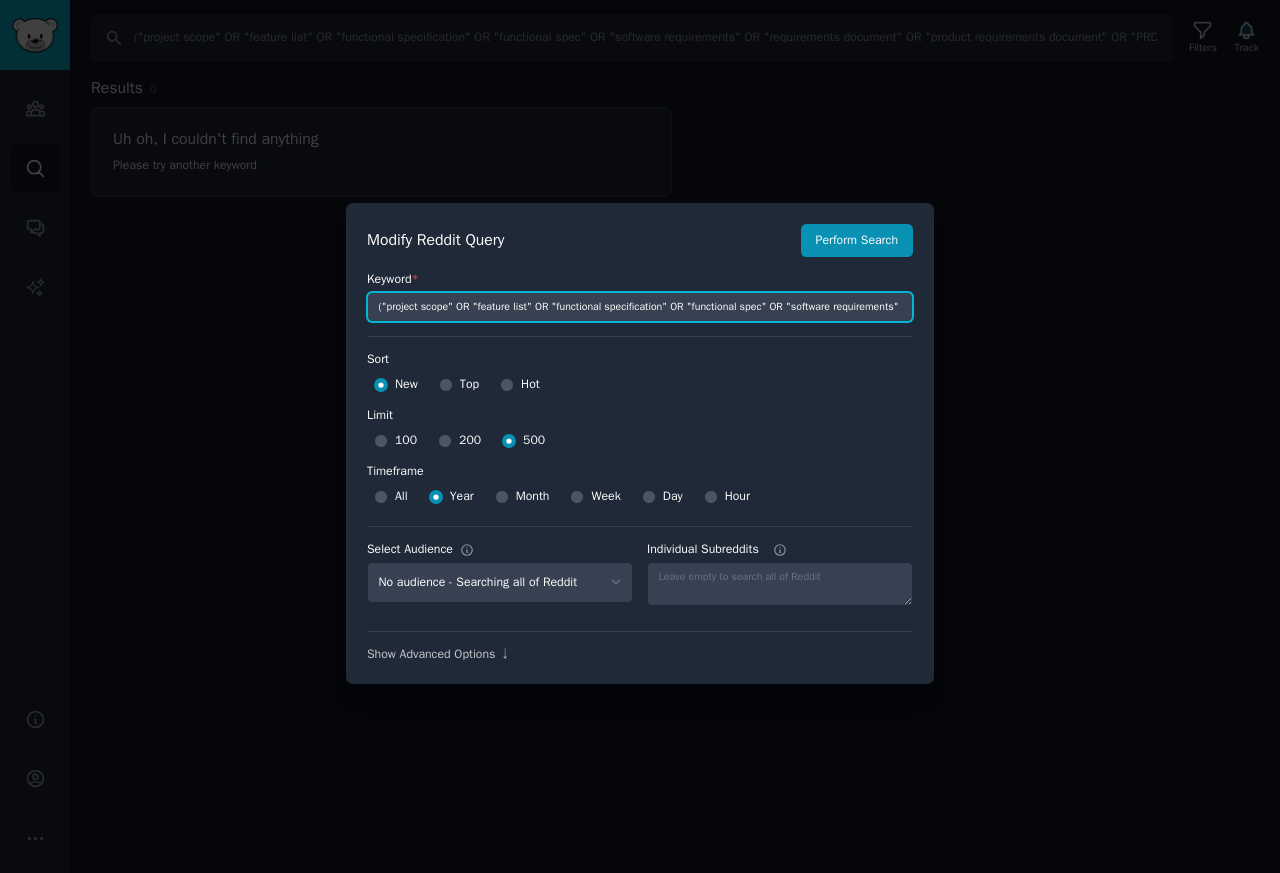 click on "("project scope" OR "feature list" OR "functional specification" OR "functional spec" OR "software requirements" OR "requirements document" OR "product requirements document" OR "PRD" OR "technical specification" OR "tech spec" OR "project proposal" OR "RFP" OR "RFQ" OR "SRS" OR "statement of work" OR "SOW" OR "MVP specs" OR "acceptance criteria" OR "user stories" OR ("looking for developer" AND ("details" OR "requirements" OR "full brief" OR "feature list")) OR ("need an app built" AND ("requirements" OR "full details" OR "feature list" OR "specification")) OR ("build this" AND ("full details" OR "complete brief" OR "specification"))) AND site:reddit.com AND ("detailed requirements" OR "full description" OR "full list of features" OR "complete specifications" OR "technical details" OR "scope of work") AND NOT ("DM me" OR "PM me" OR "private message" OR "inbox me" OR "contact me" OR "telegram" OR "discord only"))" at bounding box center (640, 307) 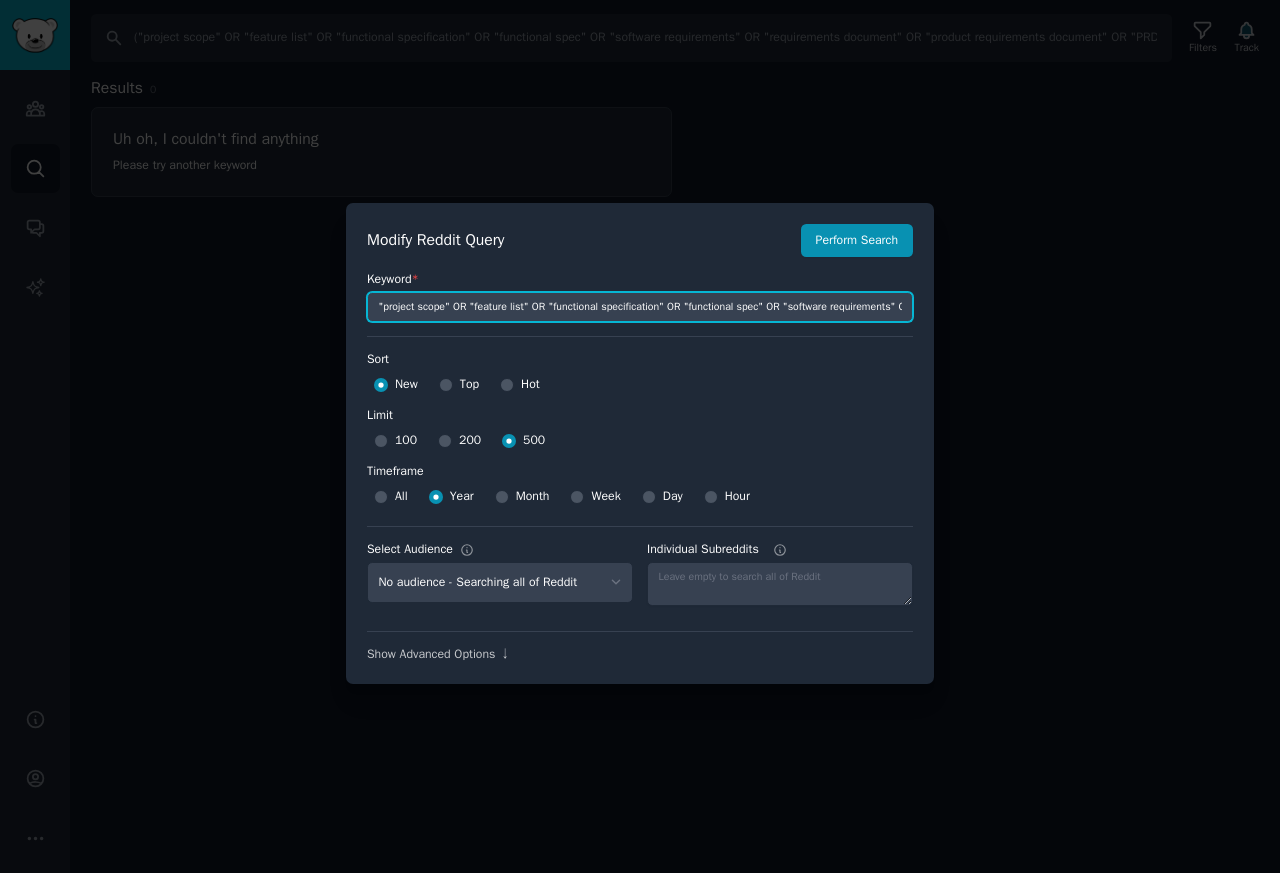 scroll, scrollTop: 0, scrollLeft: 2035, axis: horizontal 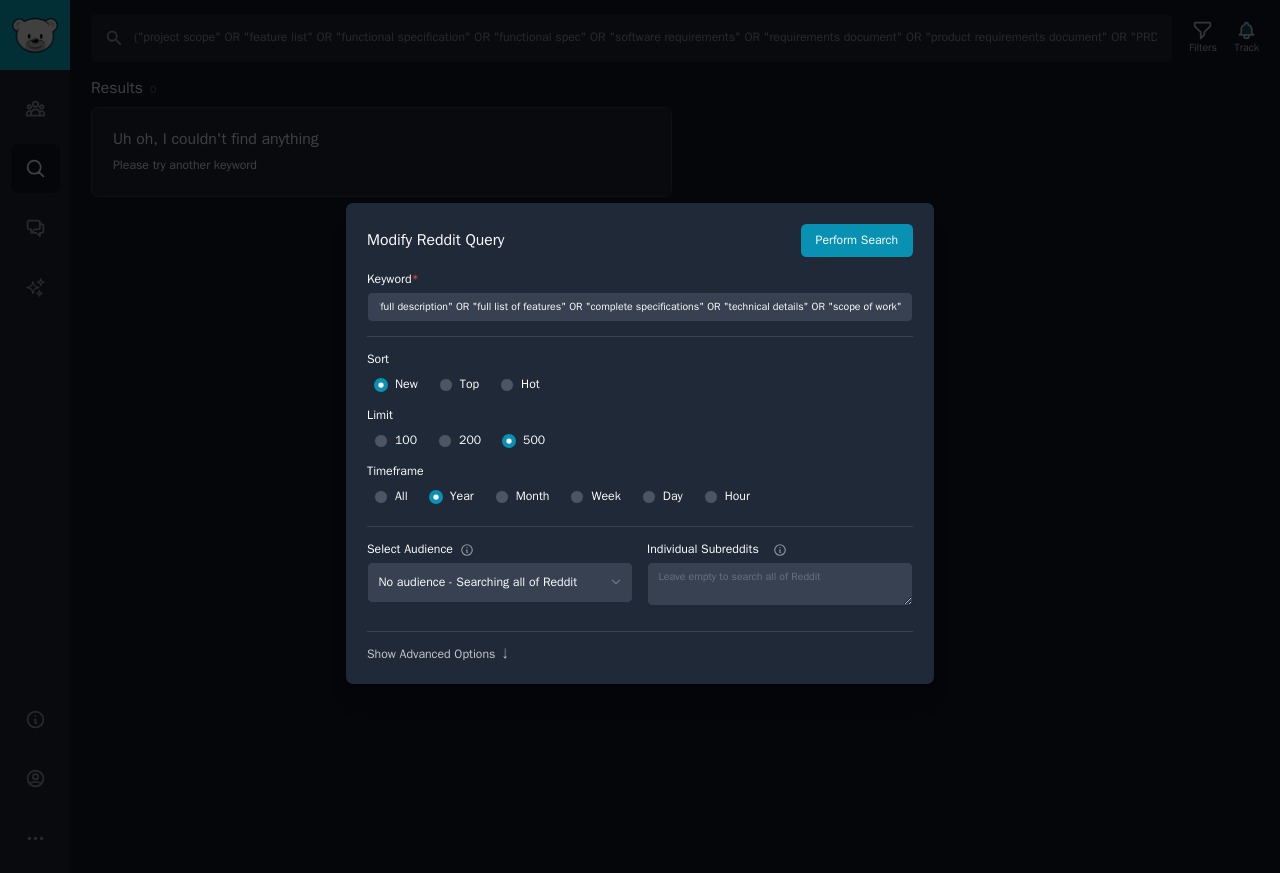 type on ""project scope" OR "feature list" OR "functional specification" OR "functional spec" OR "software requirements" OR "requirements document" OR "product requirements document" OR "PRD" OR "technical specification" OR "tech spec" OR "project proposal" OR "RFP" OR "RFQ" OR "SRS" OR "statement of work" OR "SOW" OR "MVP specs" OR "acceptance criteria" OR "user stories" OR "detailed requirements" OR "full description" OR "full list of features" OR "complete specifications" OR "technical details" OR "scope of work"" 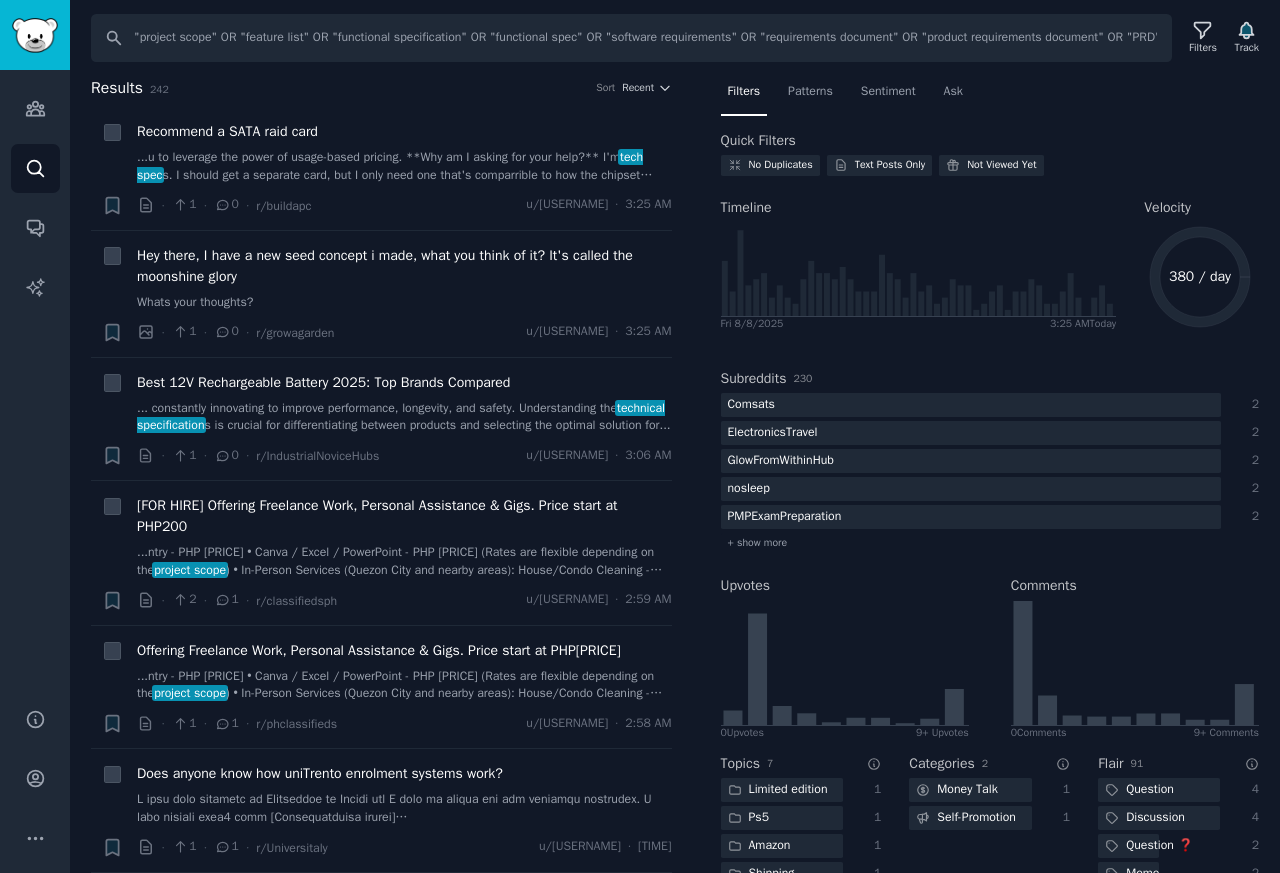 click on "230" at bounding box center (802, 378) 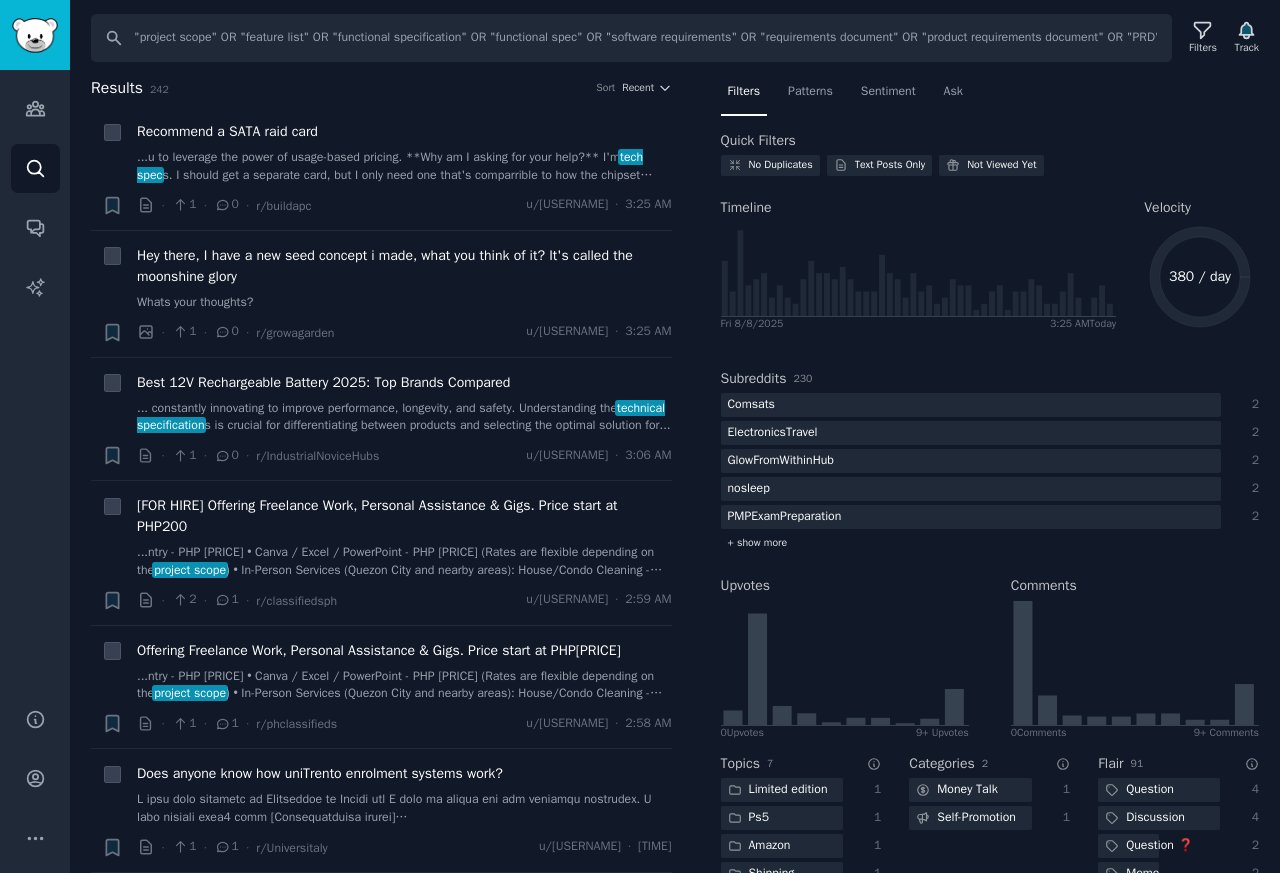 click on "+ show more" at bounding box center [990, 543] 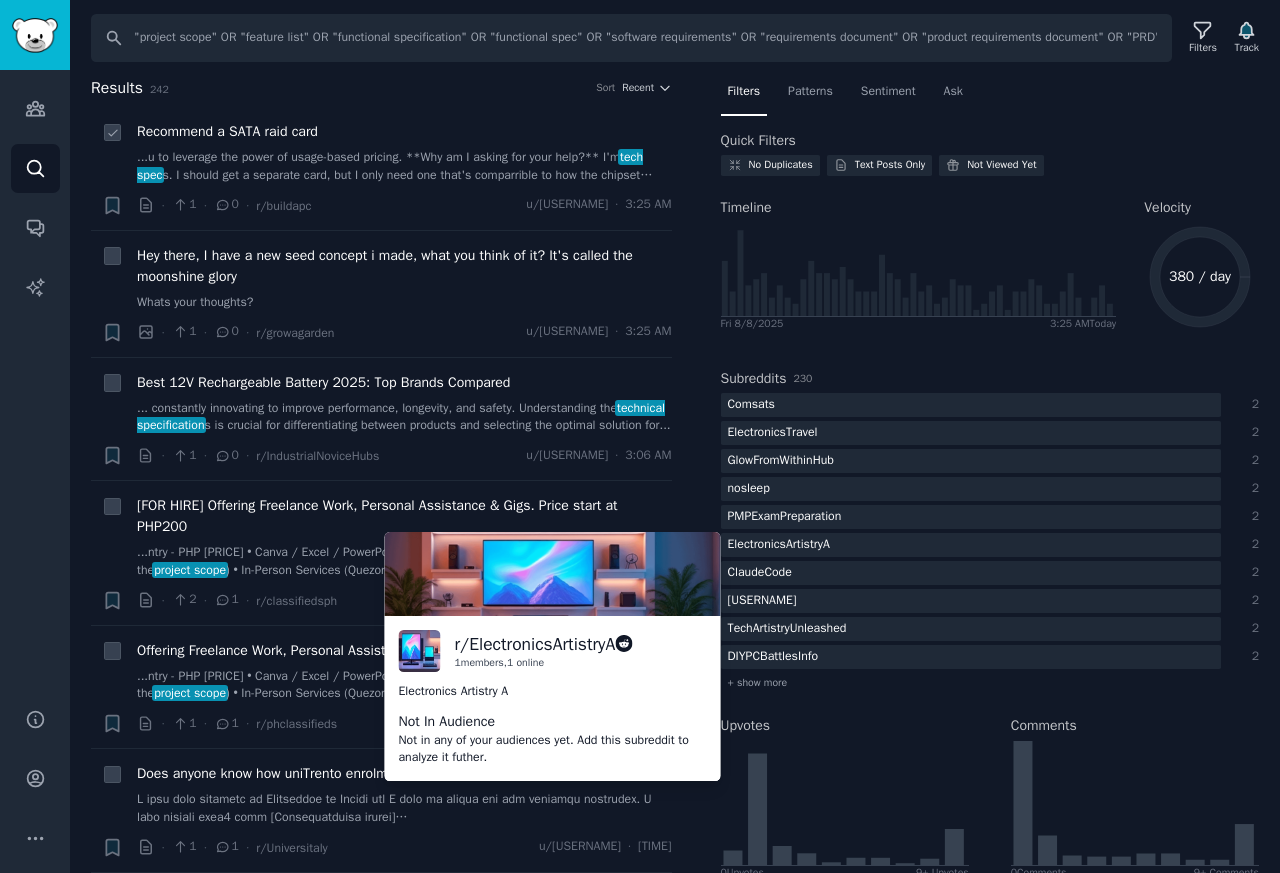 click on "Recommend a SATA raid card" at bounding box center [227, 131] 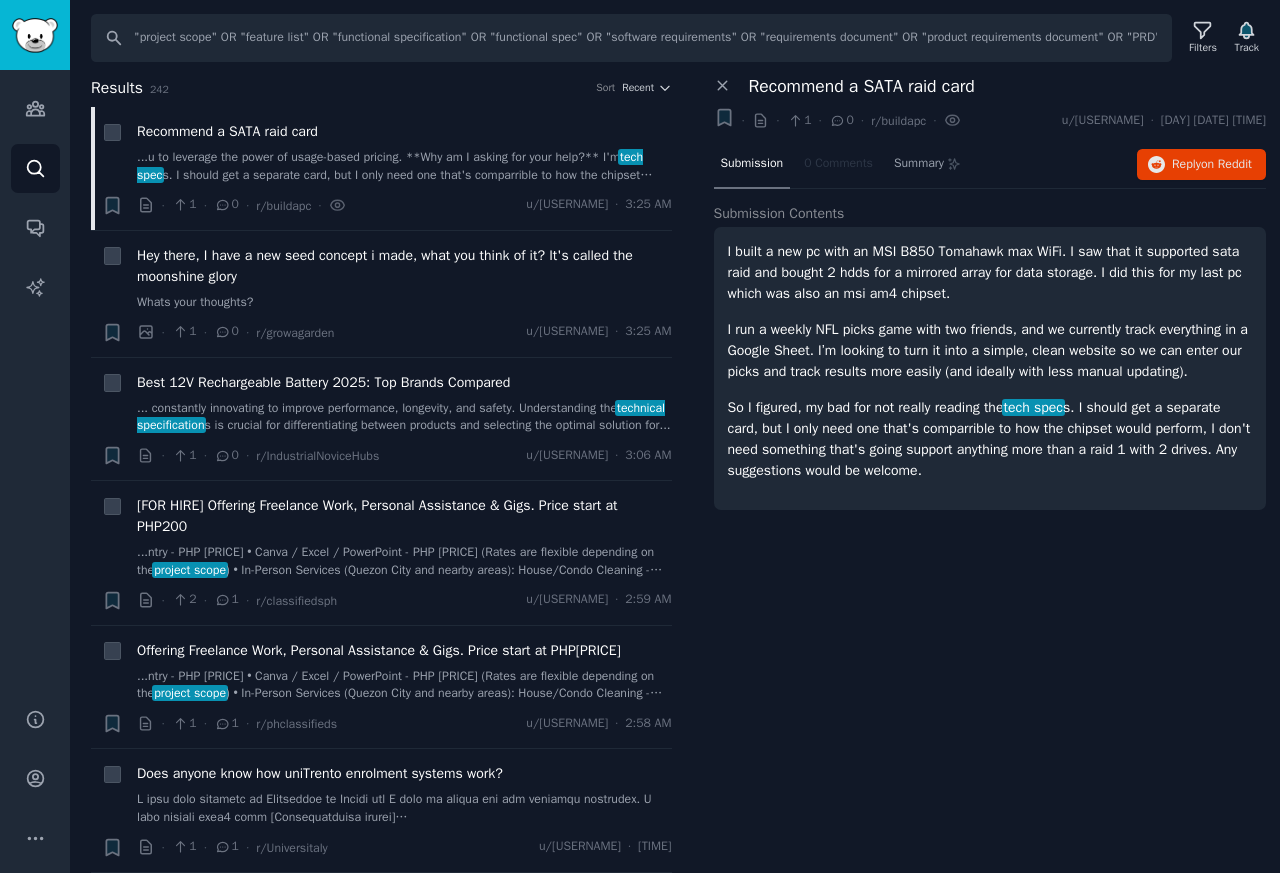click on "Submission 0 Comments Summary" at bounding box center (841, 165) 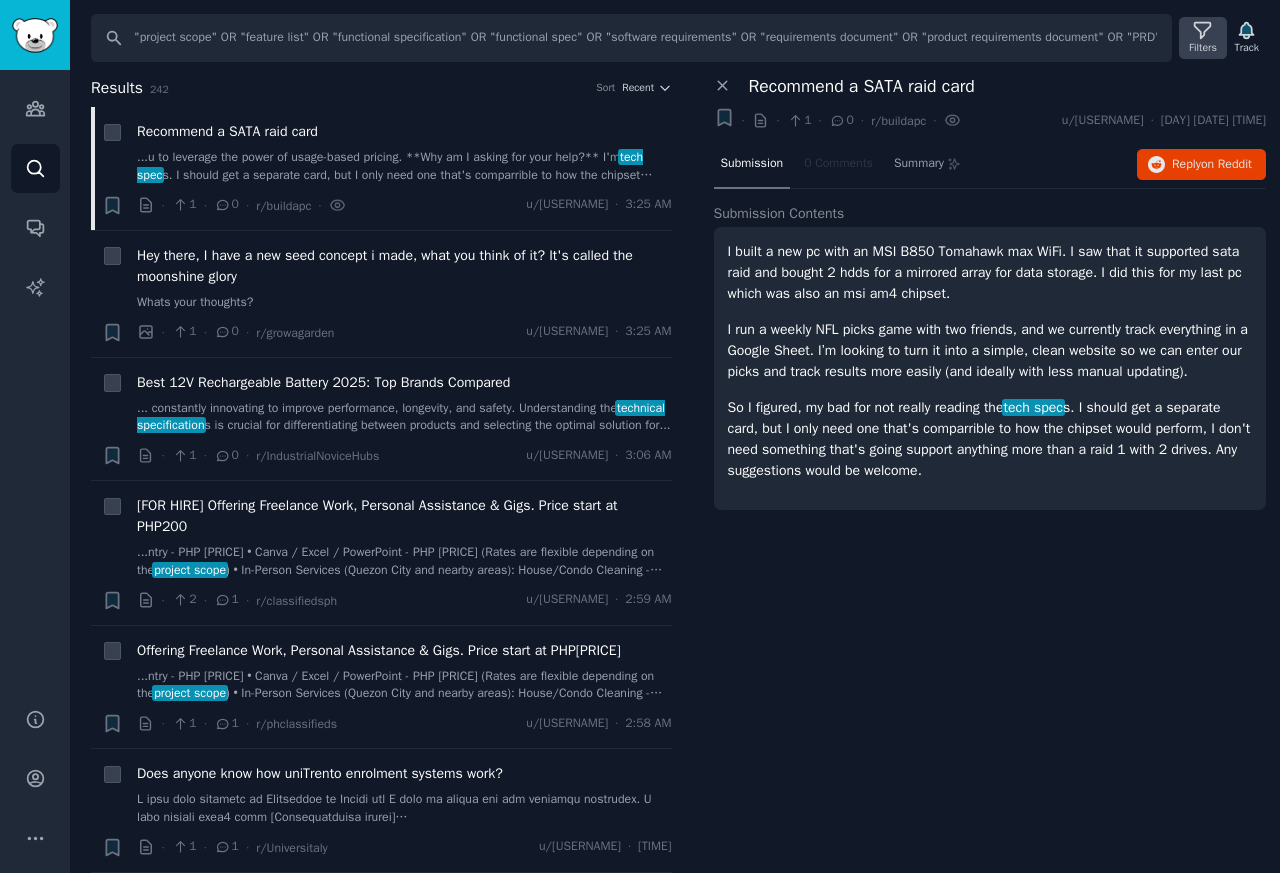 click 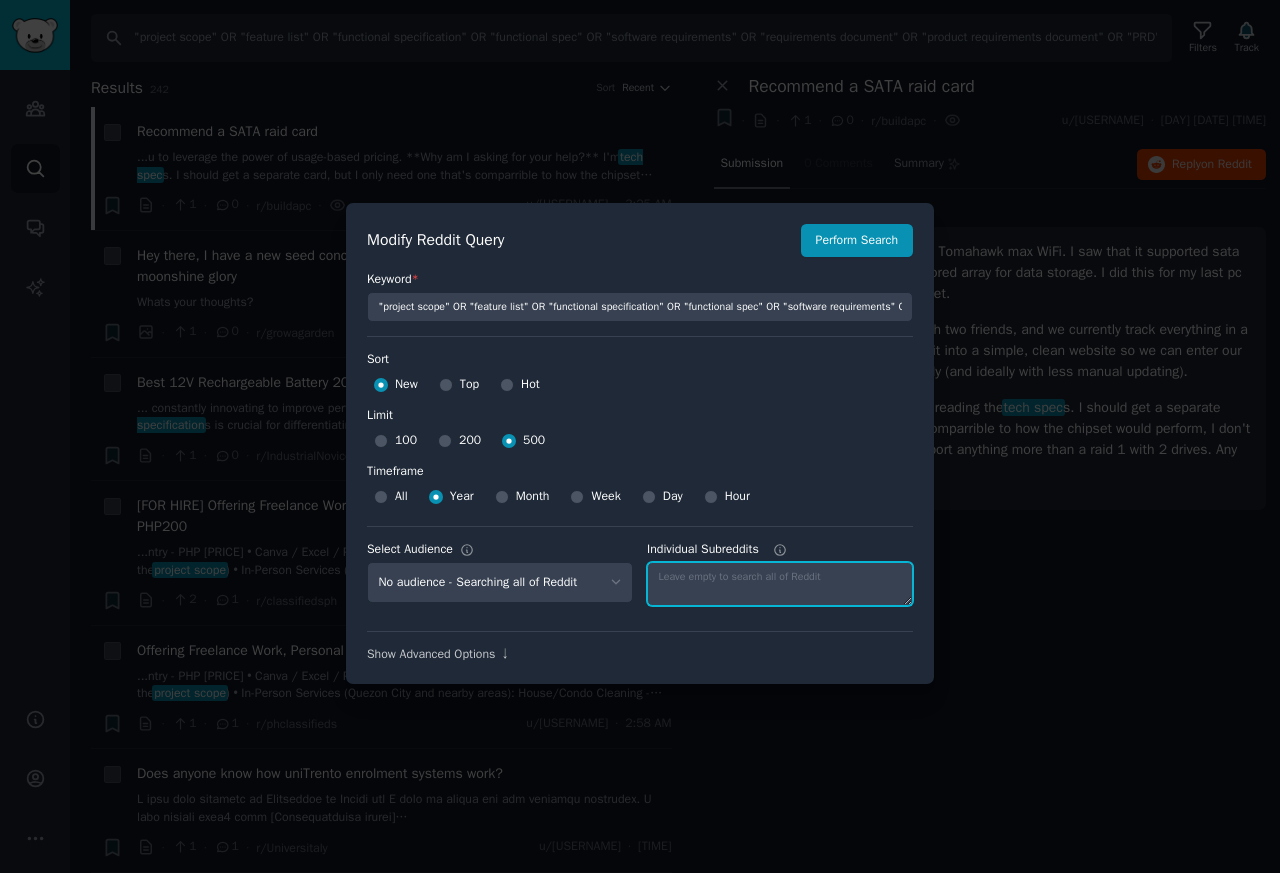 click on "Individual Subreddits" at bounding box center (780, 584) 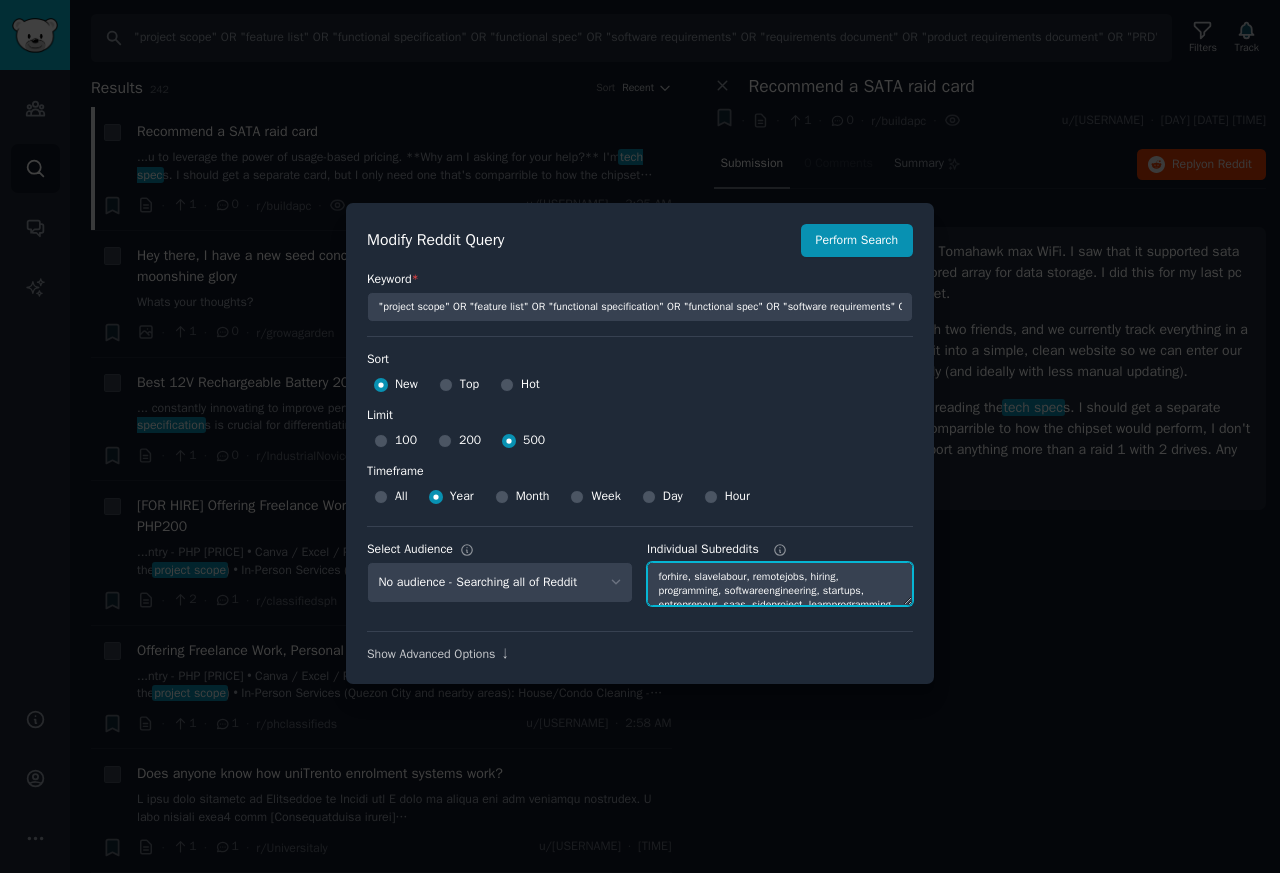 scroll, scrollTop: 21, scrollLeft: 0, axis: vertical 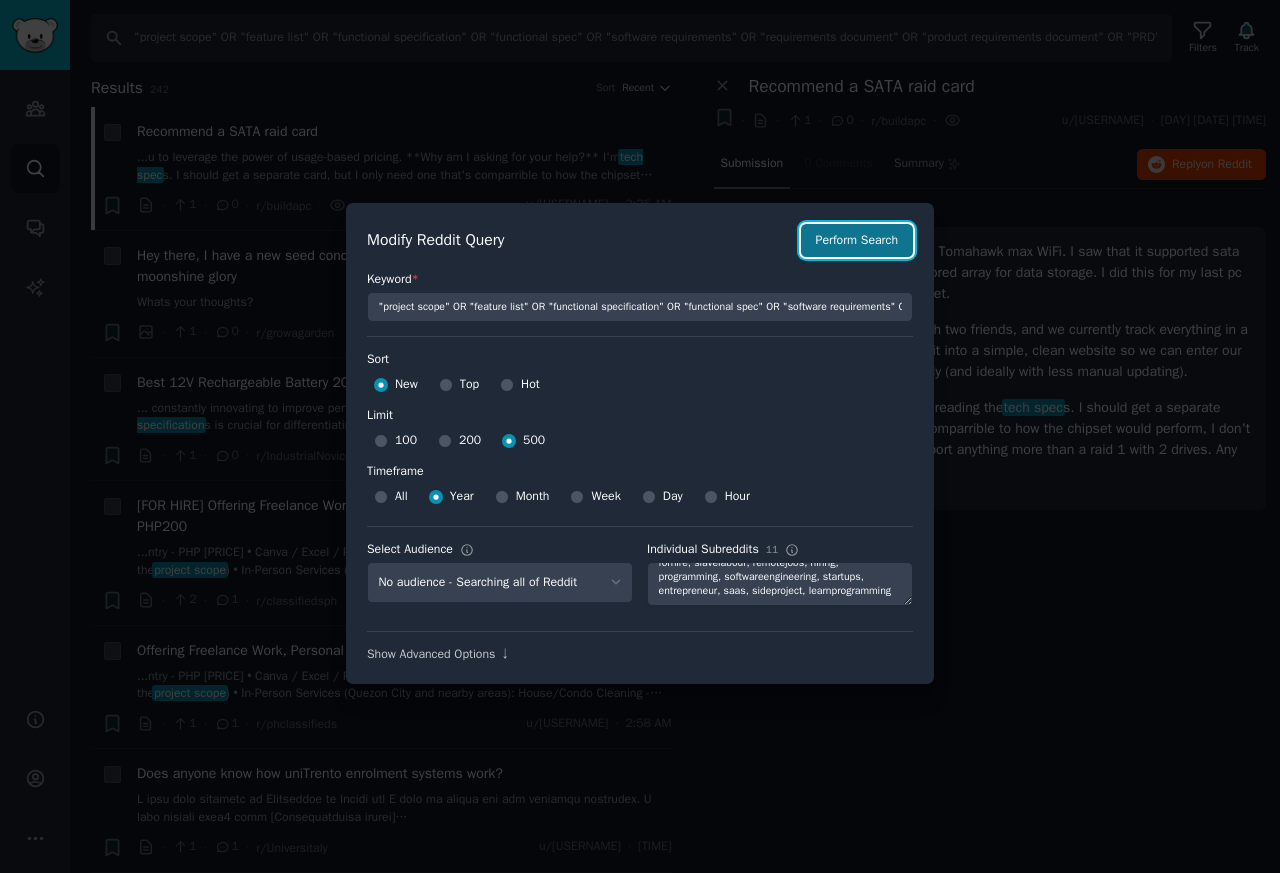 click on "Perform Search" at bounding box center (857, 241) 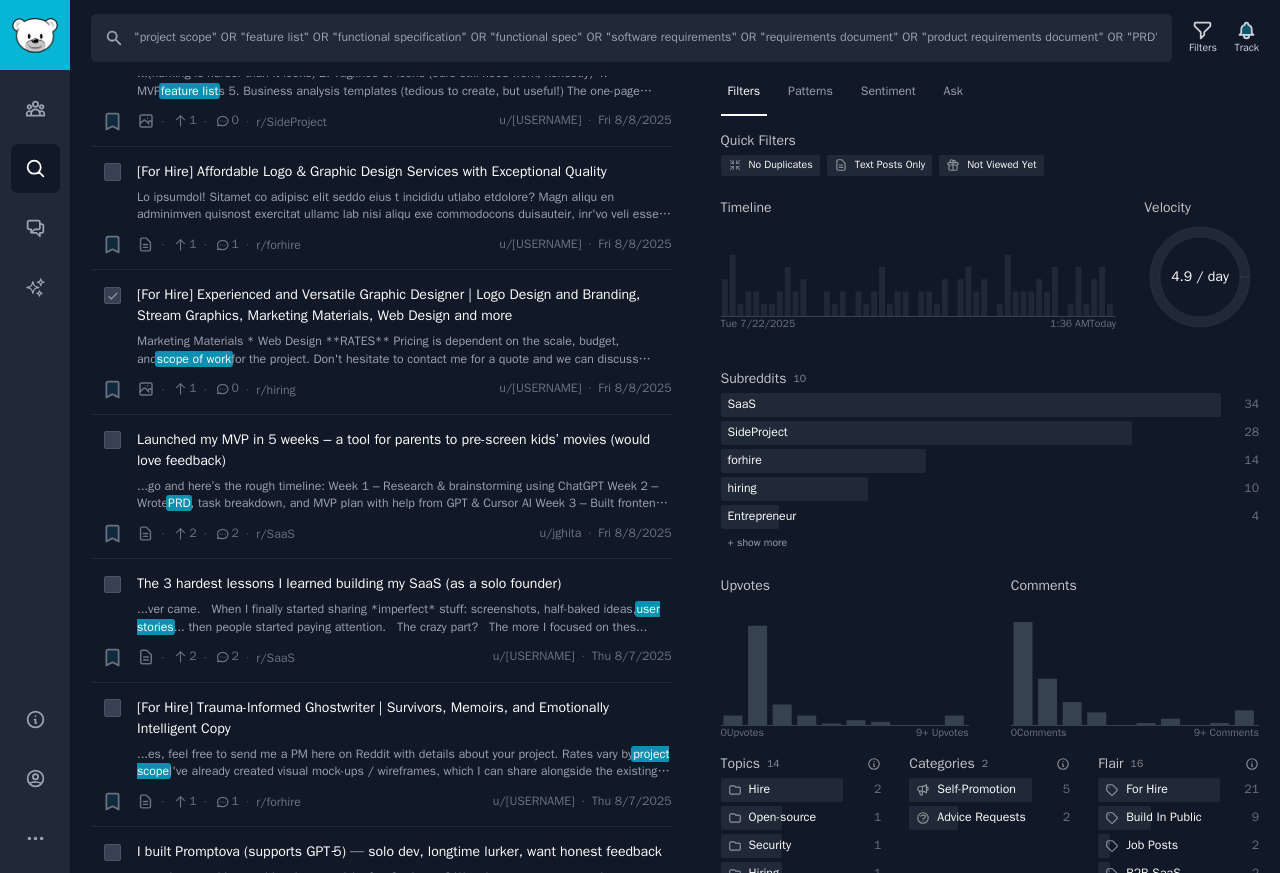 scroll, scrollTop: 720, scrollLeft: 0, axis: vertical 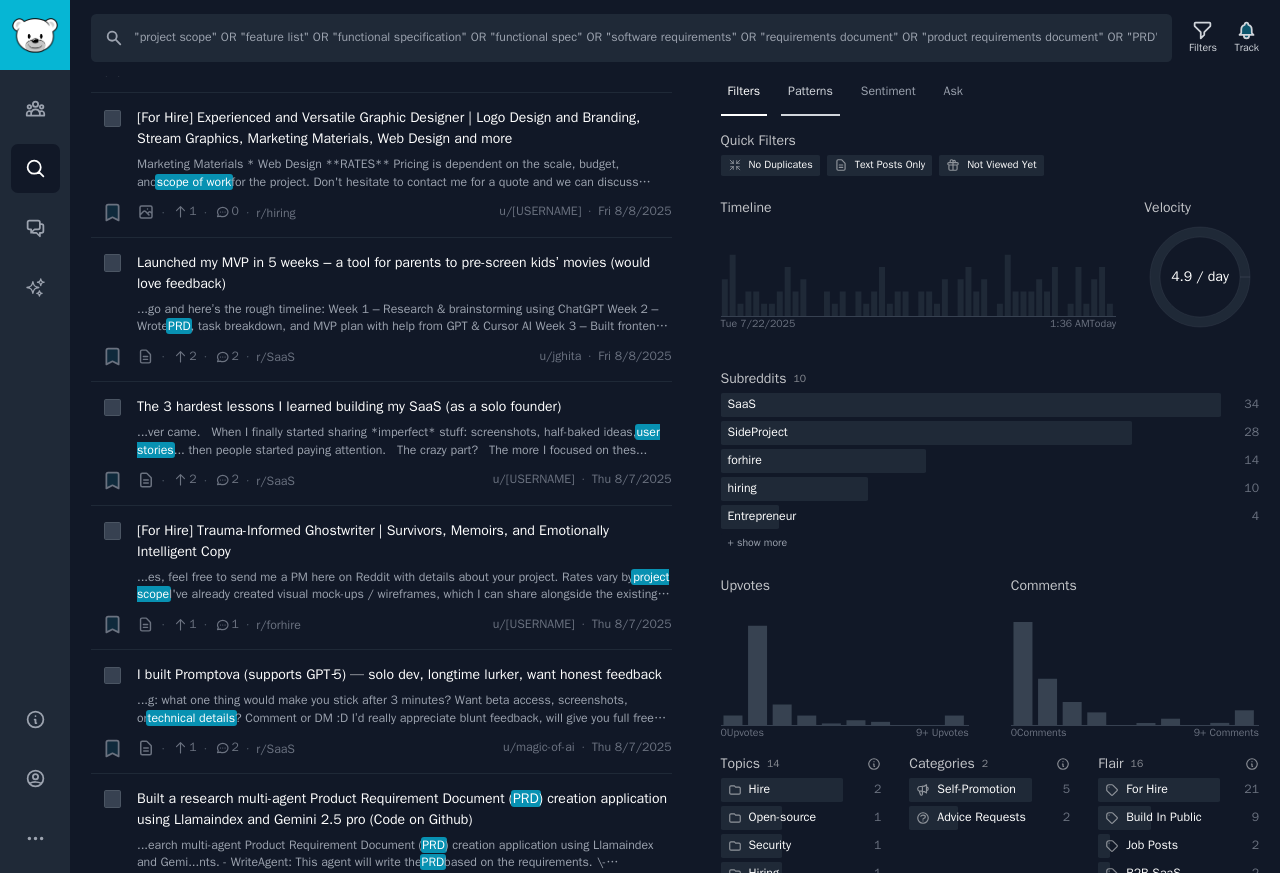 click on "Patterns" at bounding box center (810, 92) 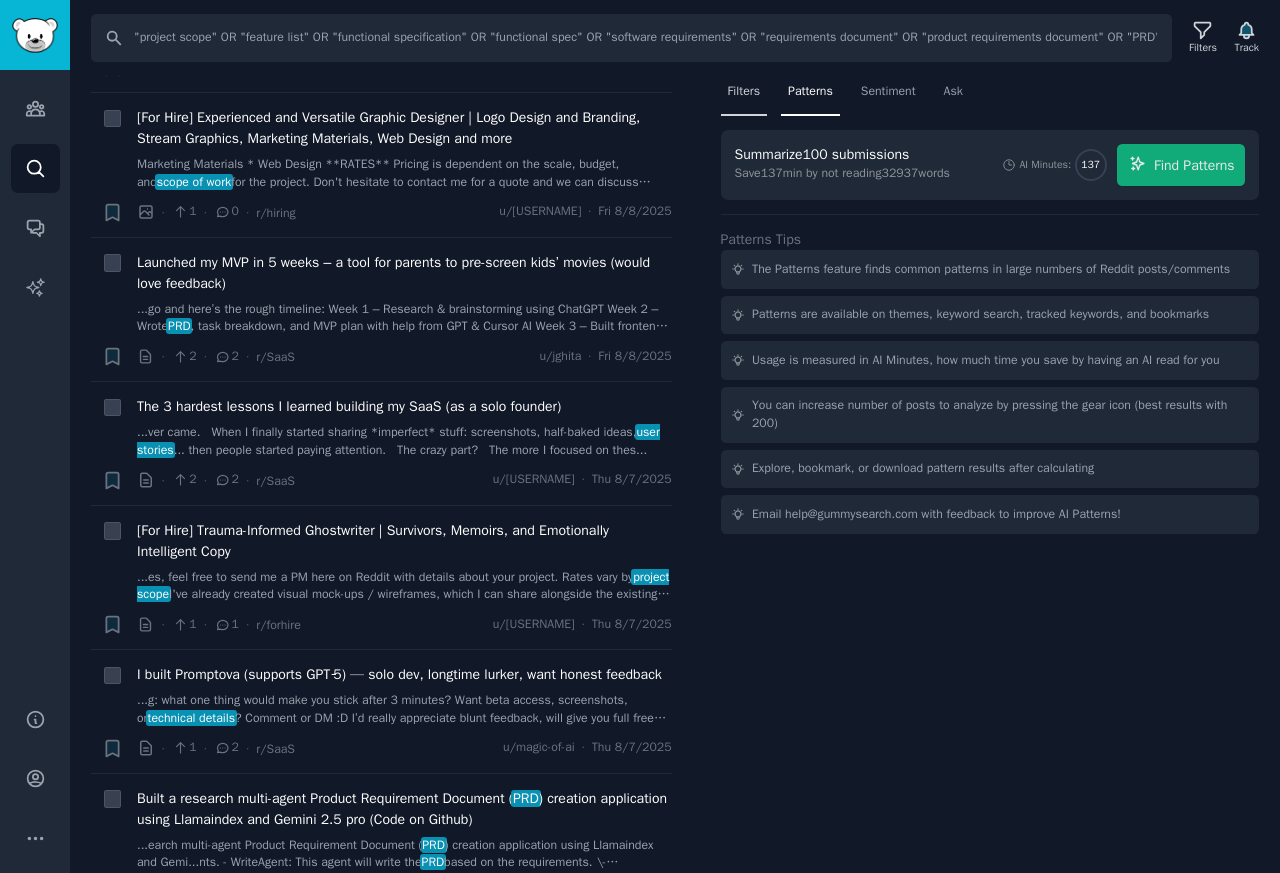 click on "Filters" at bounding box center (744, 96) 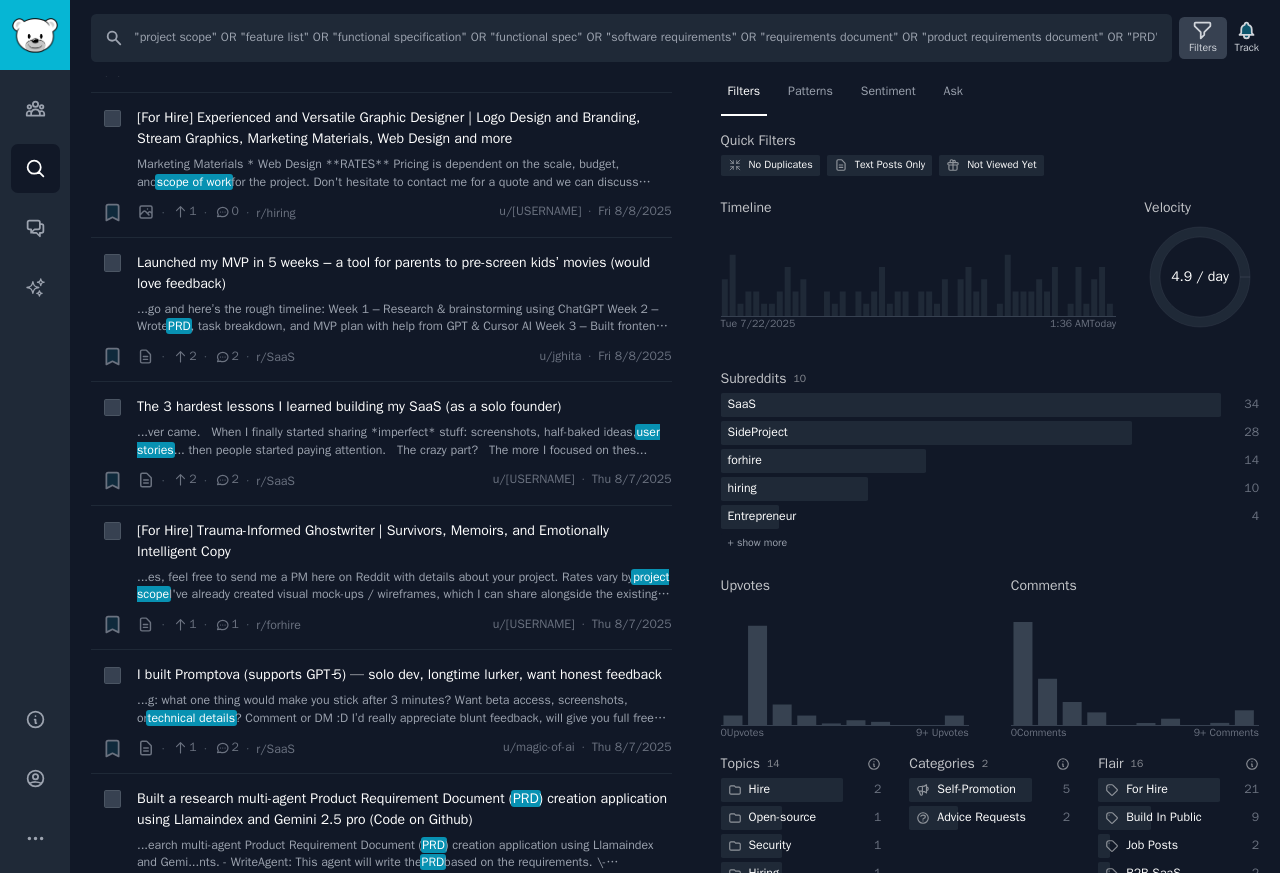 click 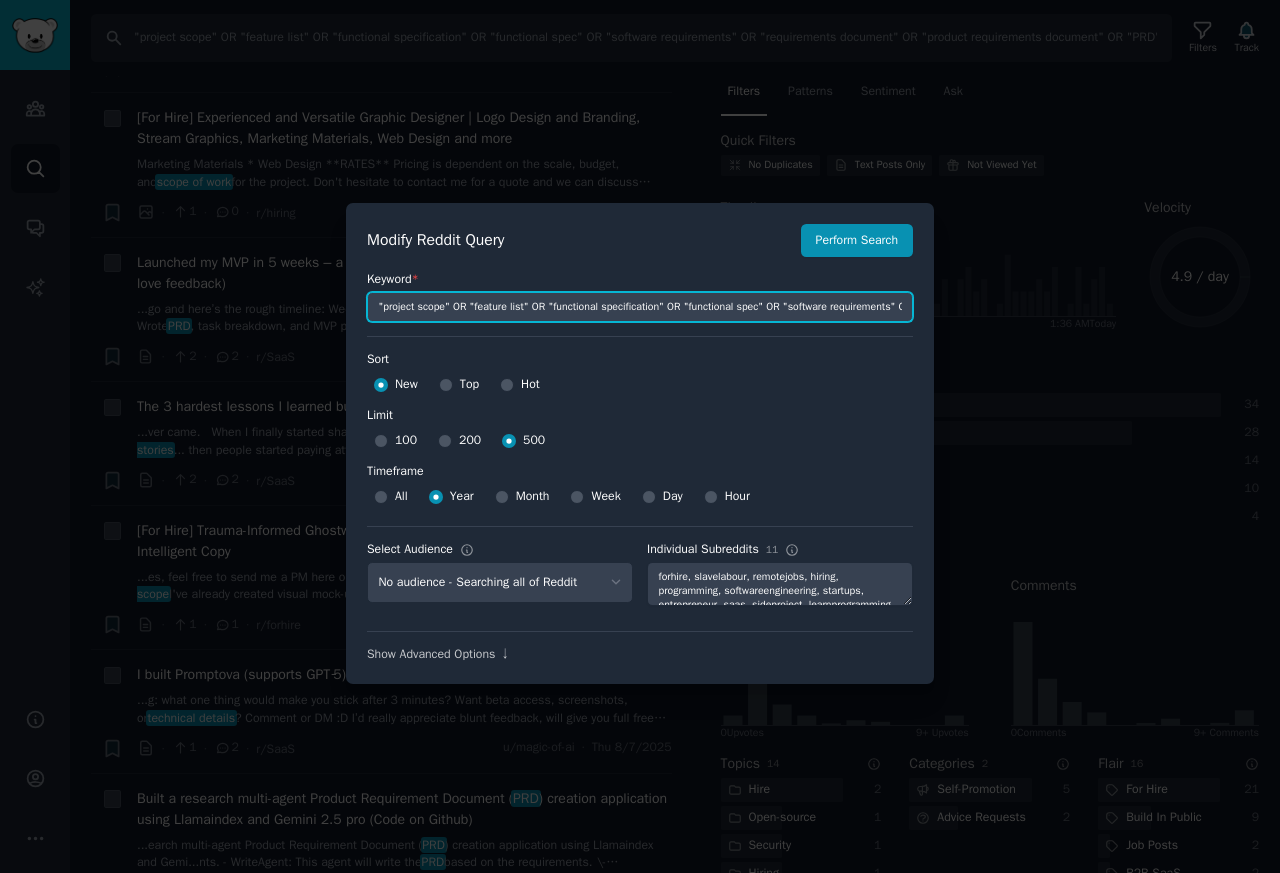click on ""project scope" OR "feature list" OR "functional specification" OR "functional spec" OR "software requirements" OR "requirements document" OR "product requirements document" OR "PRD" OR "technical specification" OR "tech spec" OR "project proposal" OR "RFP" OR "RFQ" OR "SRS" OR "statement of work" OR "SOW" OR "MVP specs" OR "acceptance criteria" OR "user stories" OR "detailed requirements" OR "full description" OR "full list of features" OR "complete specifications" OR "technical details" OR "scope of work"" at bounding box center [640, 307] 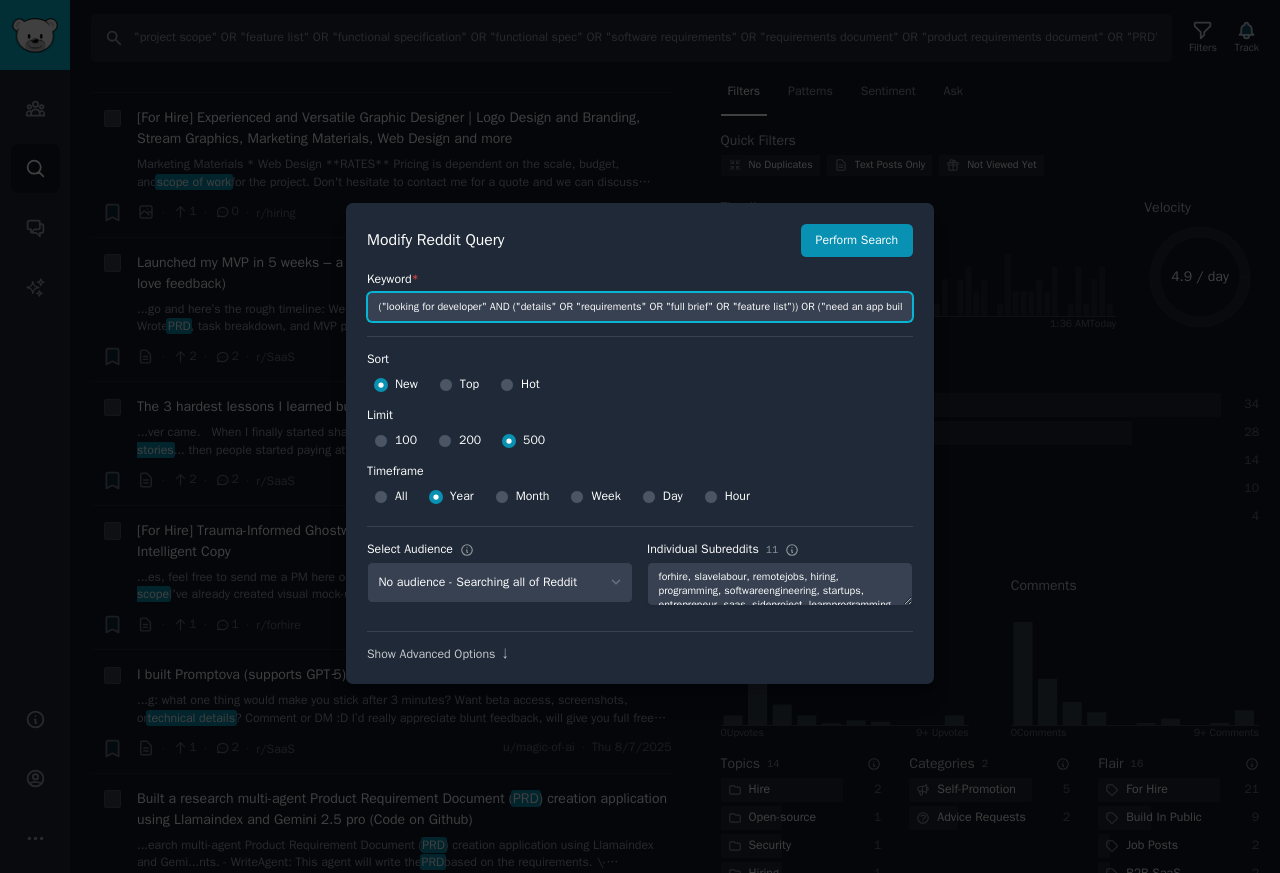 scroll, scrollTop: 0, scrollLeft: 1078, axis: horizontal 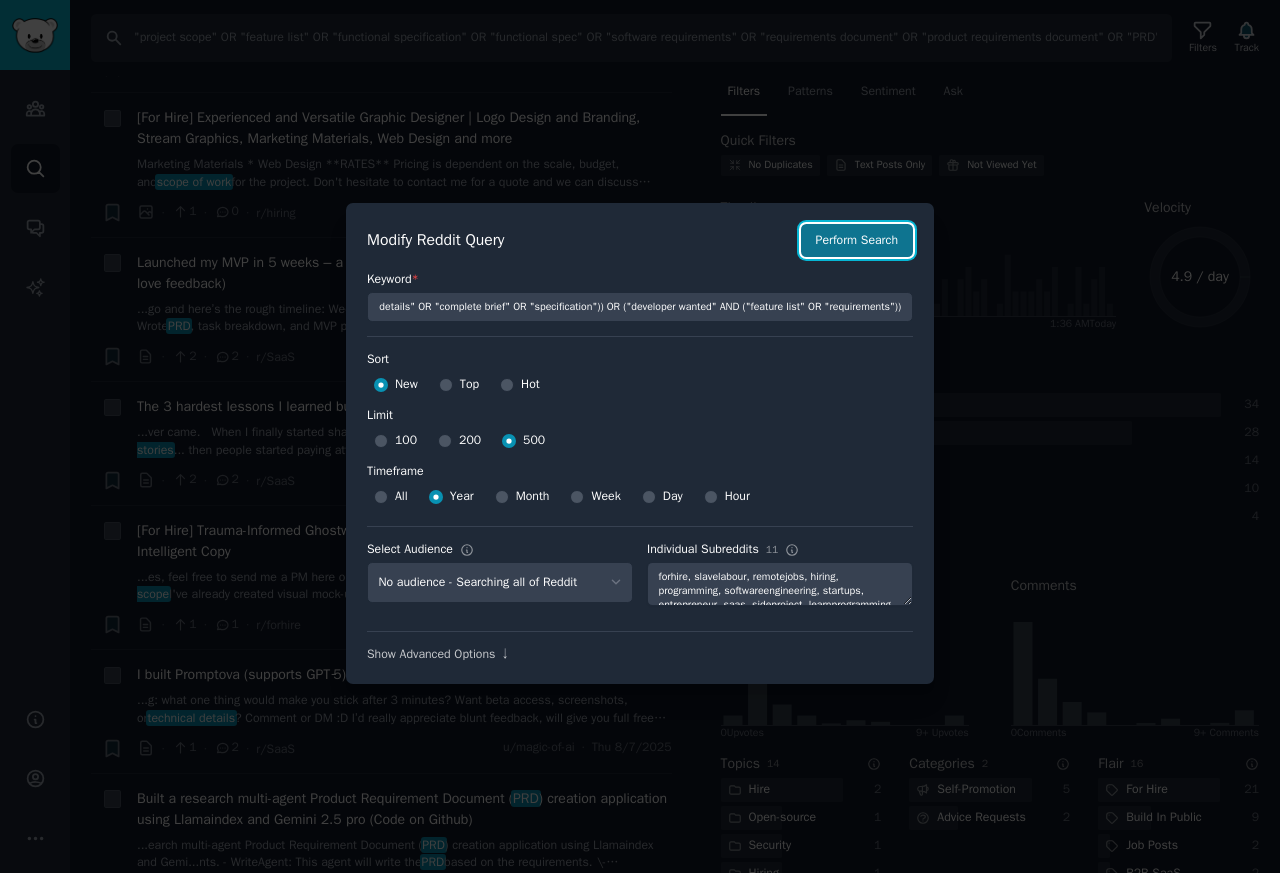 click on "Perform Search" at bounding box center [857, 241] 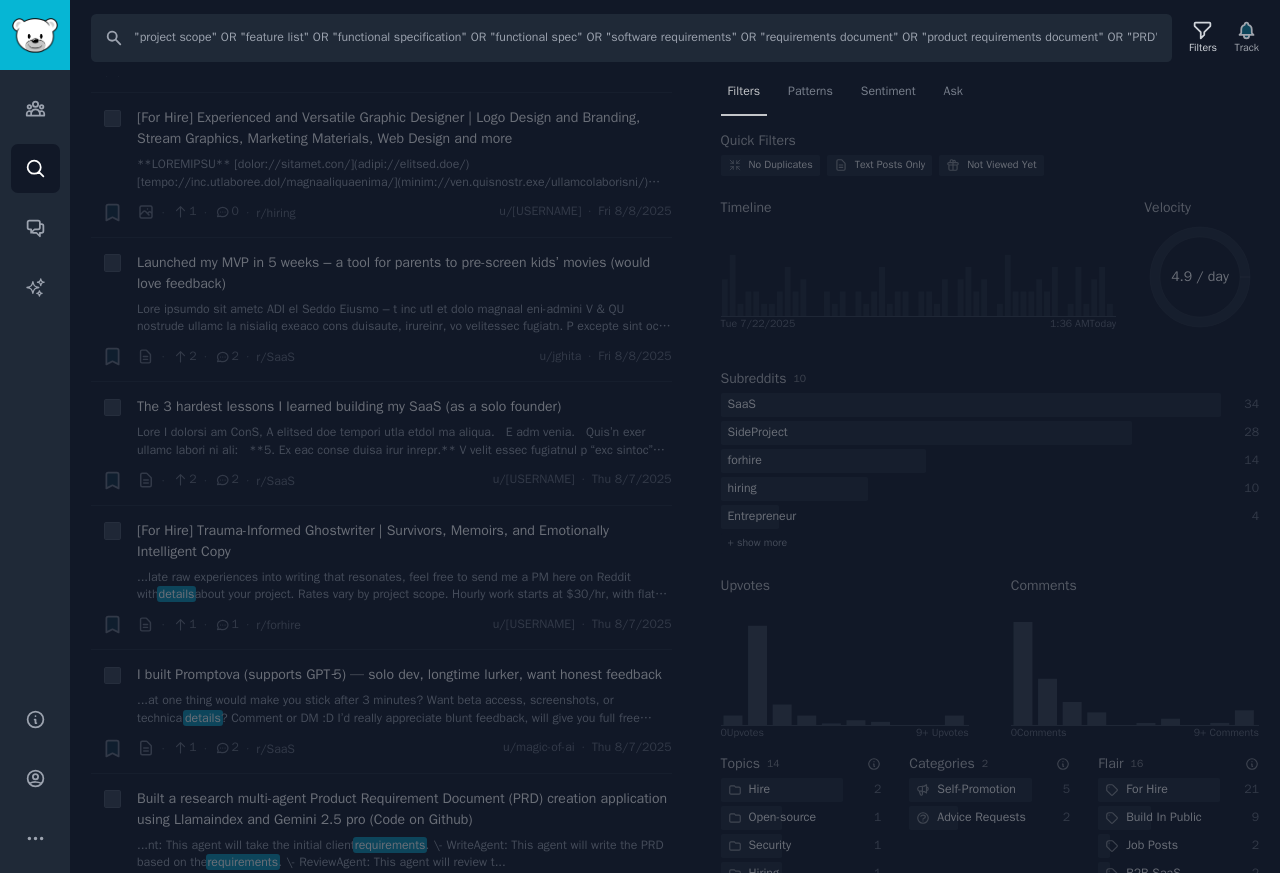 type on "("looking for developer" AND ("details" OR "requirements" OR "full brief" OR "feature list")) OR ("need an app built" AND ("requirements" OR "full details" OR "feature list" OR "specification")) OR ("build this" AND ("full details" OR "complete brief" OR "specification")) OR ("developer wanted" AND ("feature list" OR "requirements"))" 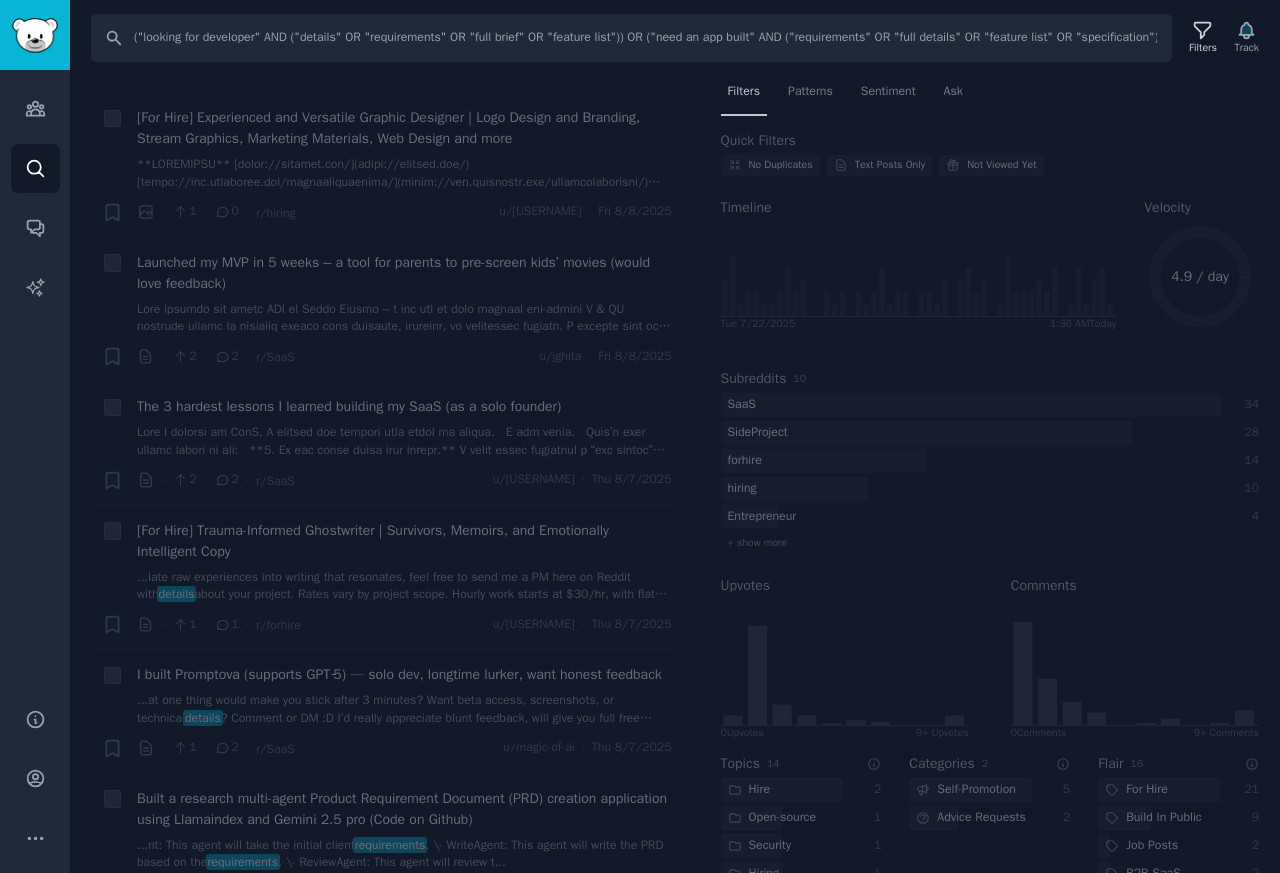 scroll, scrollTop: 0, scrollLeft: 0, axis: both 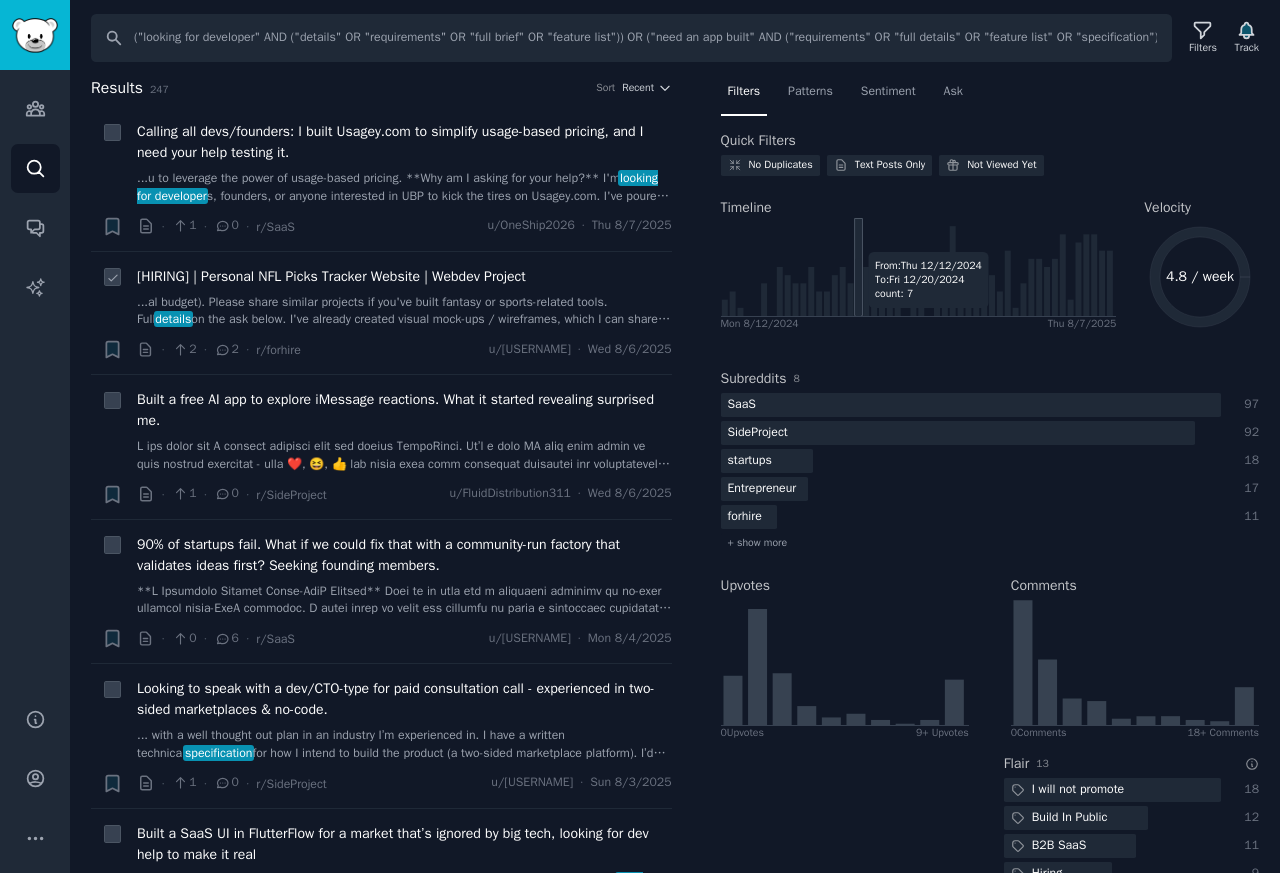 click on "[HIRING] | Personal NFL Picks Tracker Website | Webdev Project" at bounding box center [331, 276] 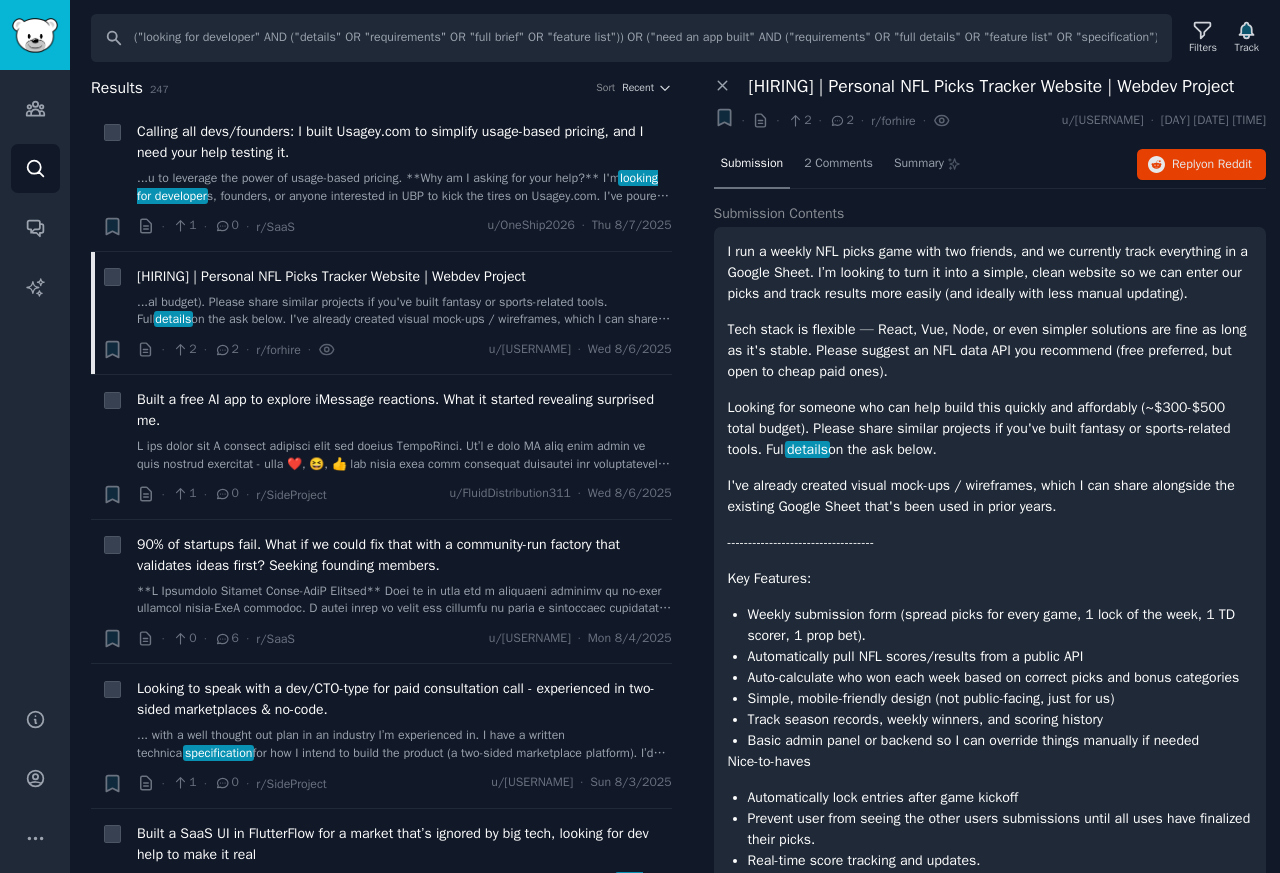 click on "Submission 2 Comments Summary Reply  on Reddit" at bounding box center (990, 165) 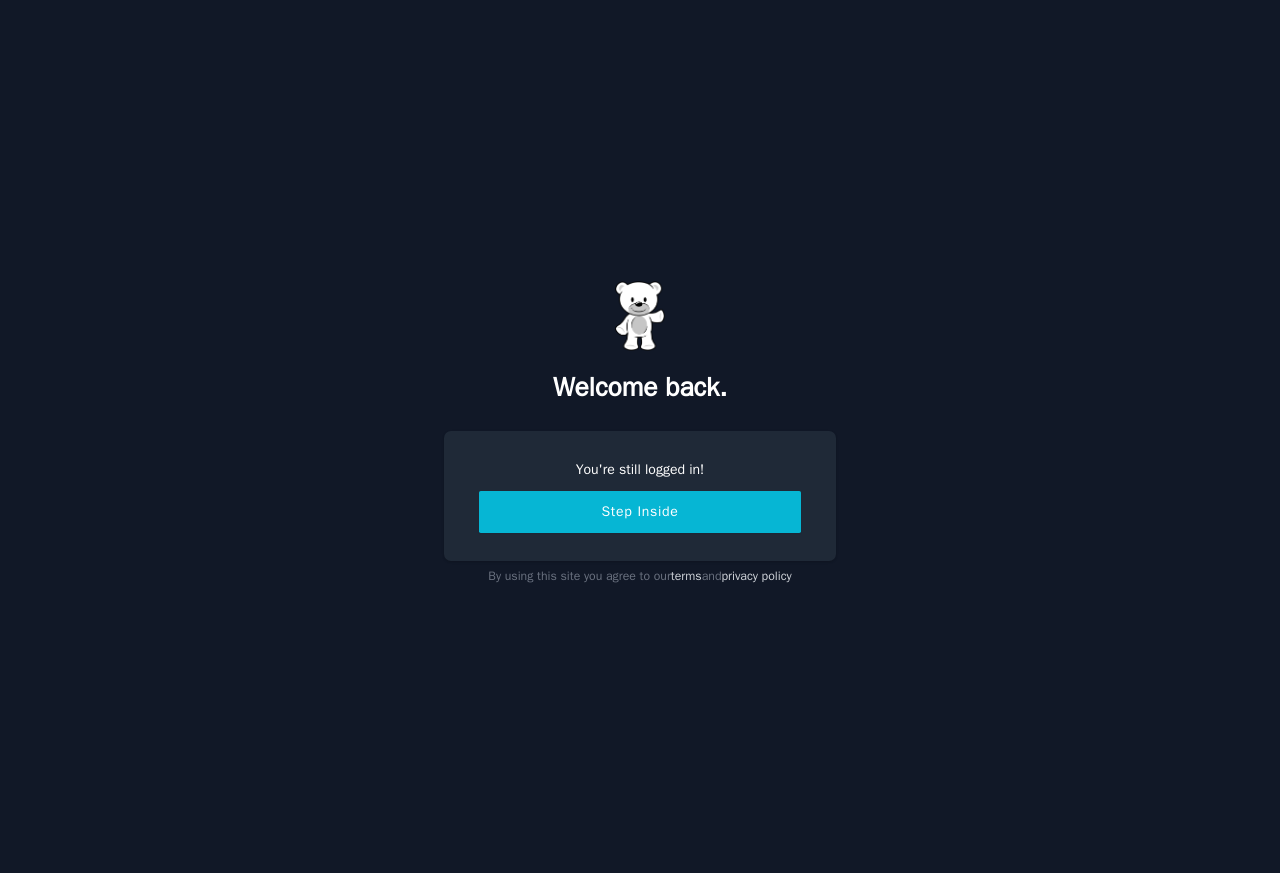 scroll, scrollTop: 0, scrollLeft: 0, axis: both 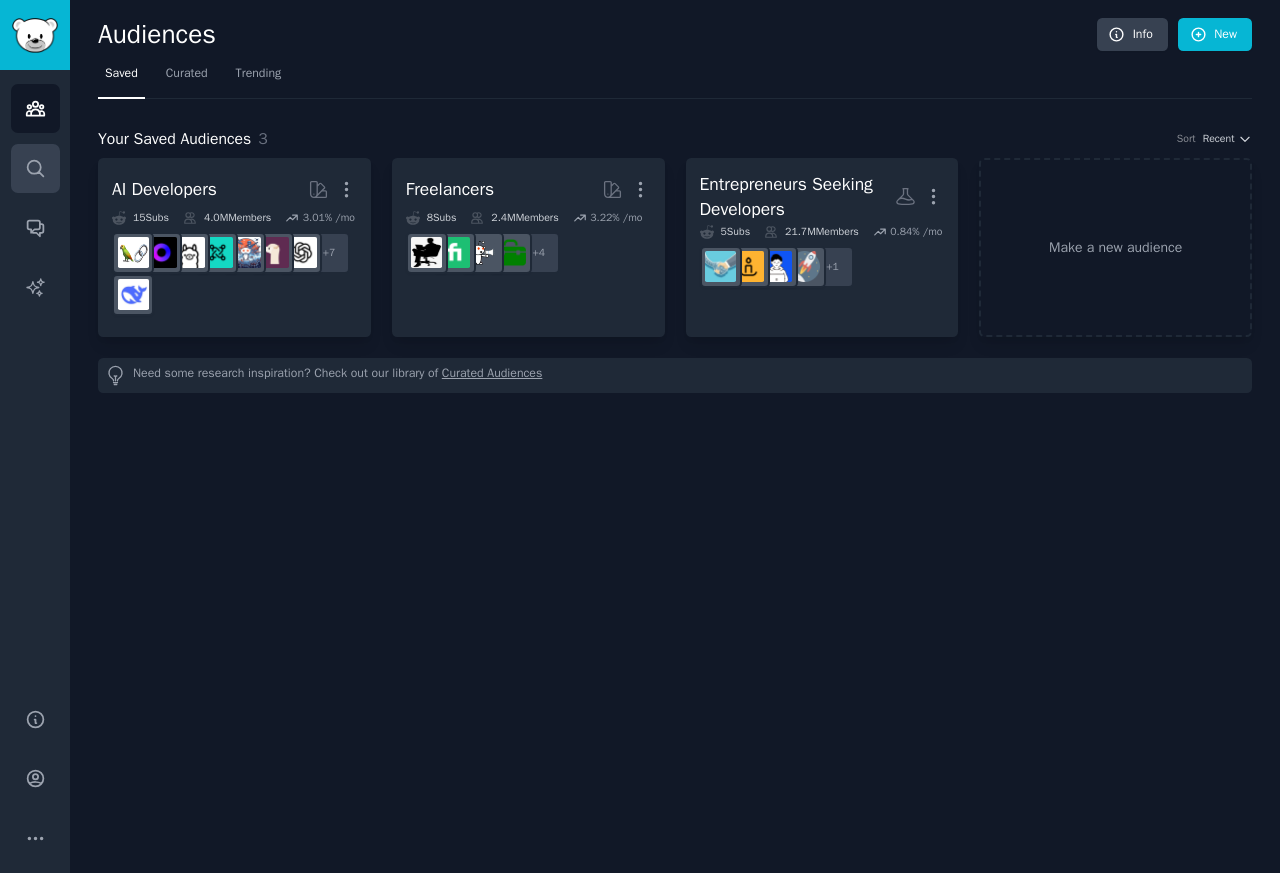 click 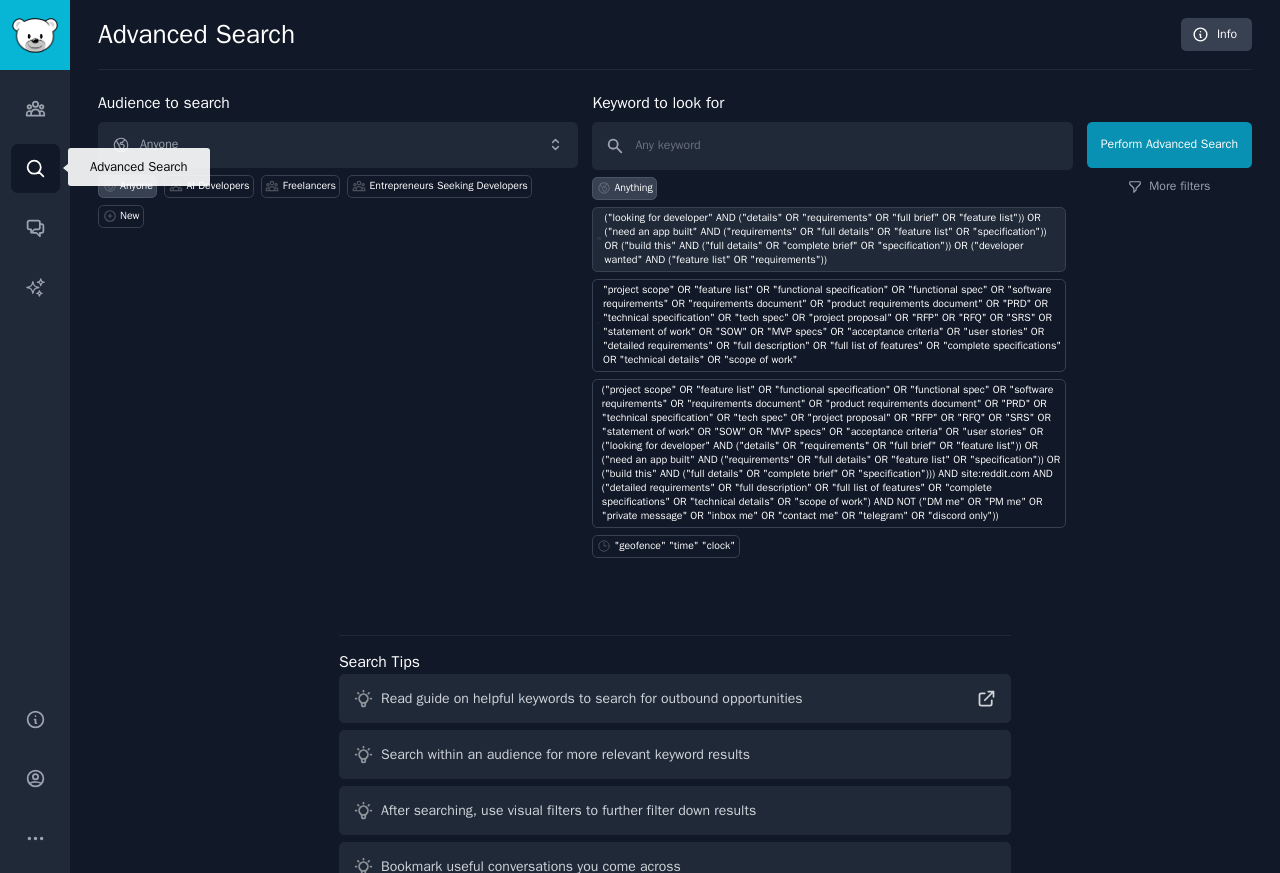 click on "("looking for developer" AND ("details" OR "requirements" OR "full brief" OR "feature list")) OR ("need an app built" AND ("requirements" OR "full details" OR "feature list" OR "specification")) OR ("build this" AND ("full details" OR "complete brief" OR "specification")) OR ("developer wanted" AND ("feature list" OR "requirements"))" at bounding box center [833, 239] 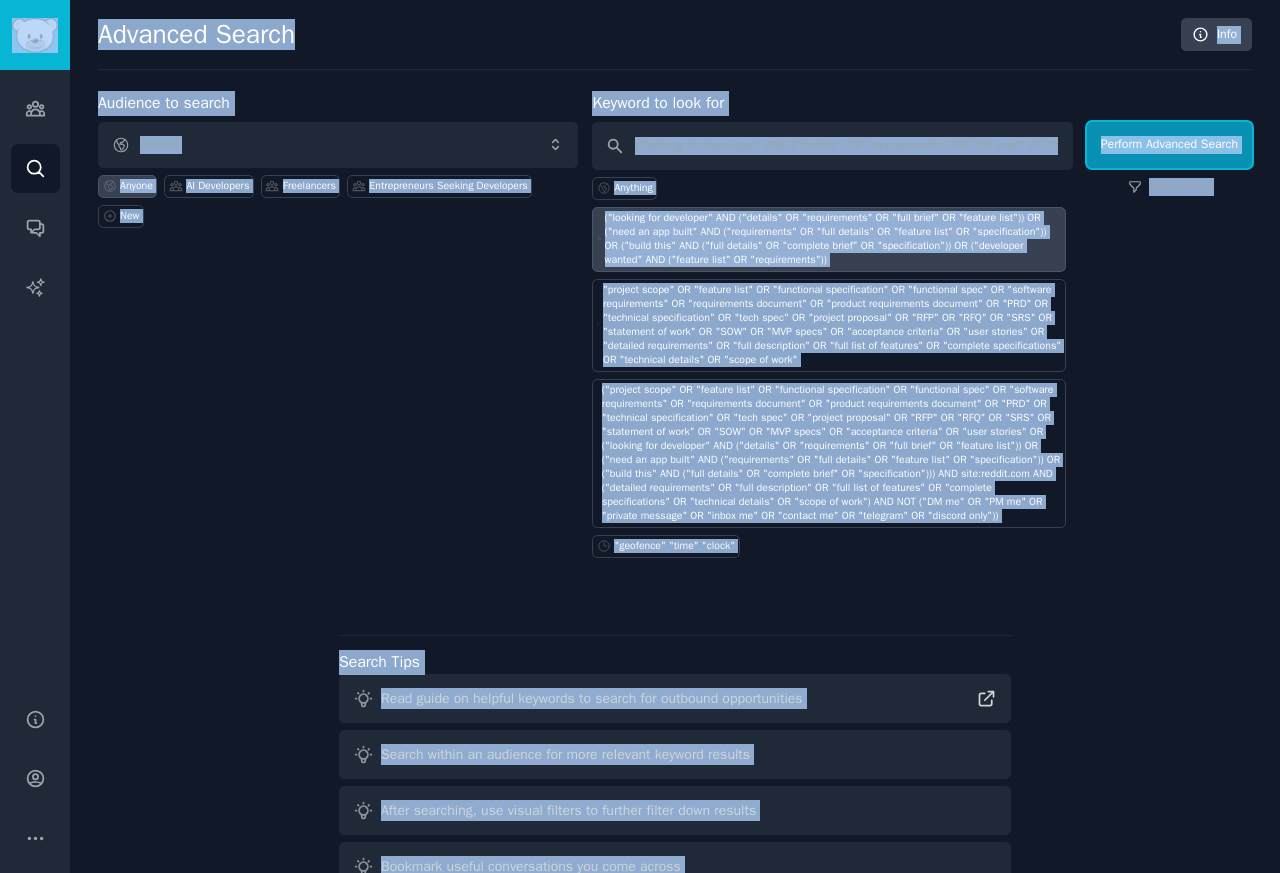 type 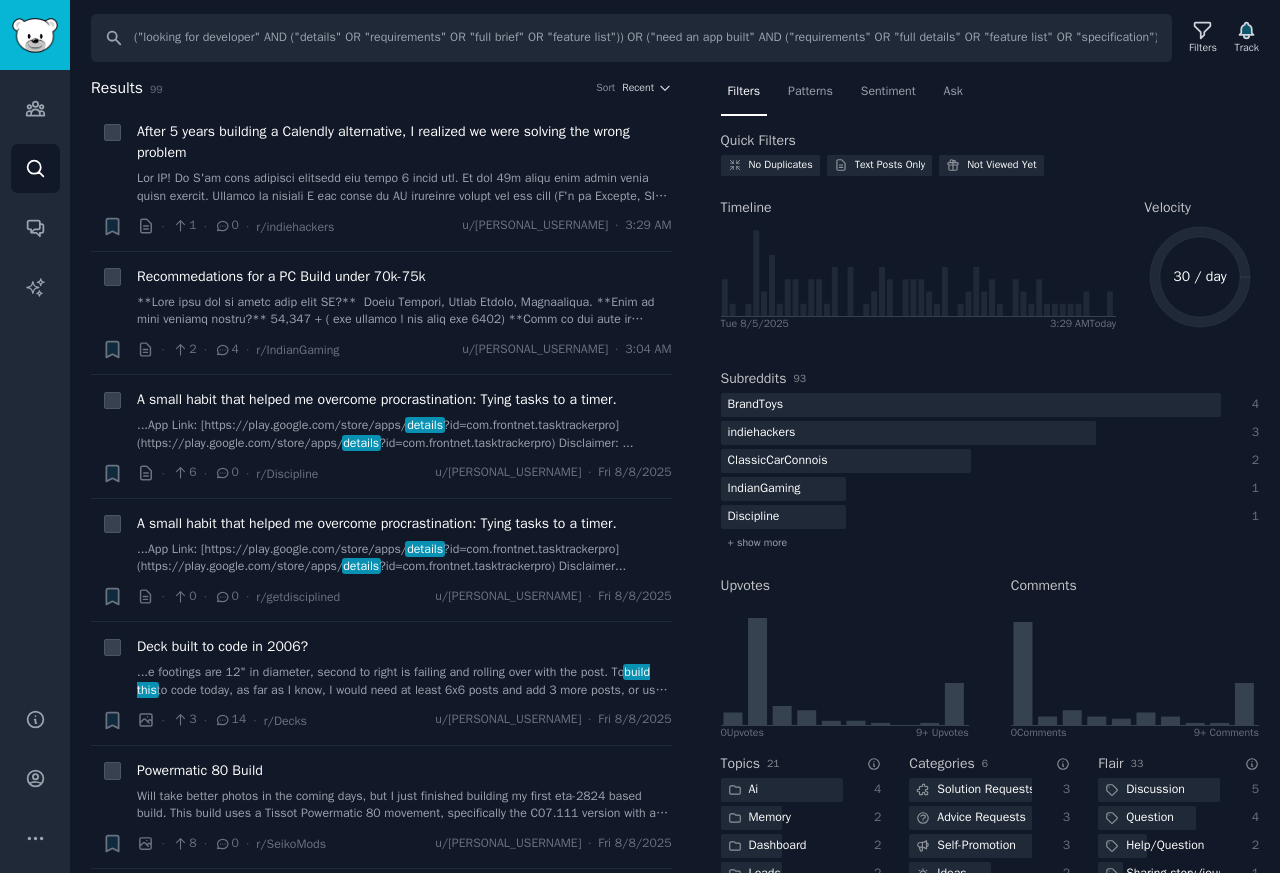 click on "Filters" at bounding box center [744, 92] 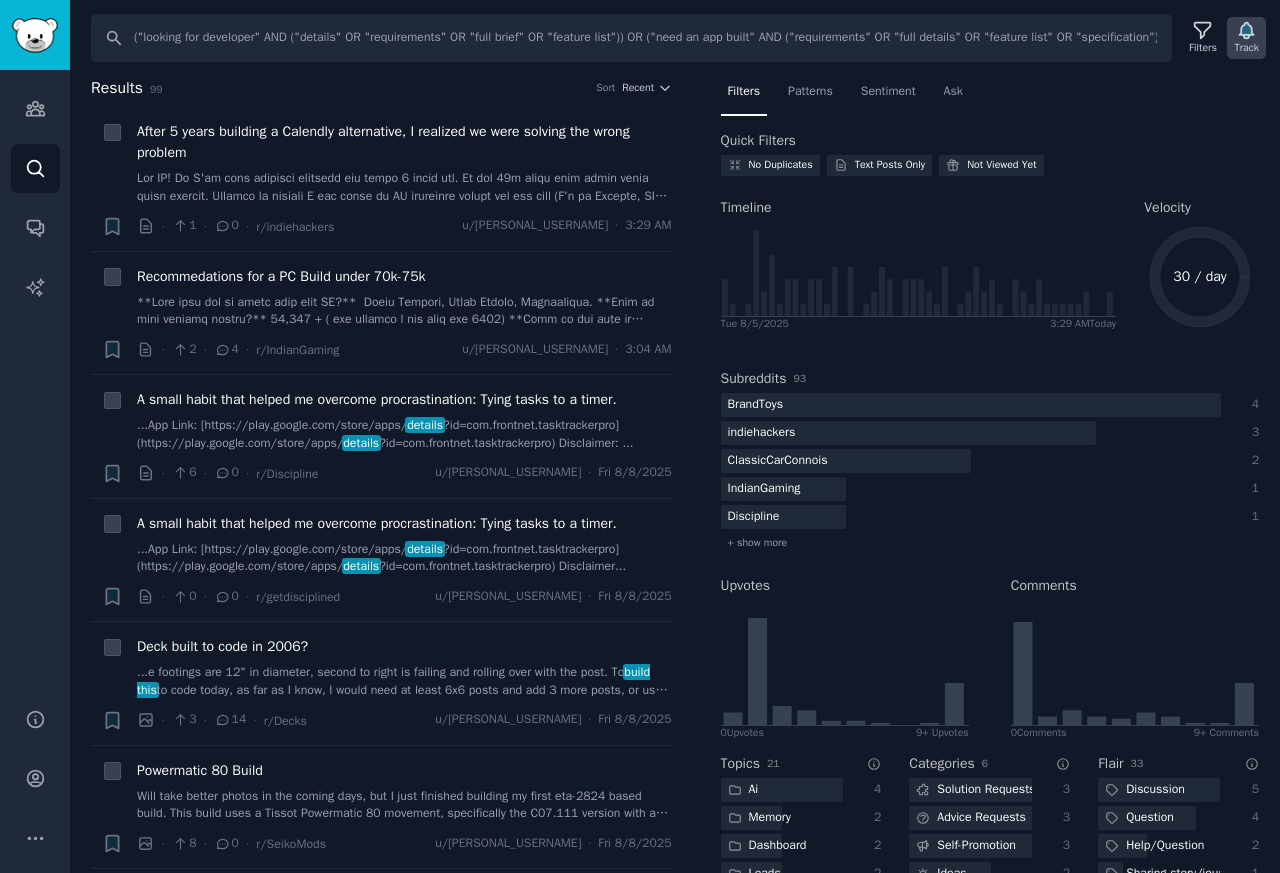 click 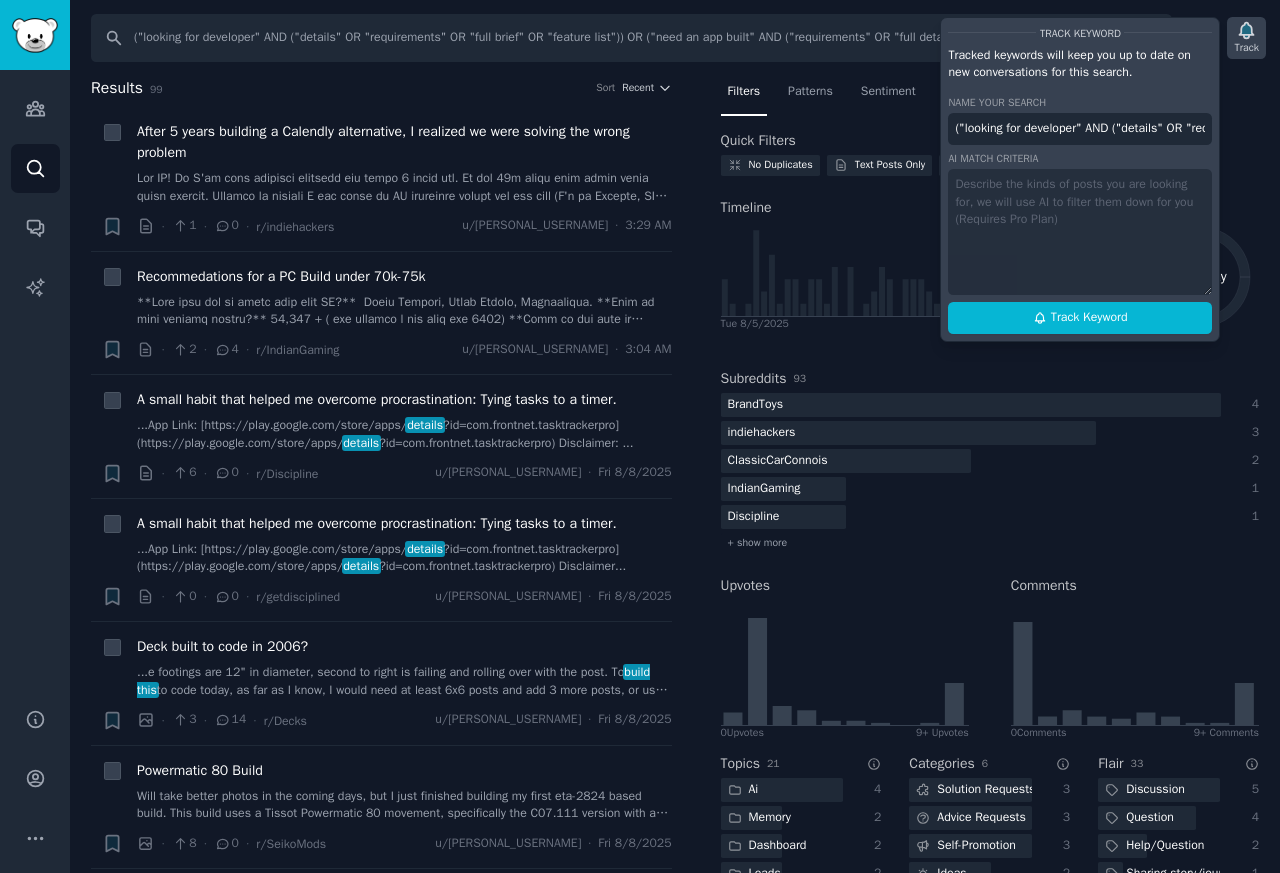 scroll, scrollTop: 0, scrollLeft: 1620, axis: horizontal 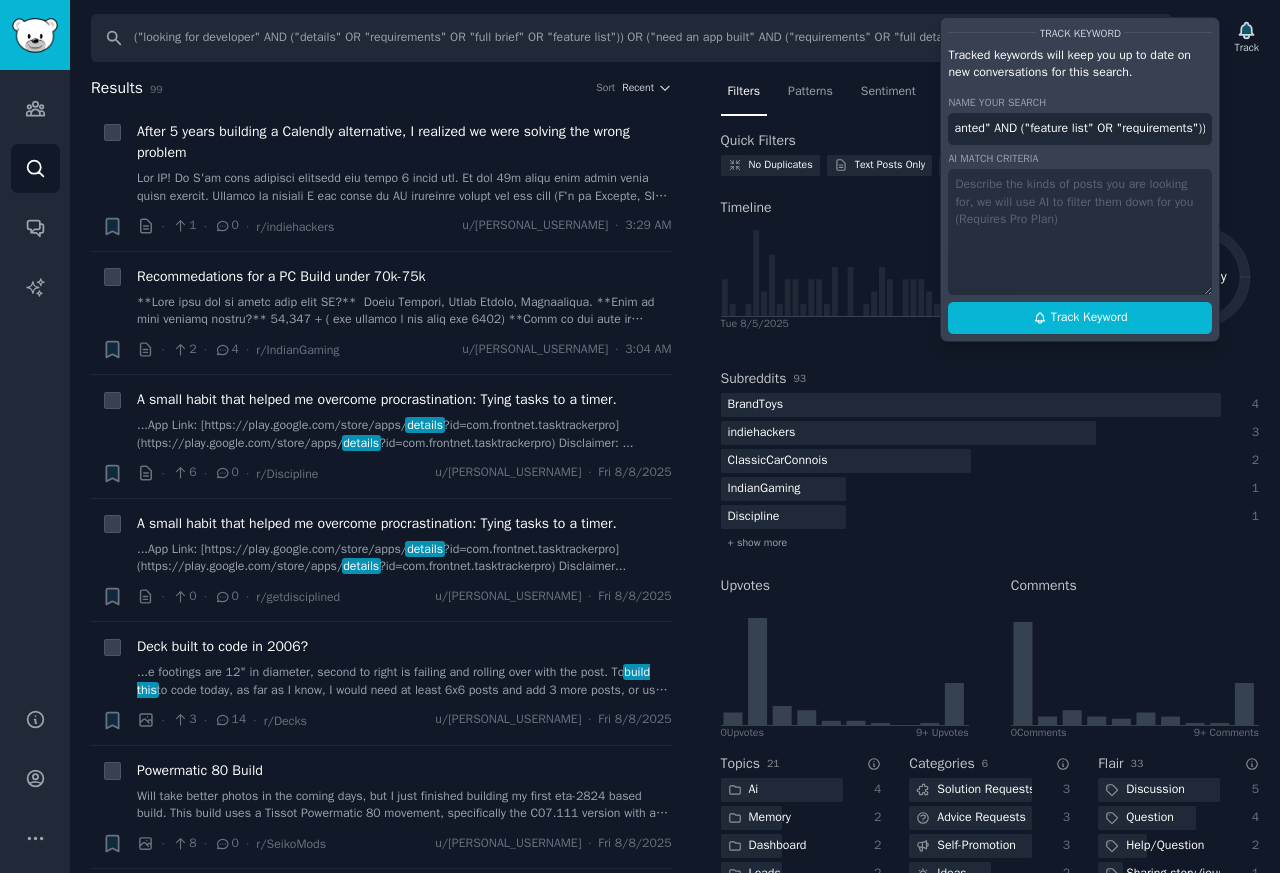 click on "Track Keyword" at bounding box center (1080, 31) 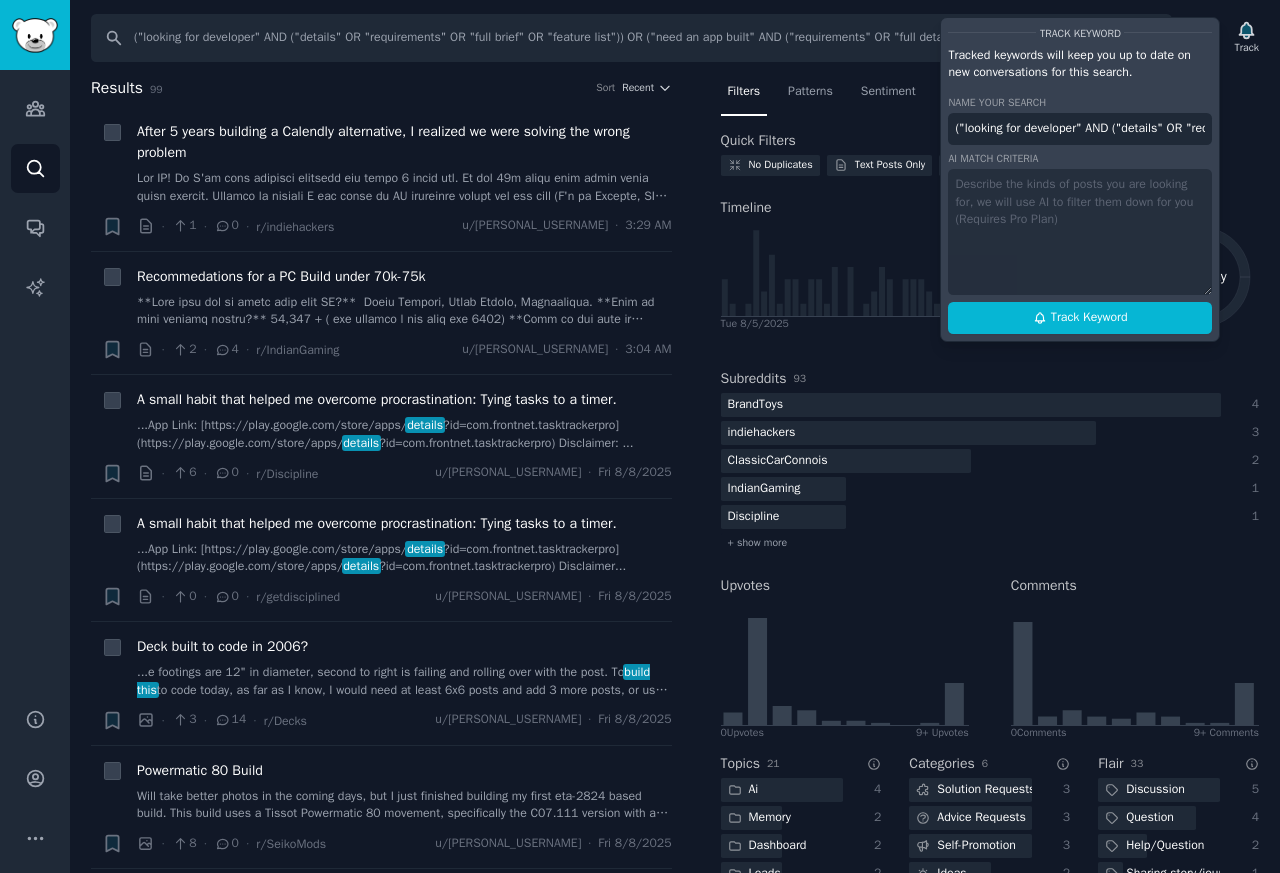 click on "Track Keyword Tracked keywords will keep you up to date on new conversations for this search. Name your search ("looking for developer" AND ("details" OR "requirements" OR "full brief" OR "feature list")) OR ("need an app built" AND ("requirements" OR "full details" OR "feature list" OR "specification")) OR ("build this" AND ("full details" OR "complete brief" OR "specification")) OR ("developer wanted" AND ("feature list" OR "requirements")) AI match criteria Track Keyword" at bounding box center [1080, 179] 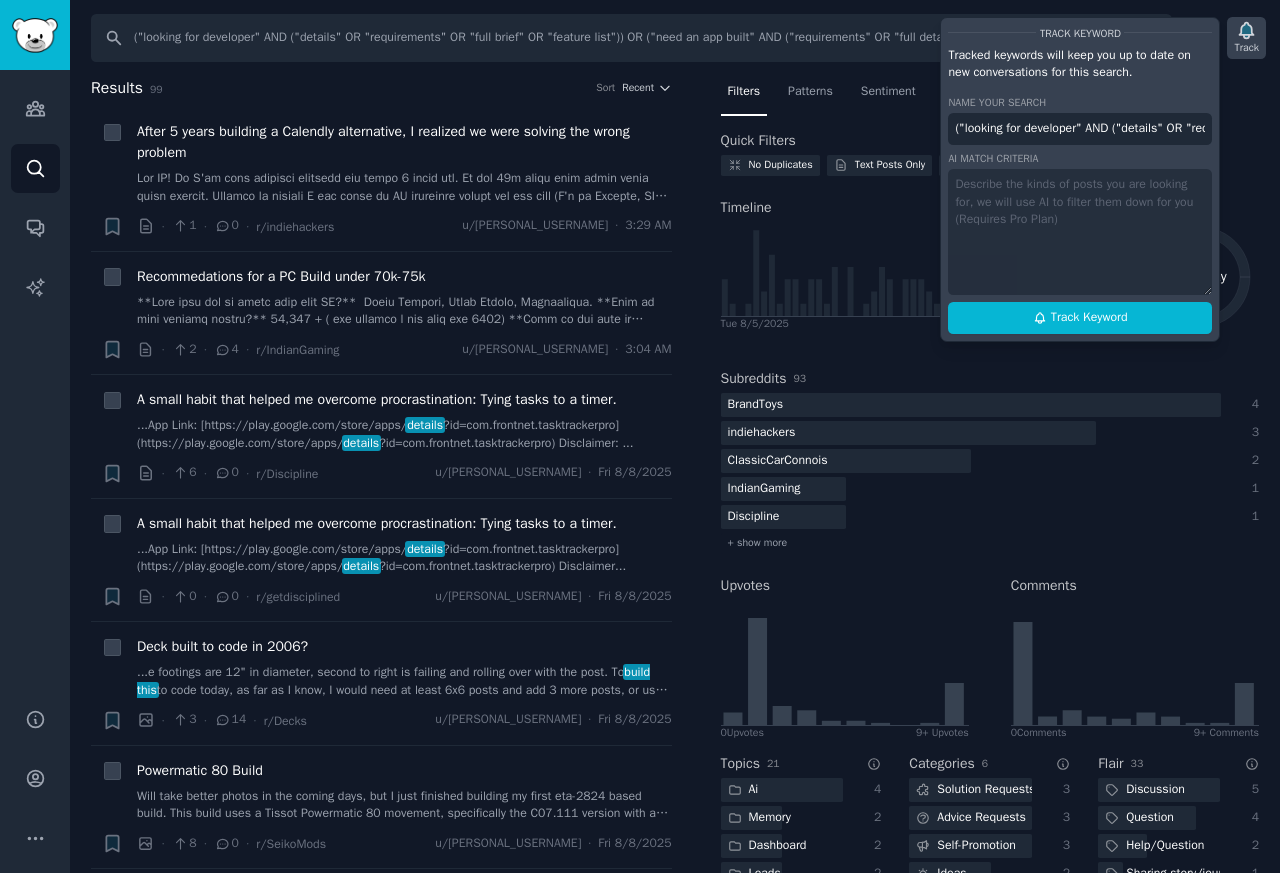 click on "Track" at bounding box center (1246, 38) 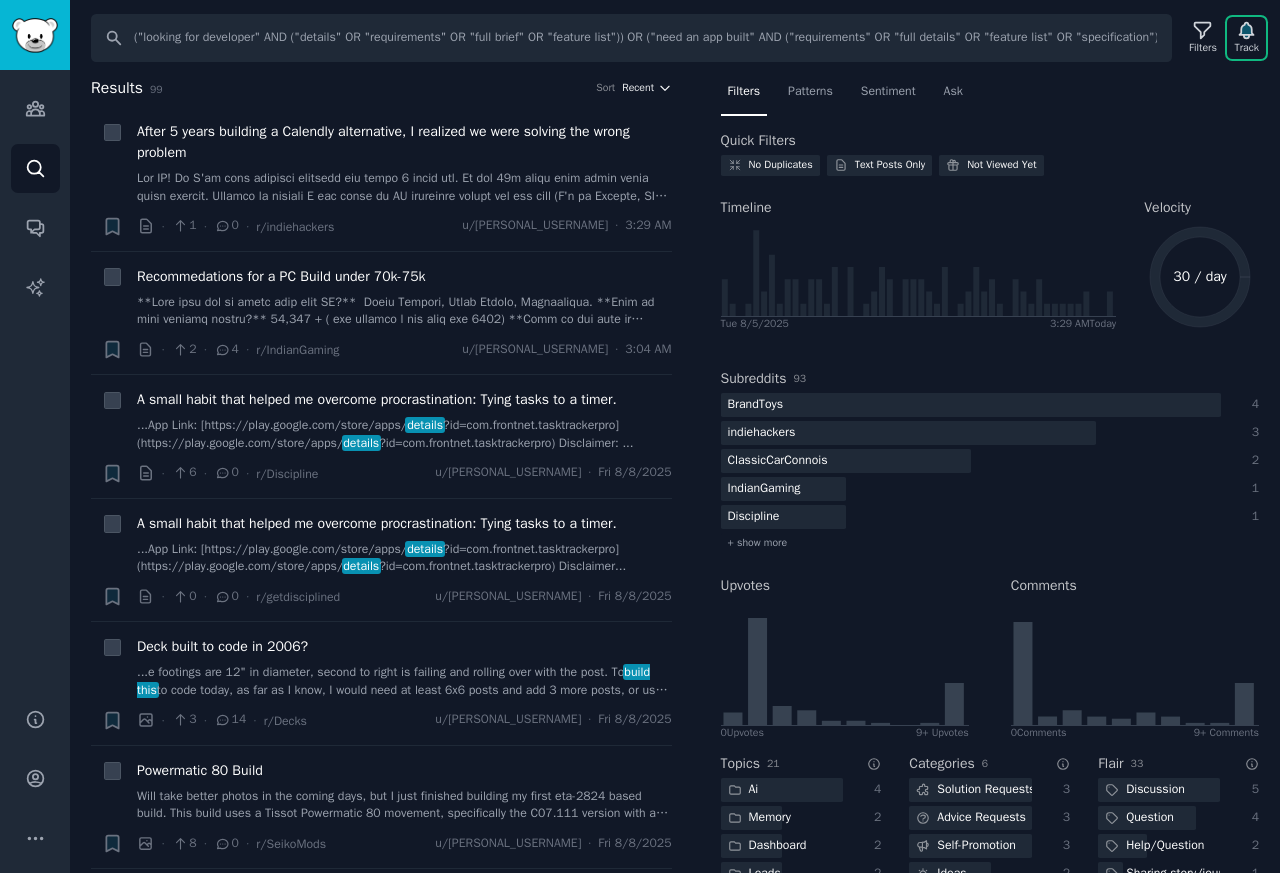 click on "Recent" at bounding box center [638, 88] 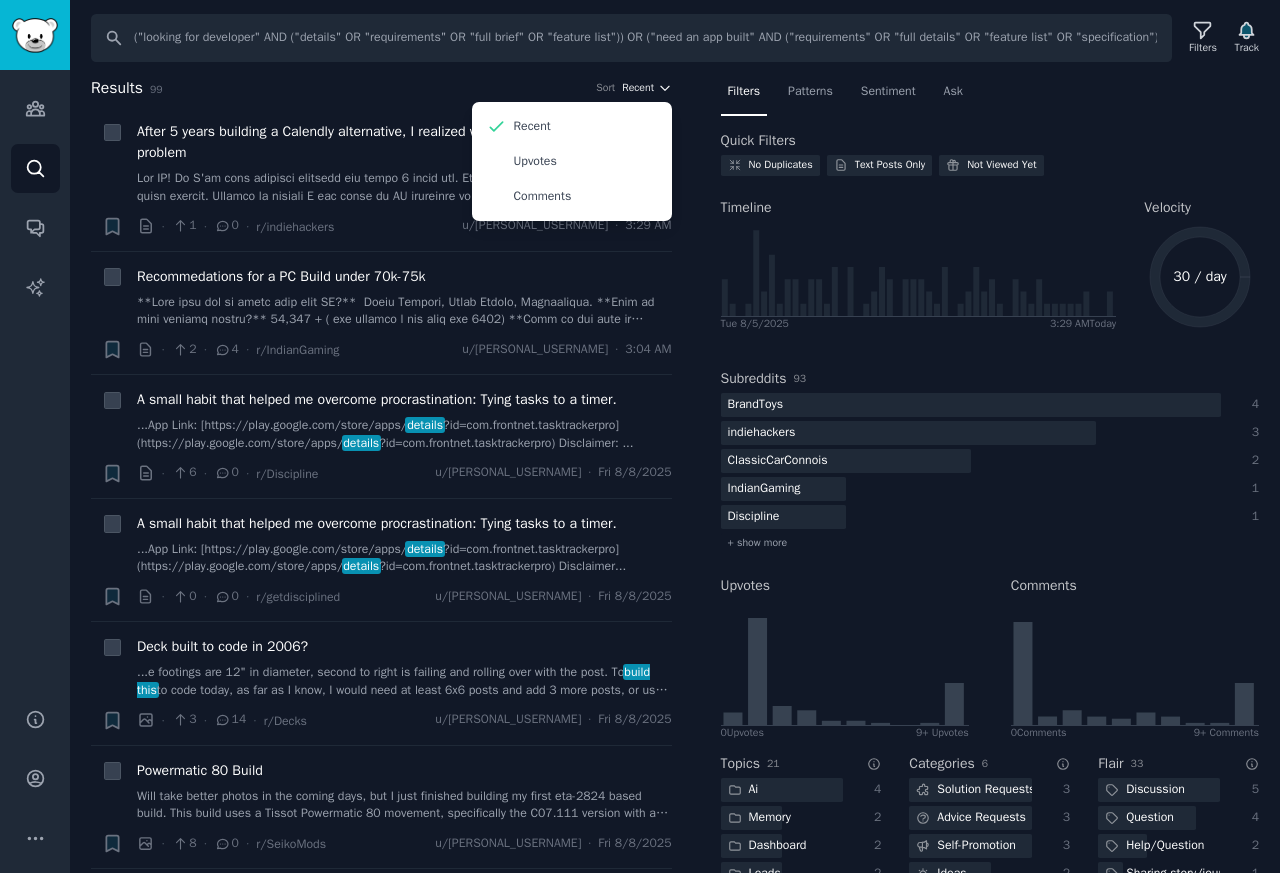 type 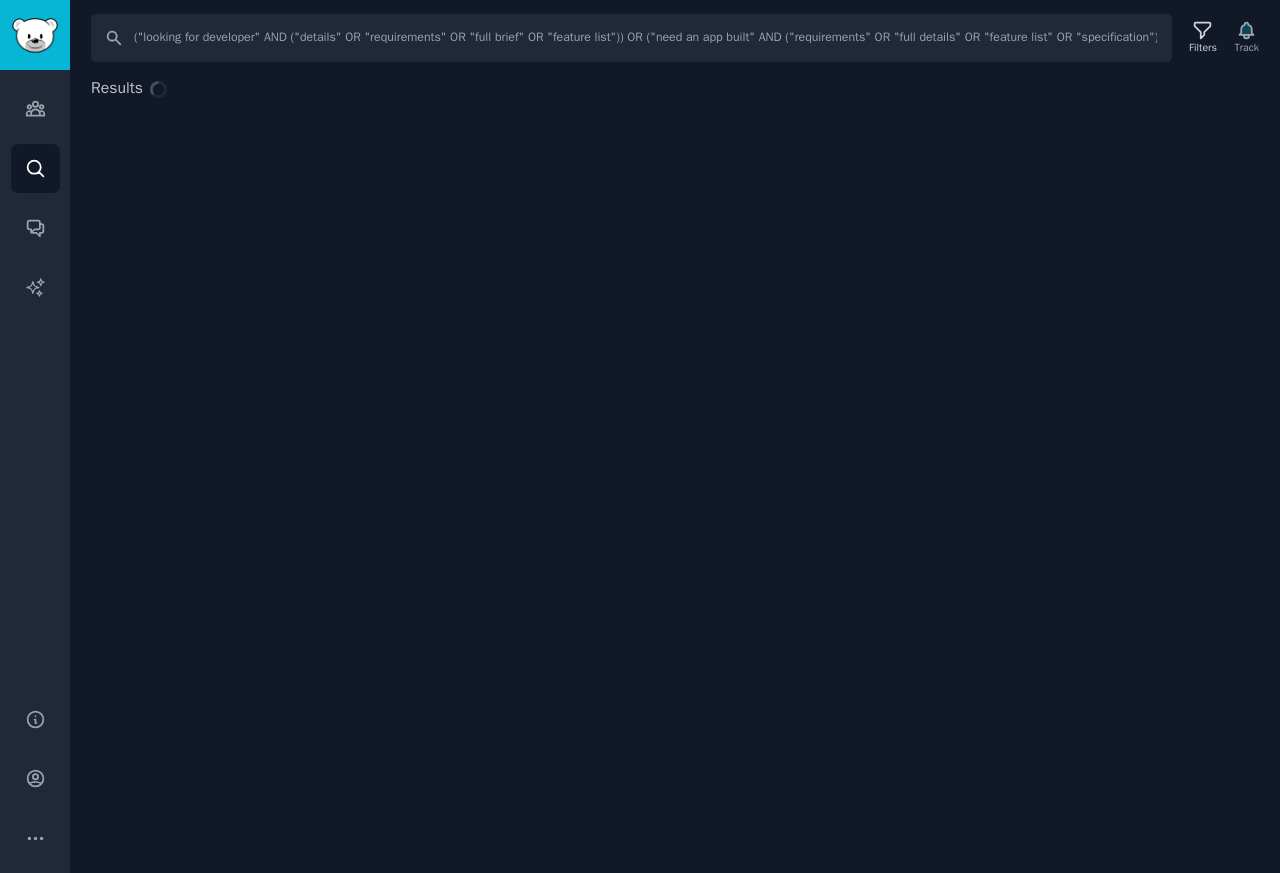 scroll, scrollTop: 0, scrollLeft: 0, axis: both 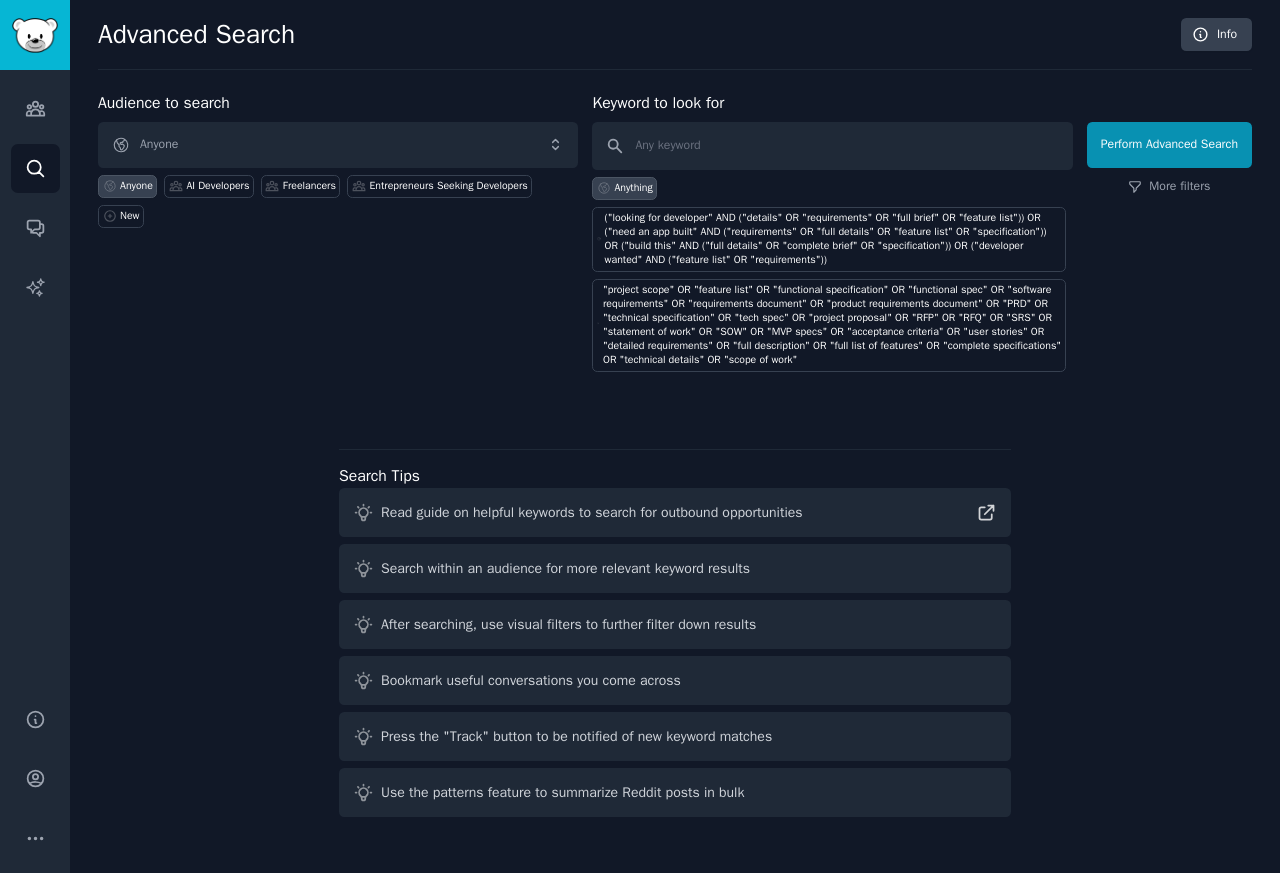 click on "Advanced Search" at bounding box center [634, 35] 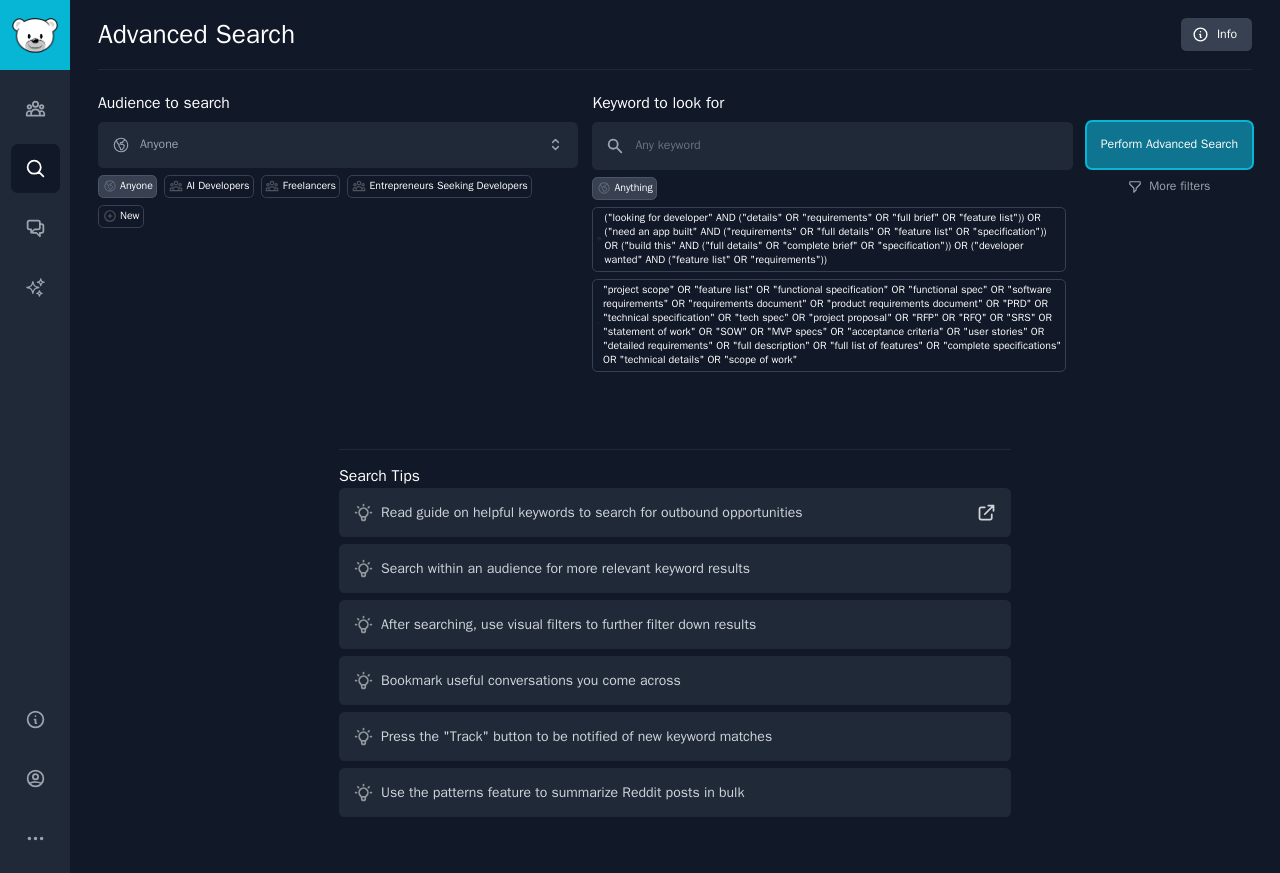 click on "Perform Advanced Search" at bounding box center [1169, 145] 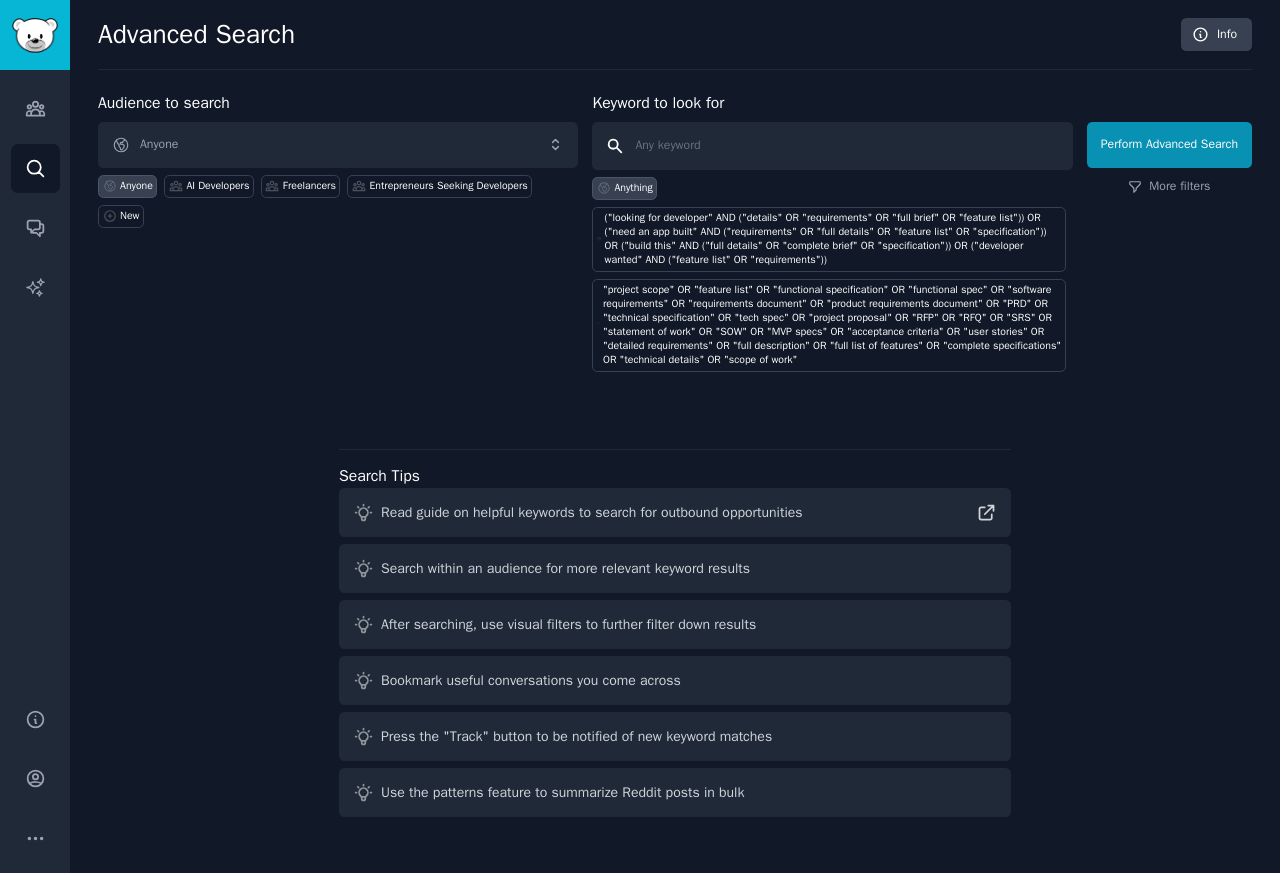 click at bounding box center [832, 146] 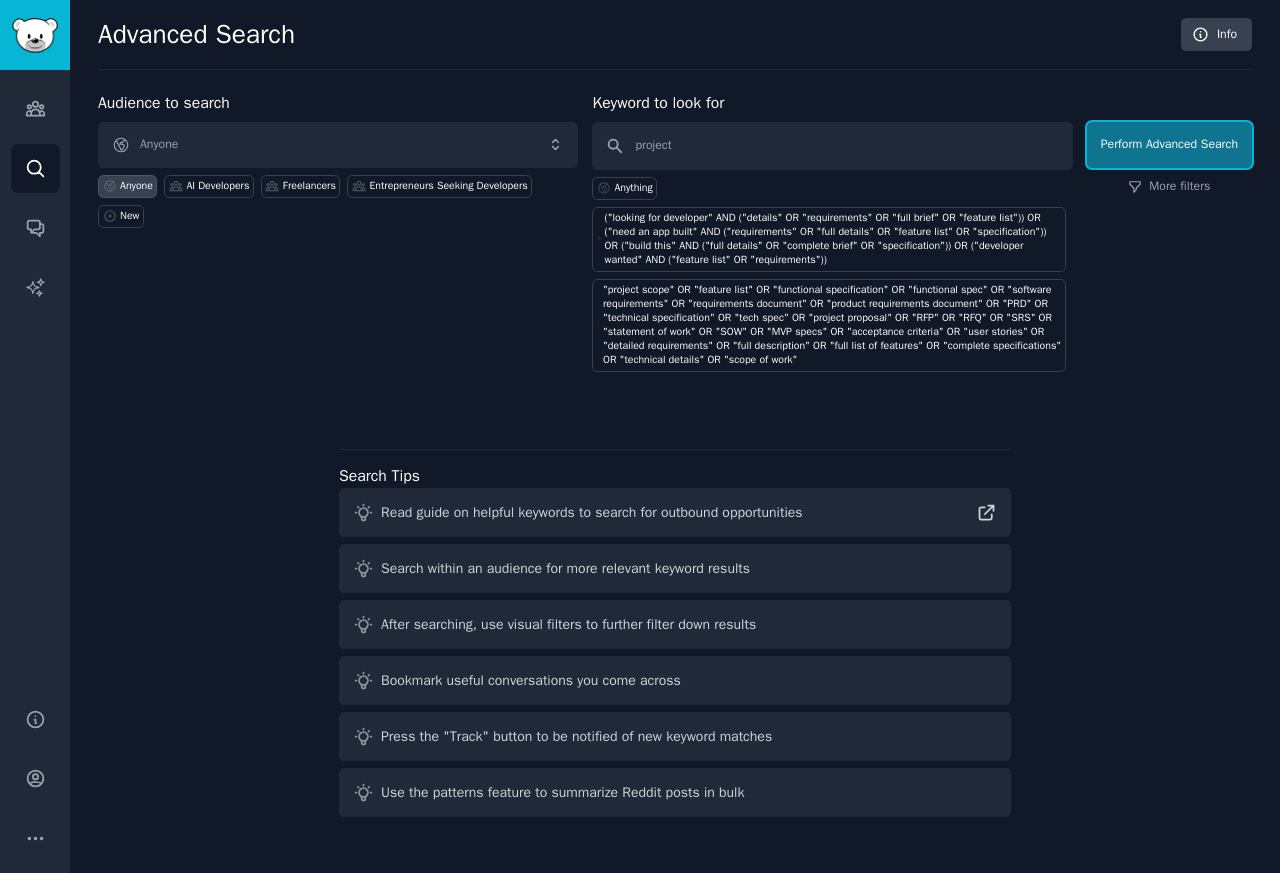 click on "Perform Advanced Search" at bounding box center [1169, 145] 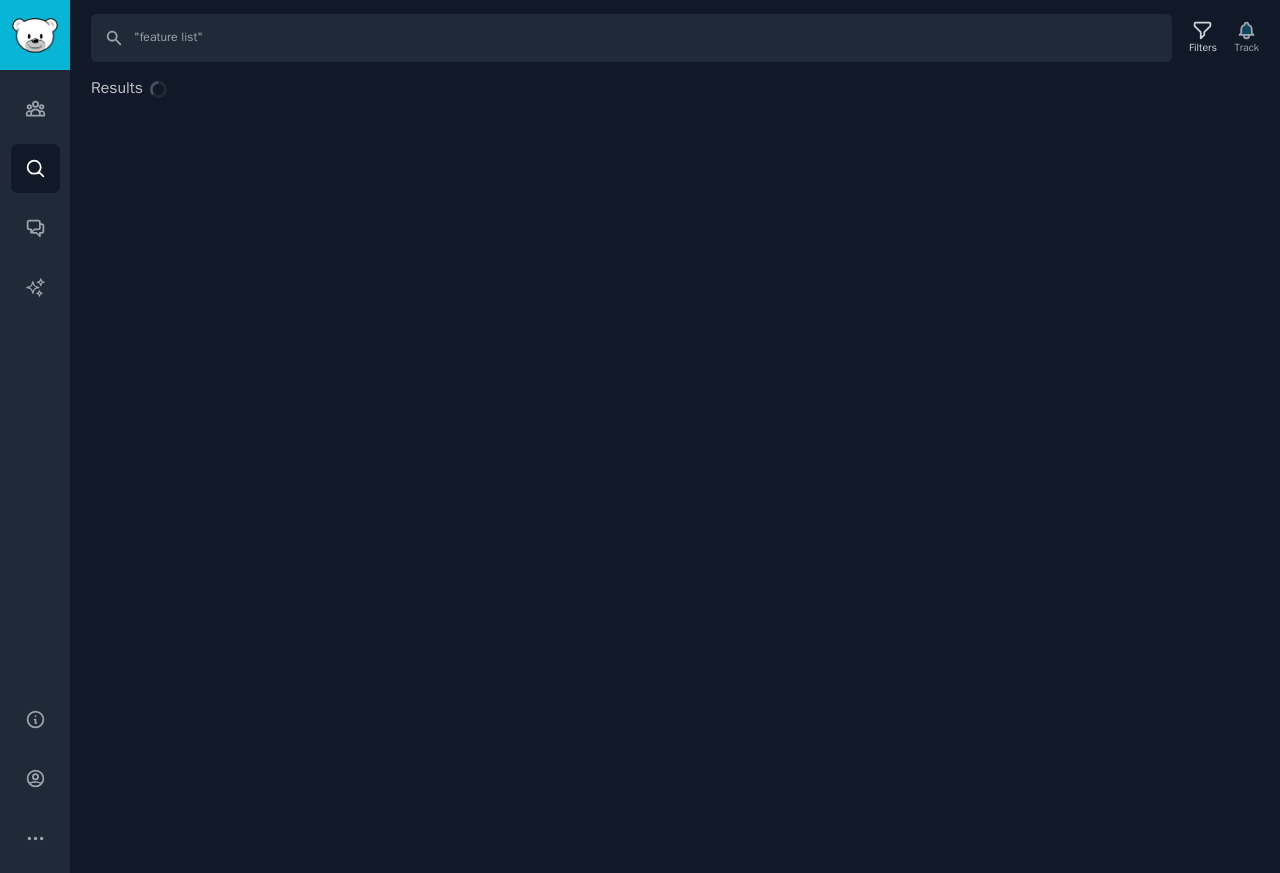 scroll, scrollTop: 0, scrollLeft: 0, axis: both 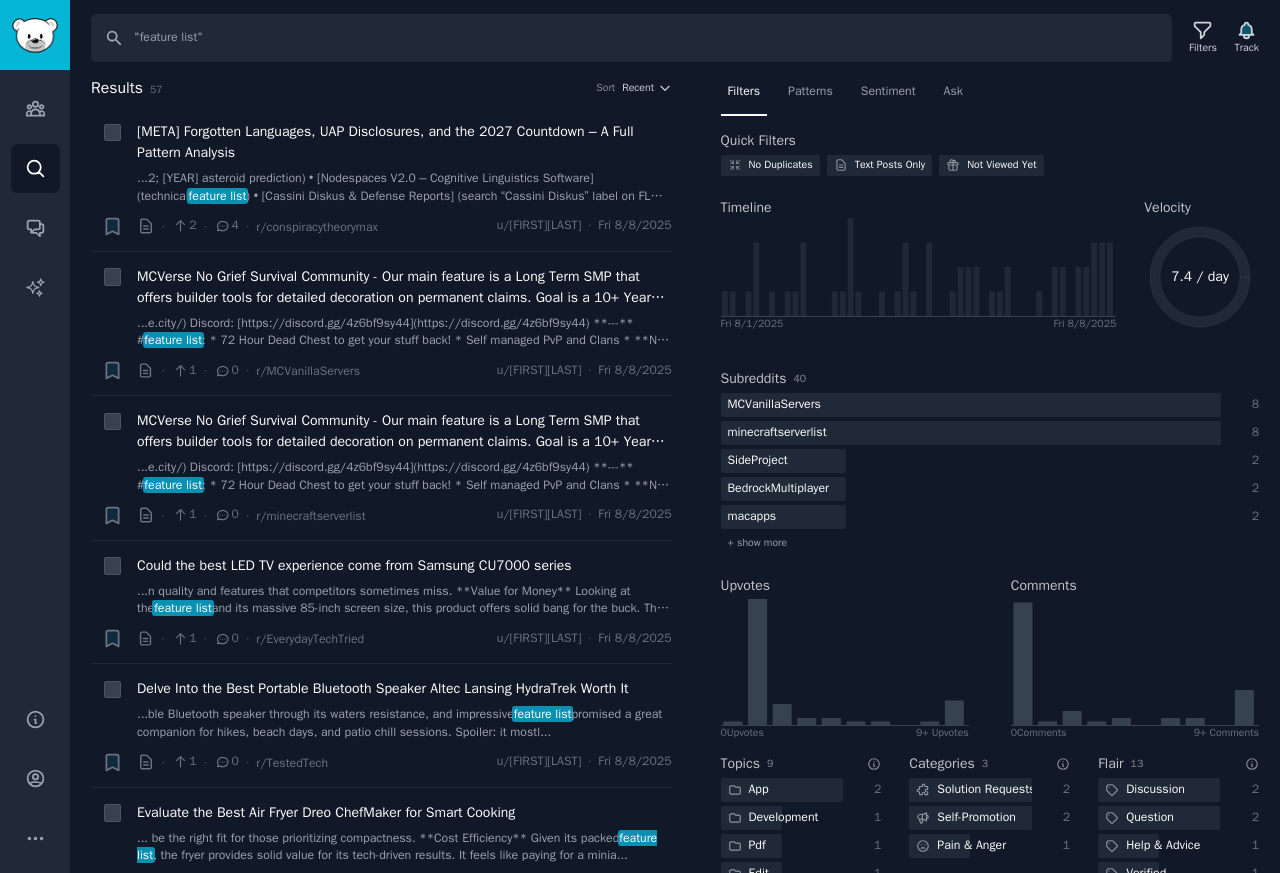 click on "... · [NUMBER] · [NUMBER] · r/conspiracytheorymax u/[FIRST][LAST] · [DAY] [MONTH]/[DAY]/[YEAR] + MCVerse No Grief Survival Community - Our main feature is a Long Term SMP that offers builder tools for detailed decoration on permanent claims. Goal is a 10+ Year No reset World. Other game modes include vanilla, hardcore, and creative plots. Keep Chat Clean. ...e.city/)
Discord: [https://discord.gg/4z6bf9sy44](https://discord.gg/4z6bf9sy44)
**---**
# feature list :
* 72 Hour Dead Chest to get your stuff back!
* Self managed PvP and Clans
* **No tp from ne... · [NUMBER] · [NUMBER] · r/MCVanillaServers u/[FIRST][LAST] · [DAY] [MONTH]/[DAY]/[YEAR] + feature list · [NUMBER] · [NUMBER] · r/minecraftserverlist u/[FIRST][LAST] · + ·" at bounding box center [395, 475] 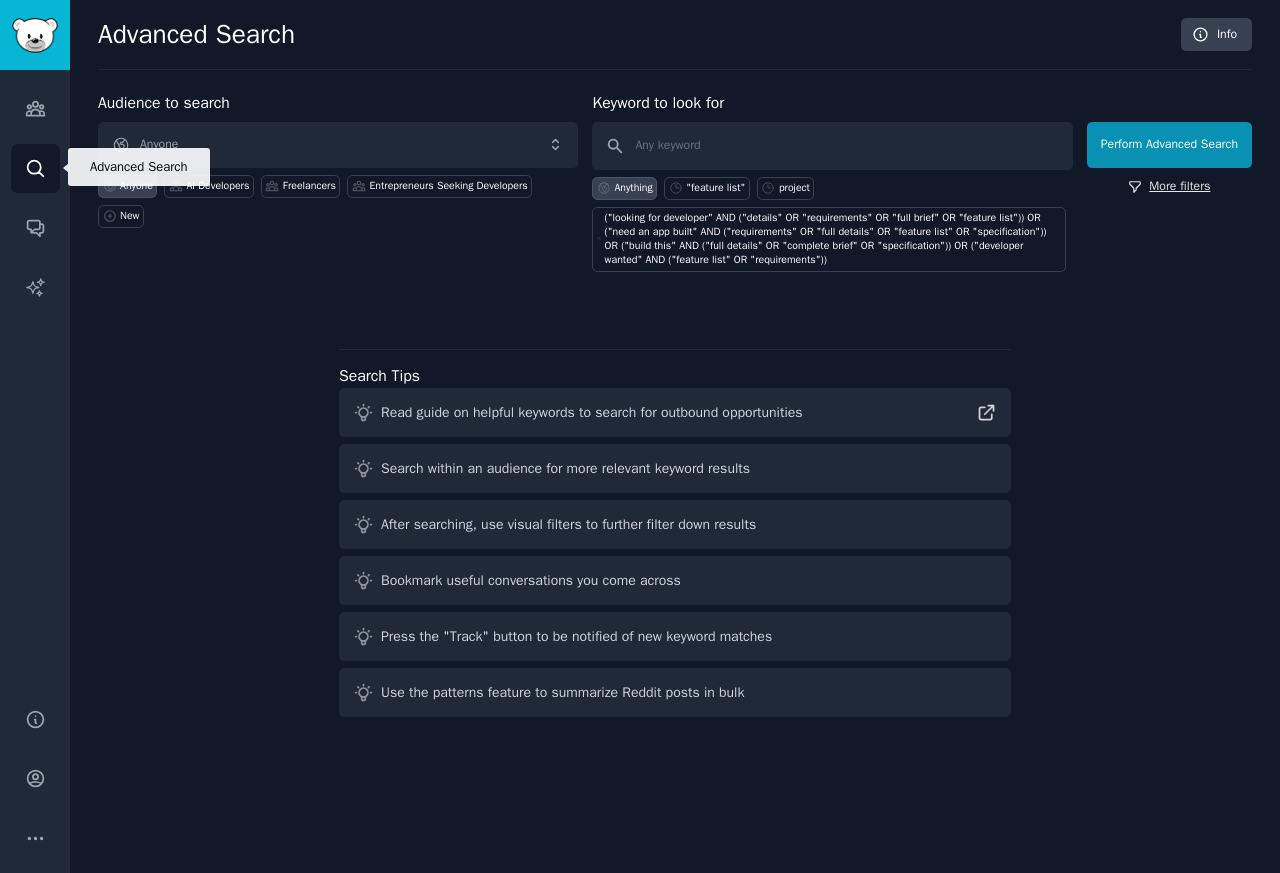 click on "More filters" at bounding box center [1169, 187] 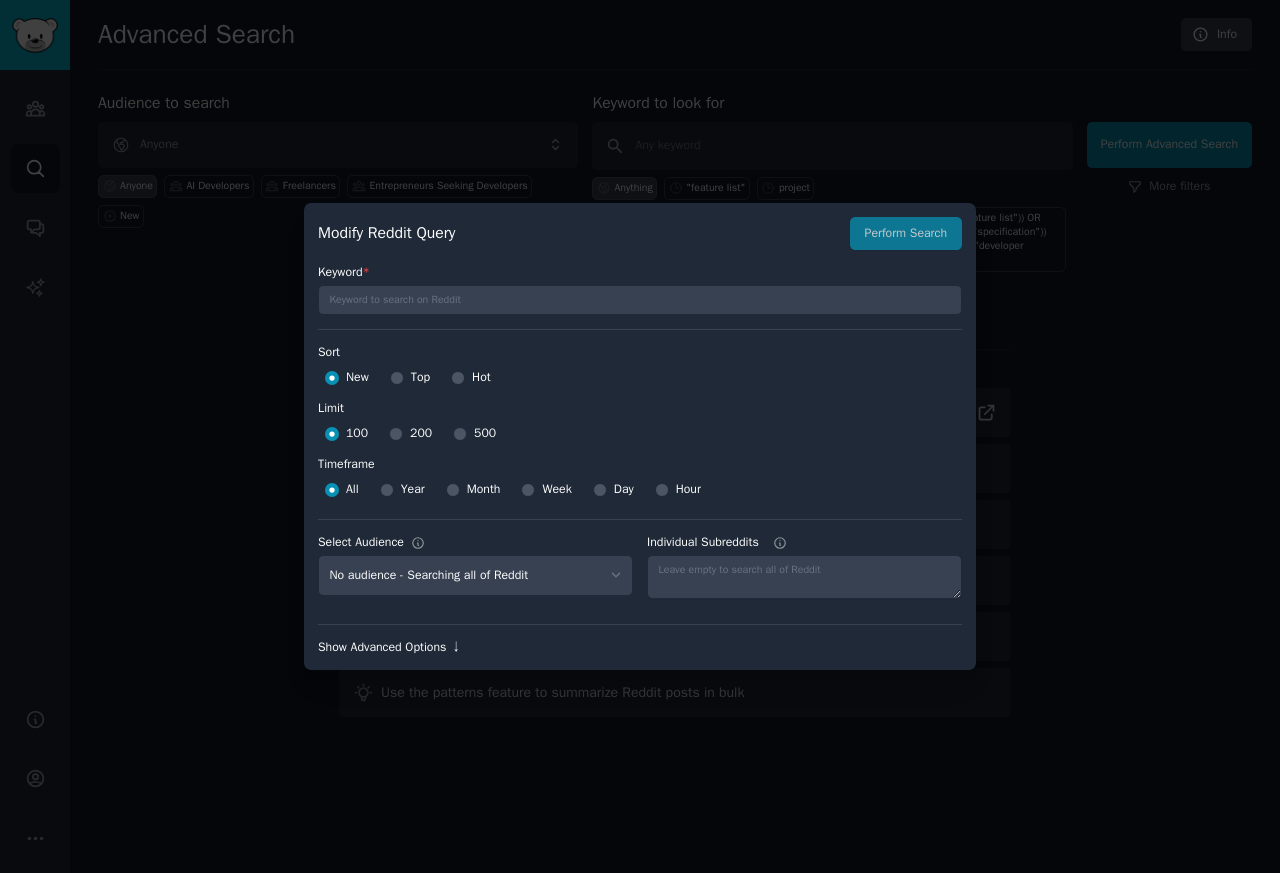 click on "Show Advanced Options ↓" at bounding box center (640, 648) 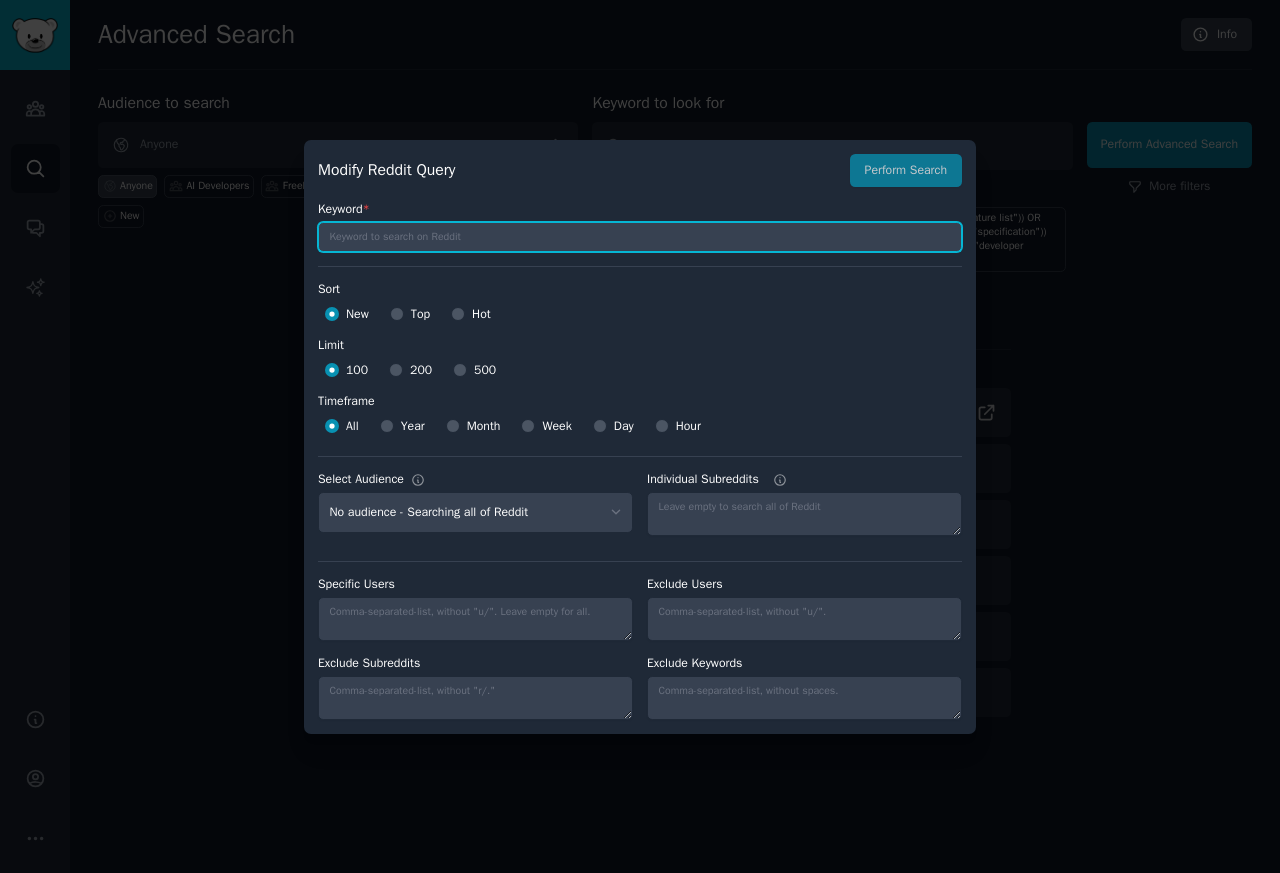 click at bounding box center (640, 237) 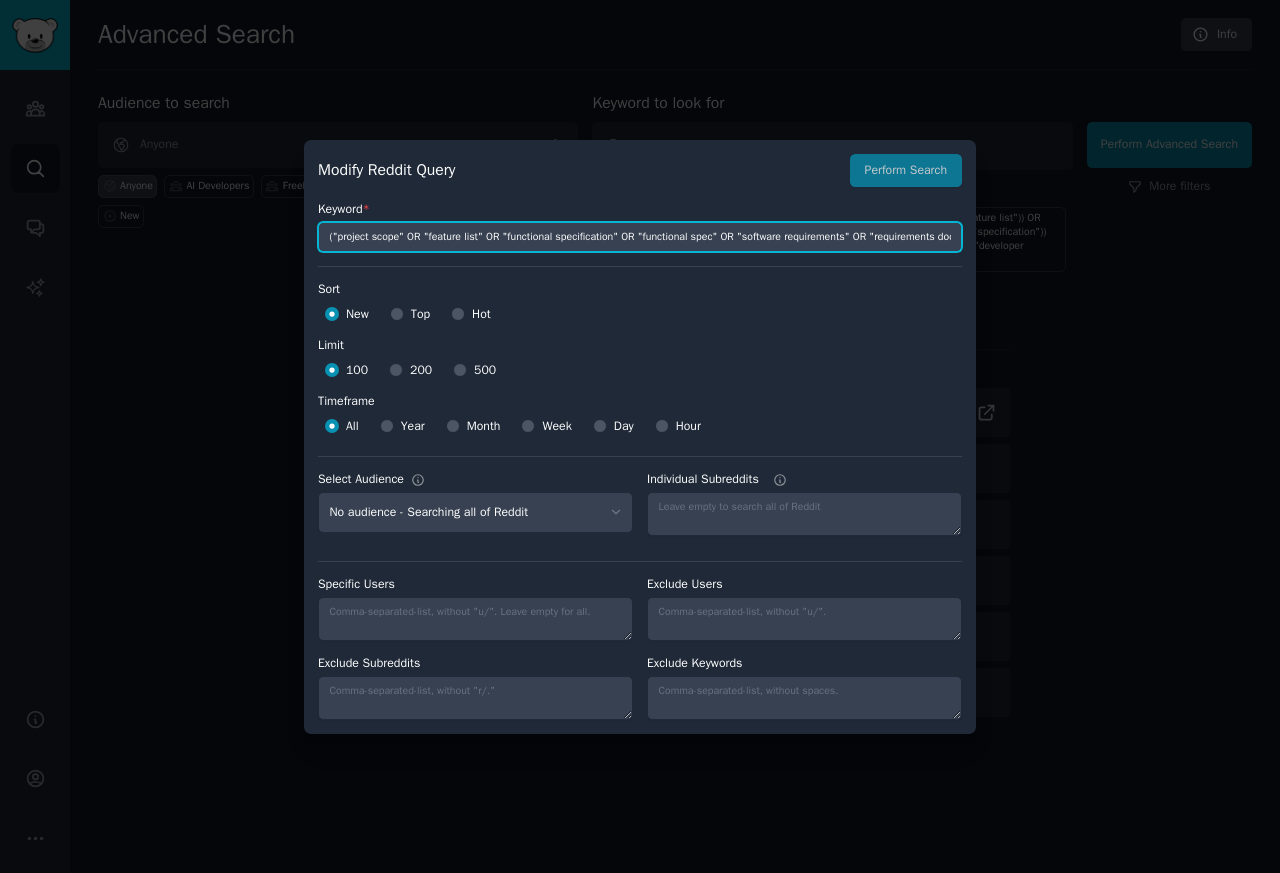 scroll, scrollTop: 0, scrollLeft: 3860, axis: horizontal 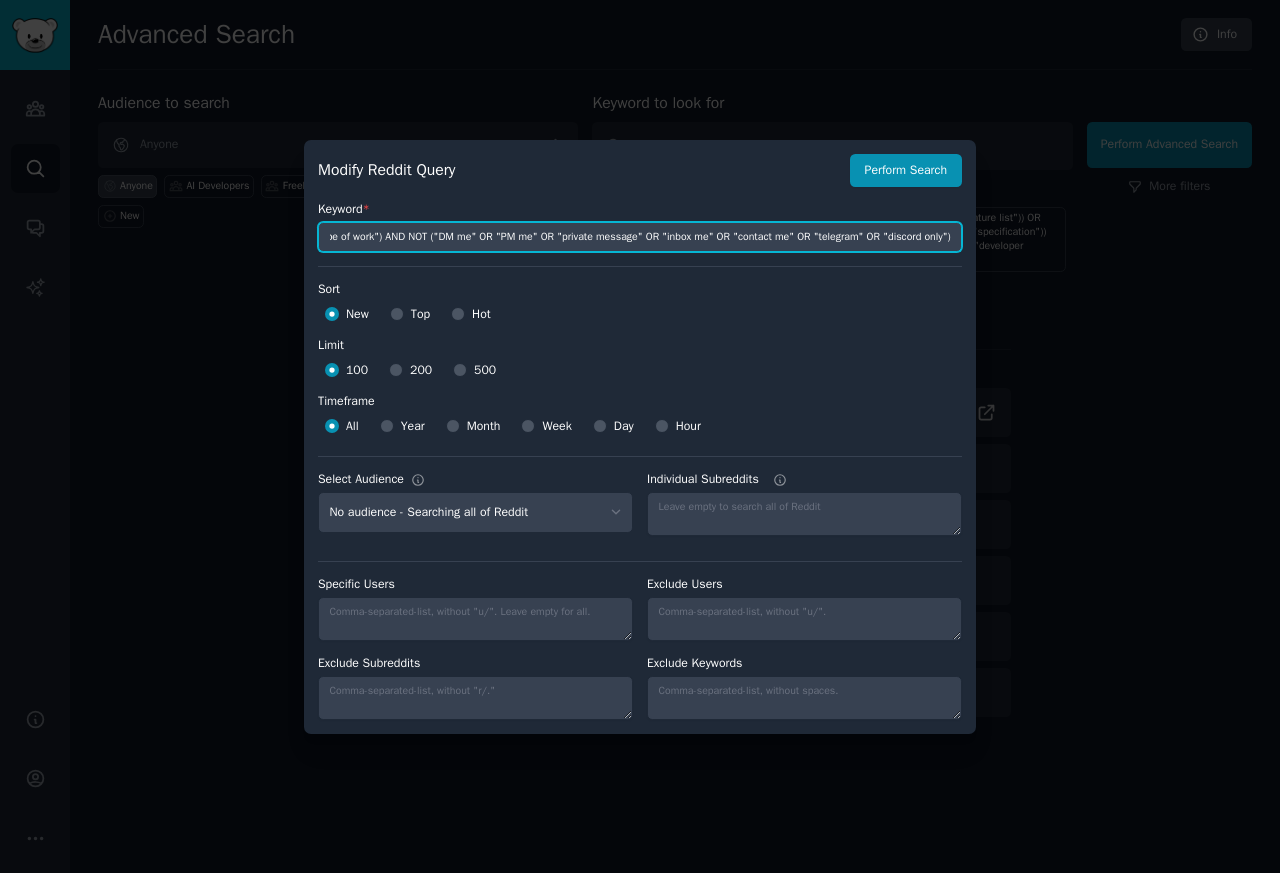 type on "("project scope" OR "feature list" OR "functional specification" OR "functional spec" OR "software requirements" OR "requirements document" OR "product requirements document" OR "PRD" OR "technical specification" OR "tech spec" OR "project proposal" OR "RFP" OR "RFQ" OR "SRS" OR "statement of work" OR "SOW" OR "MVP specs" OR "acceptance criteria" OR "user stories" OR ("looking for developer" AND ("details" OR "requirements" OR "full brief" OR "feature list")) OR ("need an app built" AND ("requirements" OR "full details" OR "feature list" OR "specification")) OR ("build this" AND ("full details" OR "complete brief" OR "specification"))) AND ("detailed requirements" OR "full description" OR "full list of features" OR "complete specifications" OR "technical details" OR "scope of work") AND NOT ("DM me" OR "PM me" OR "private message" OR "inbox me" OR "contact me" OR "telegram" OR "discord only")" 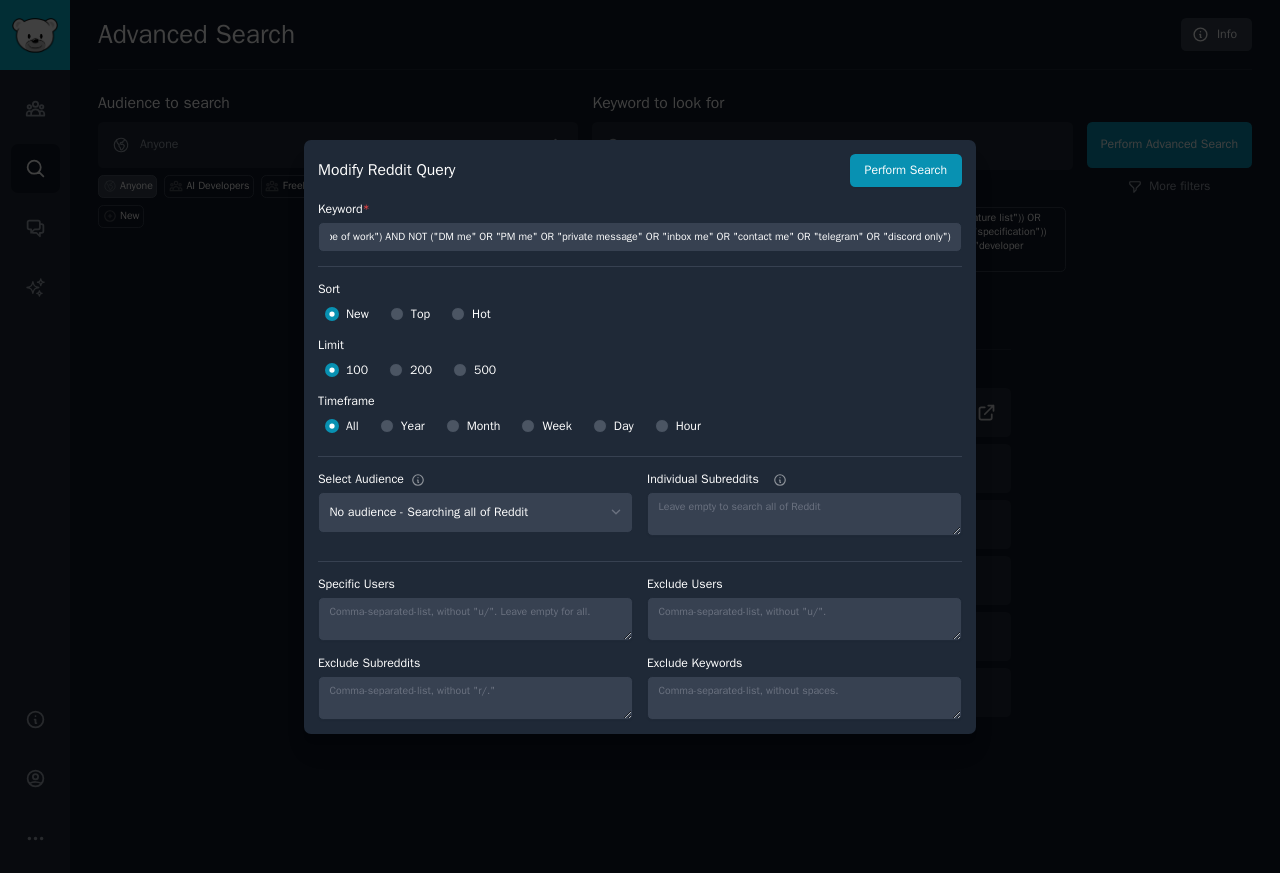 click on "100 200 500" at bounding box center [640, 371] 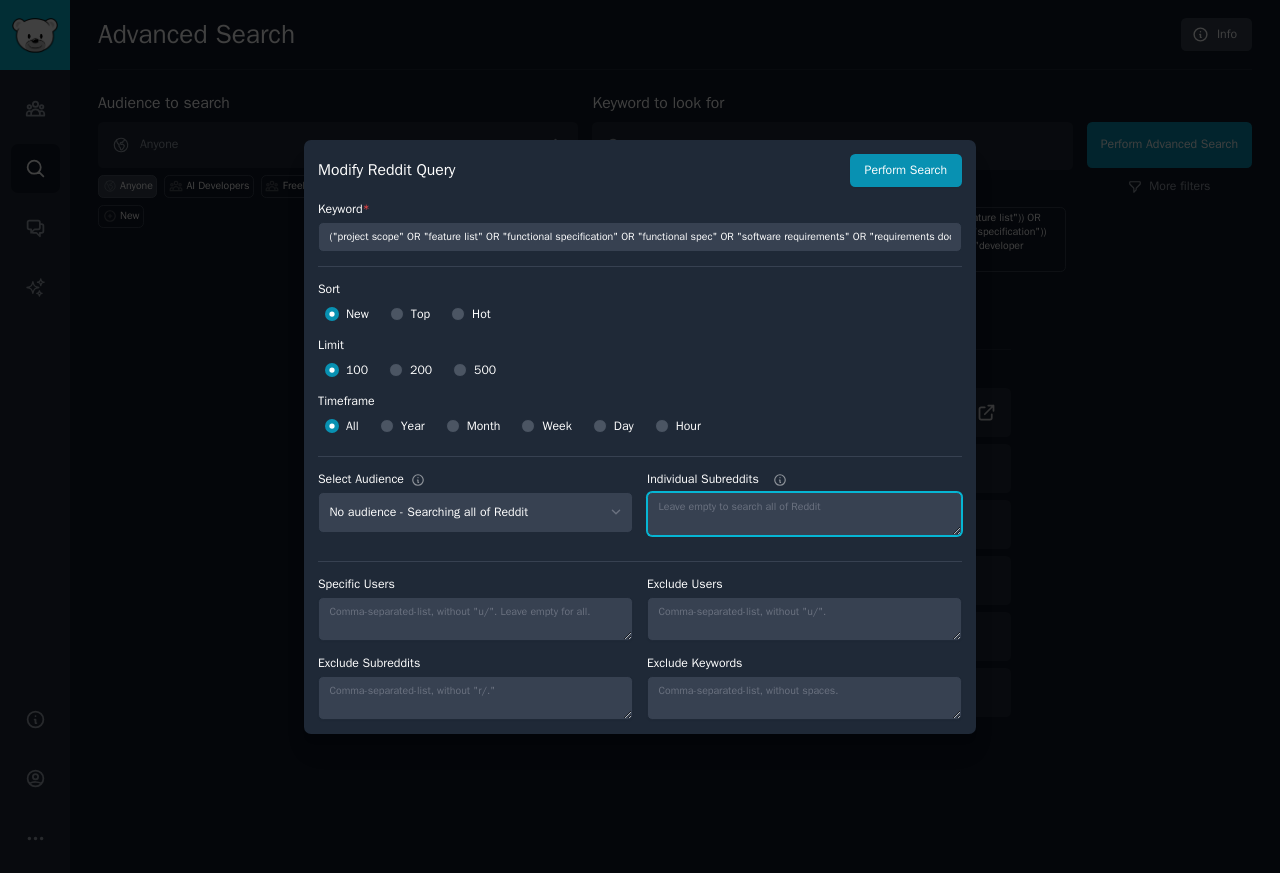 click on "Individual Subreddits" at bounding box center (804, 514) 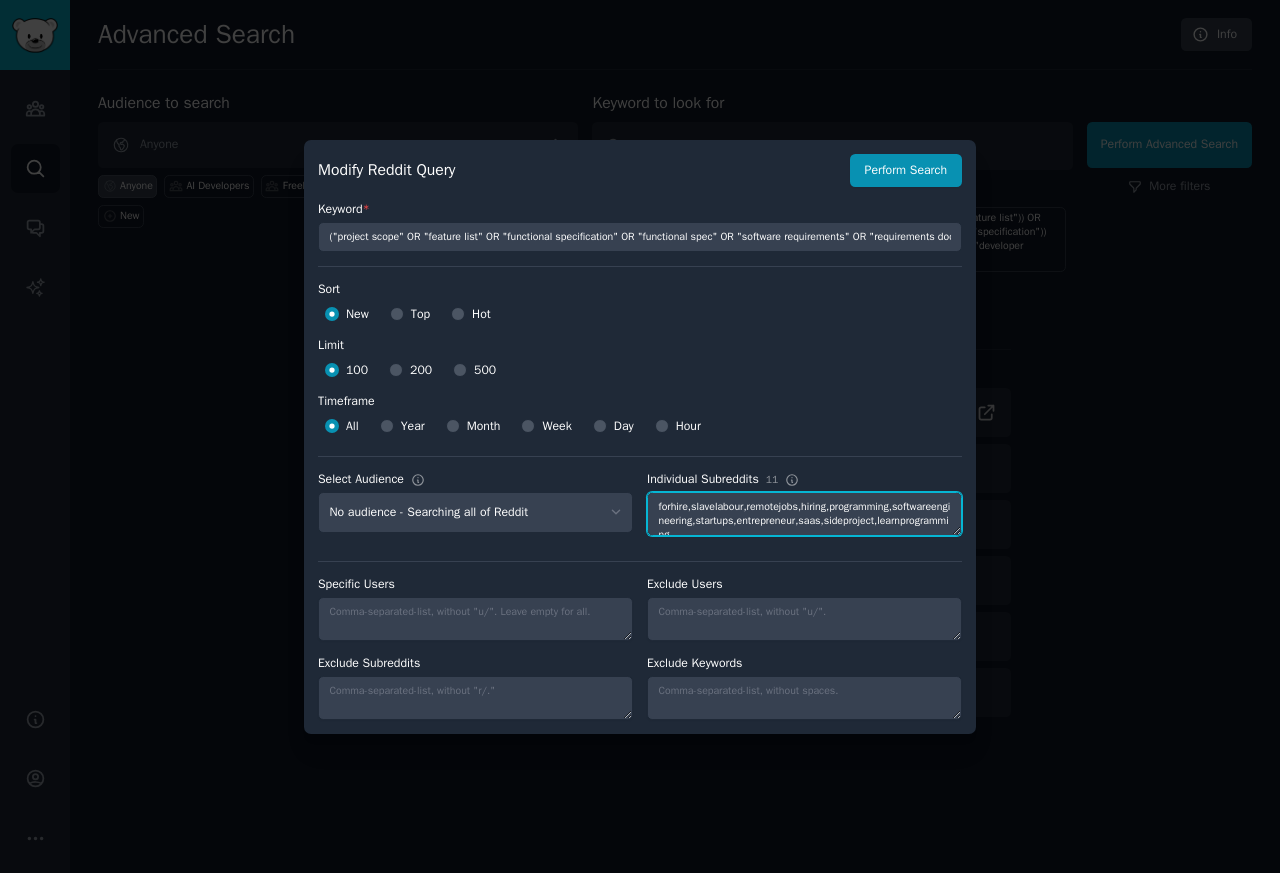 scroll, scrollTop: 7, scrollLeft: 0, axis: vertical 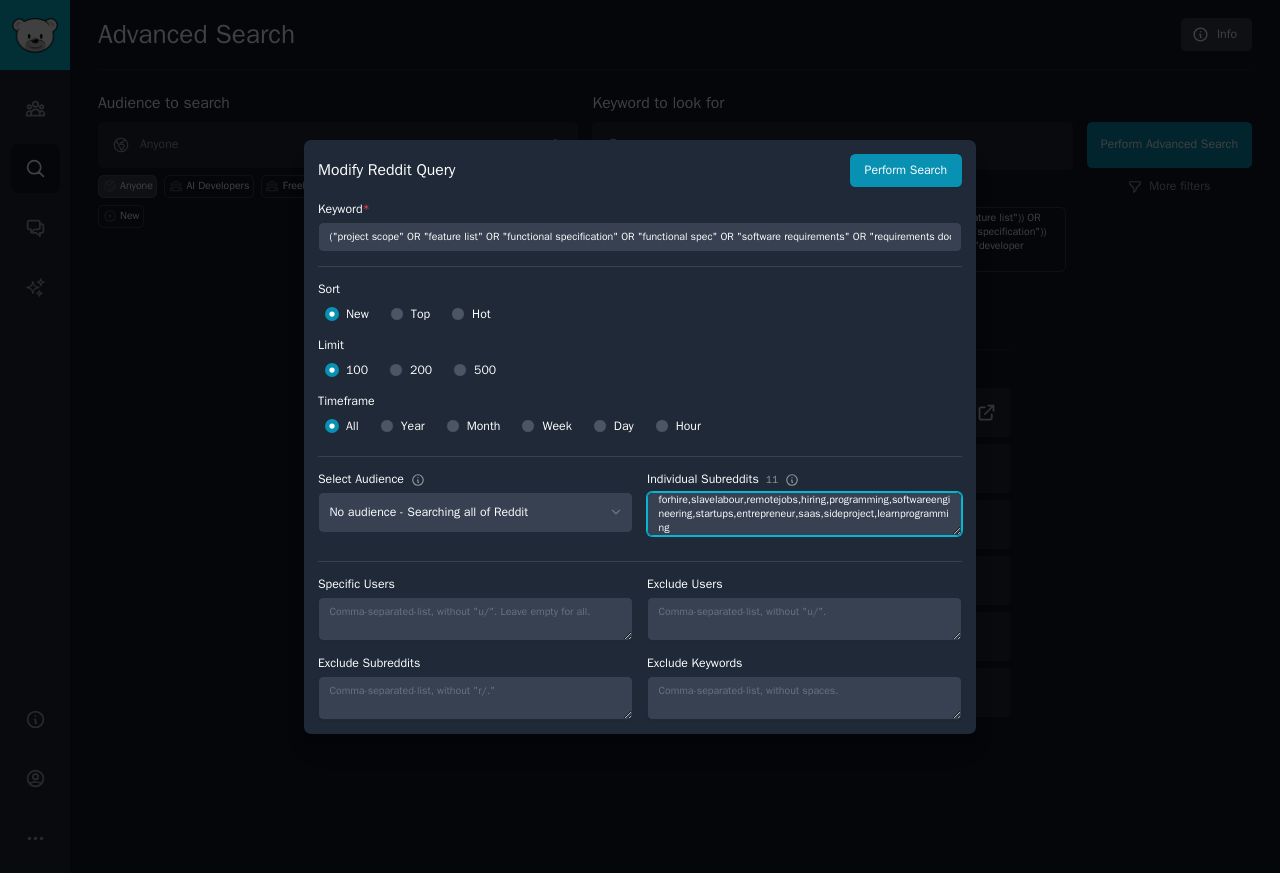 type on "forhire,slavelabour,remotejobs,hiring,programming,softwareengineering,startups,entrepreneur,saas,sideproject,learnprogramming" 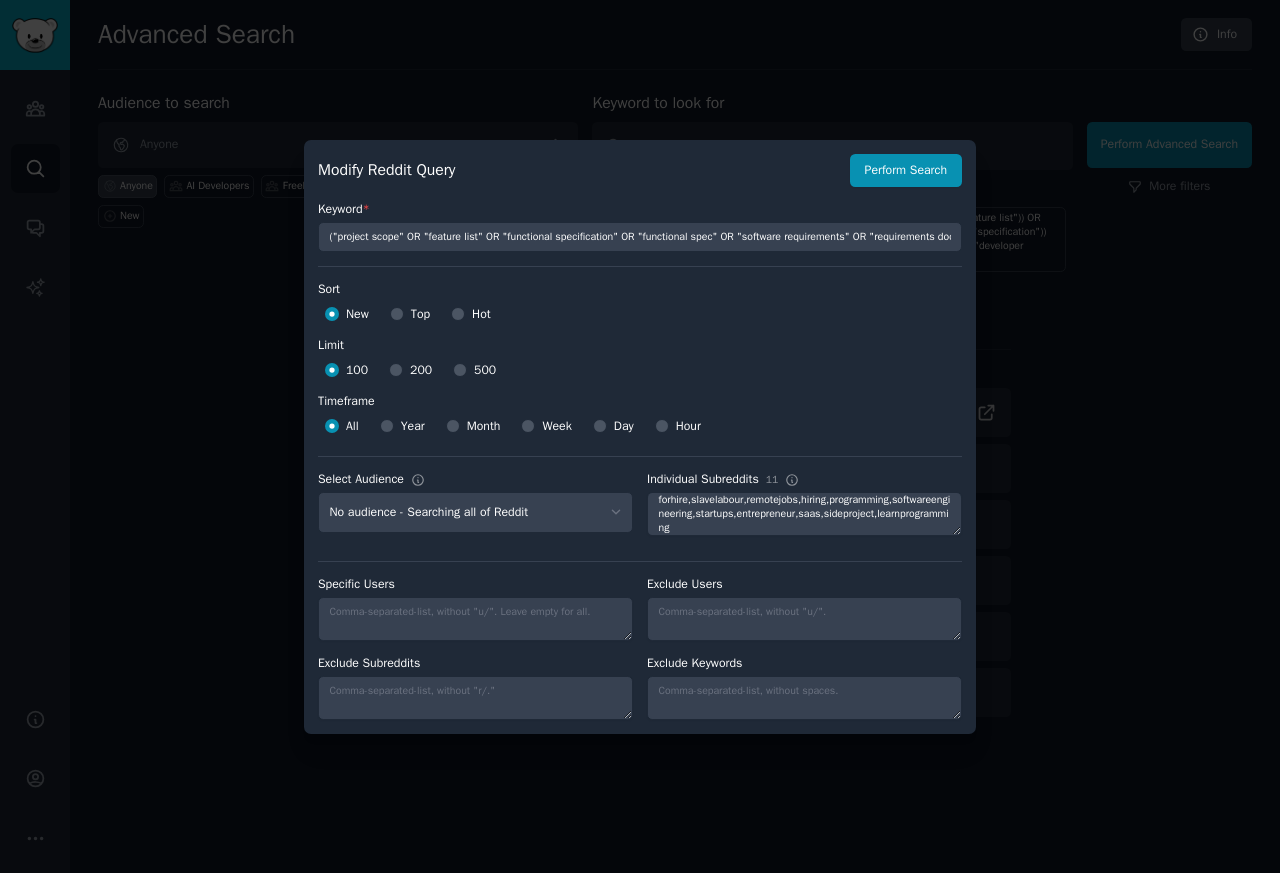 click on "500" at bounding box center (485, 371) 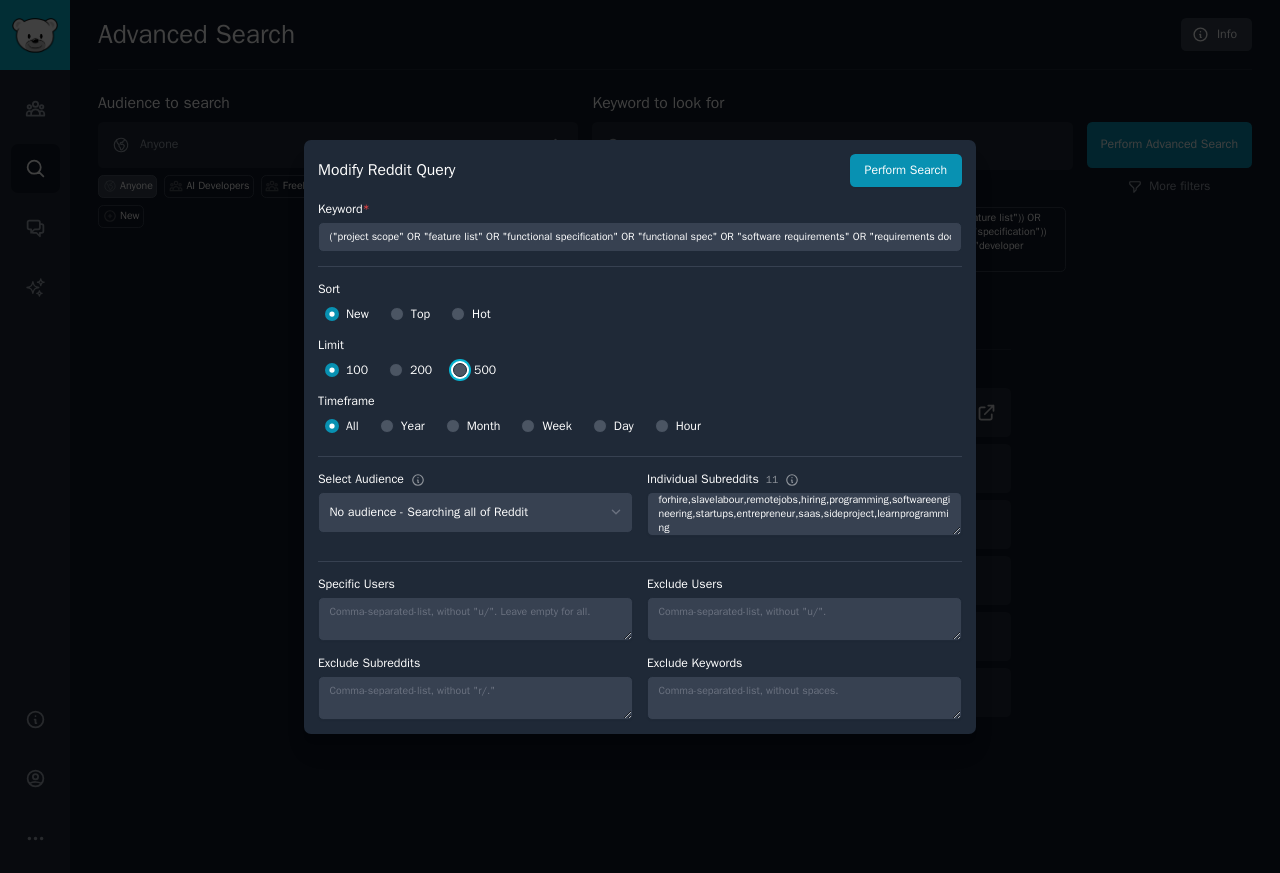 click on "500" at bounding box center [460, 370] 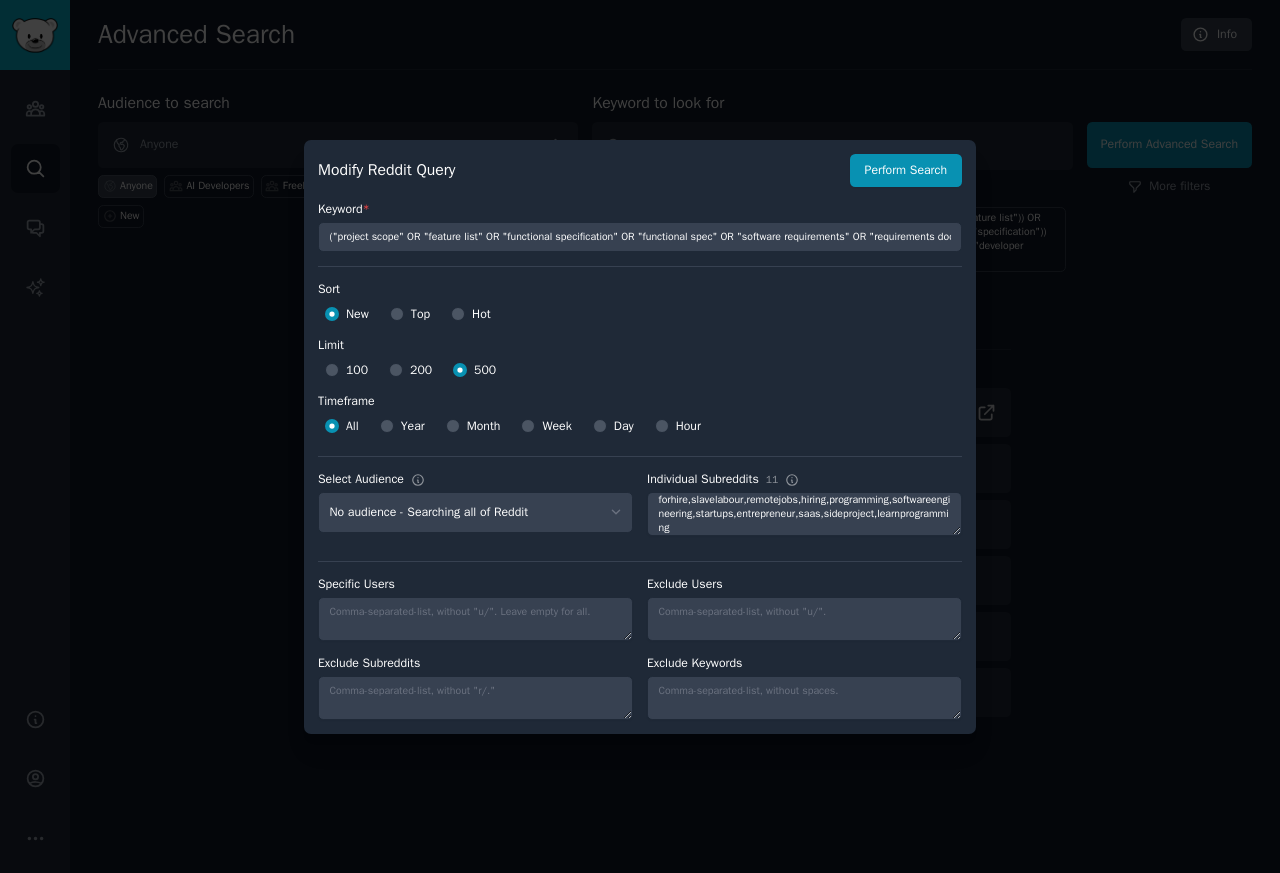 click on "Year" at bounding box center (413, 427) 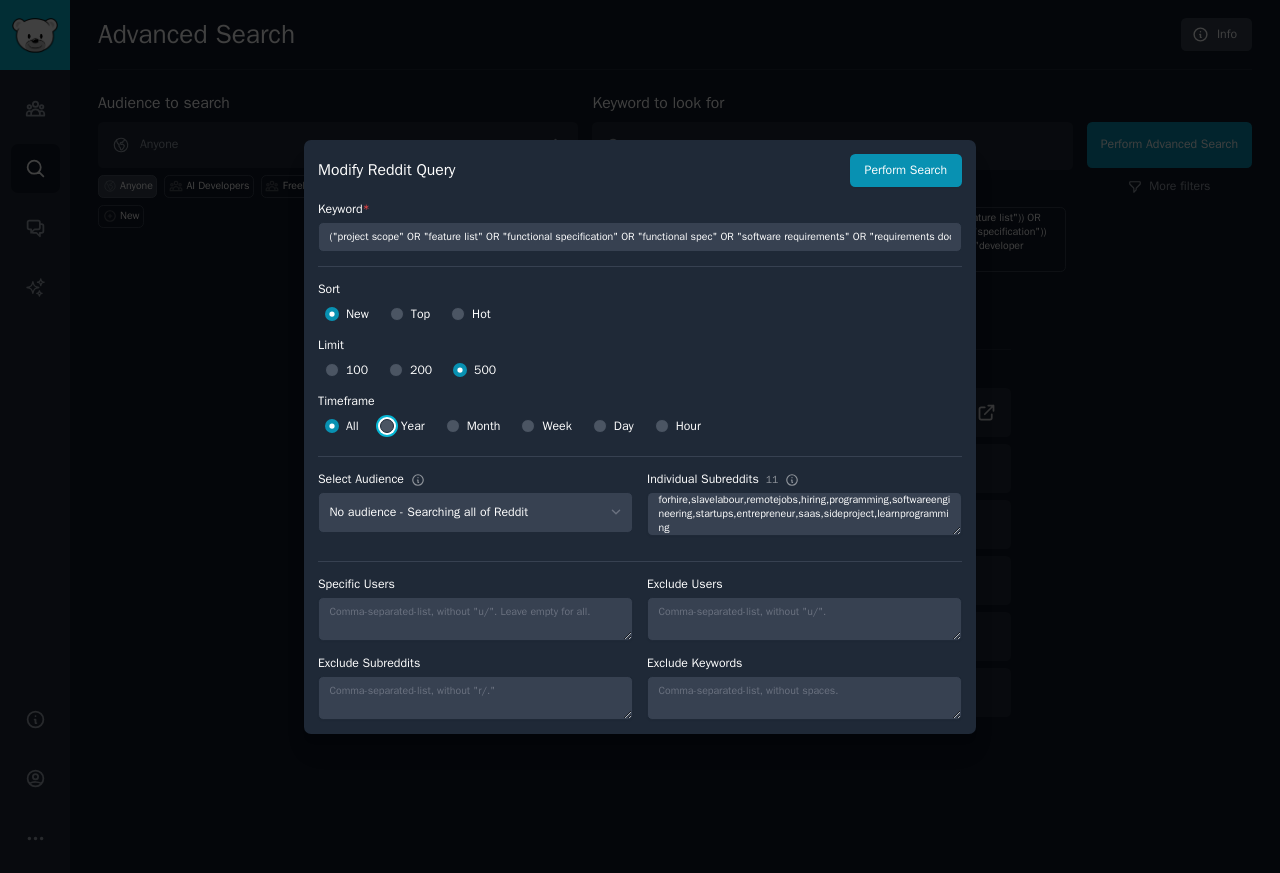 radio on "true" 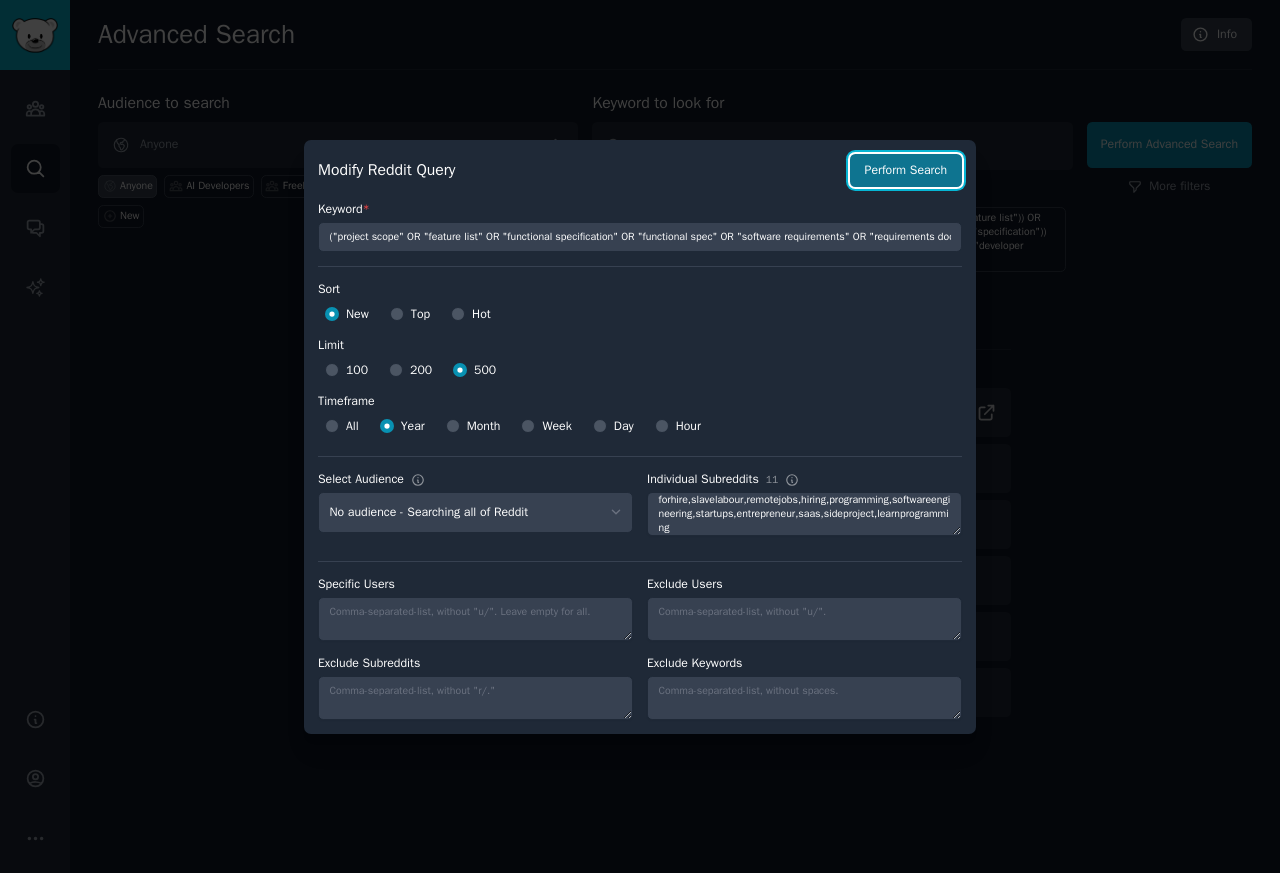 click on "Perform Search" at bounding box center (906, 171) 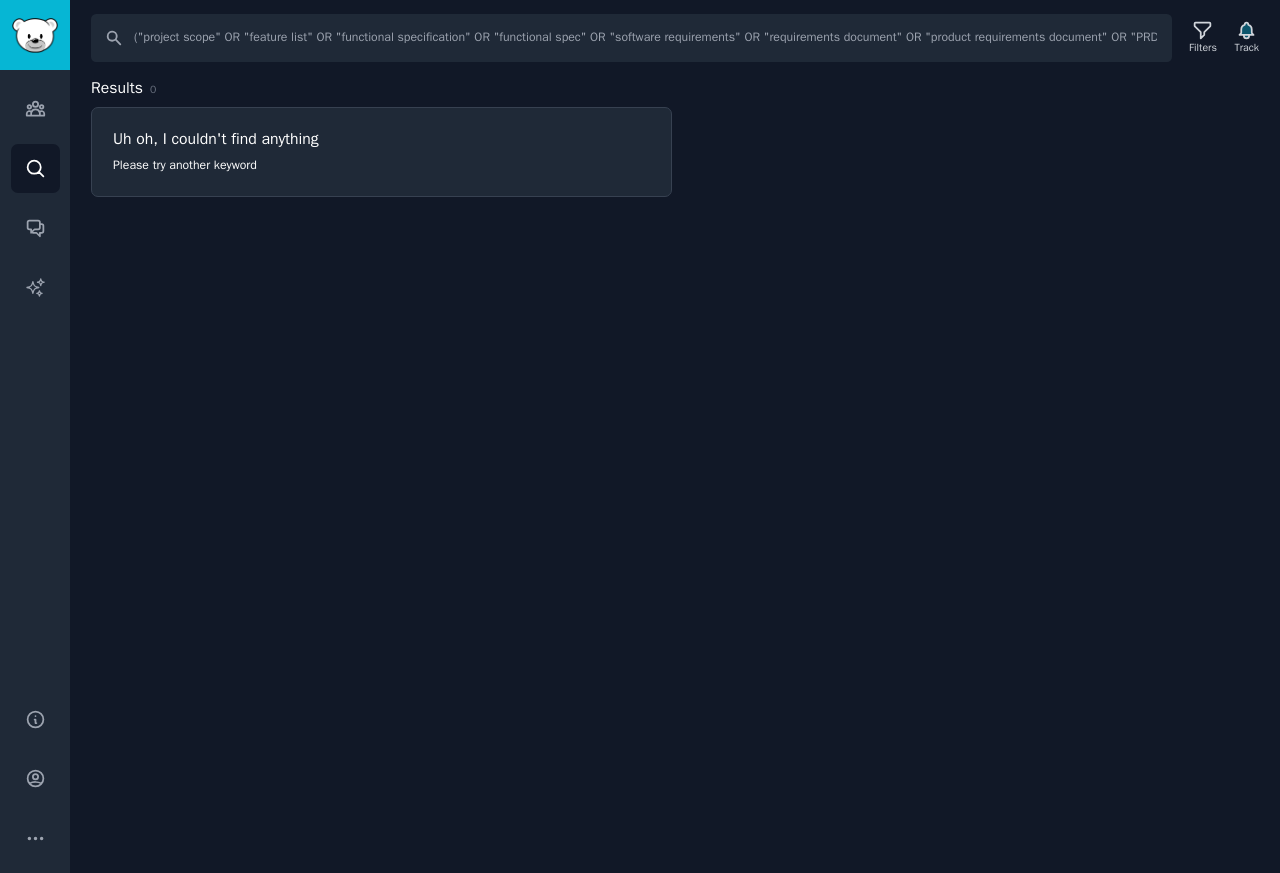 click 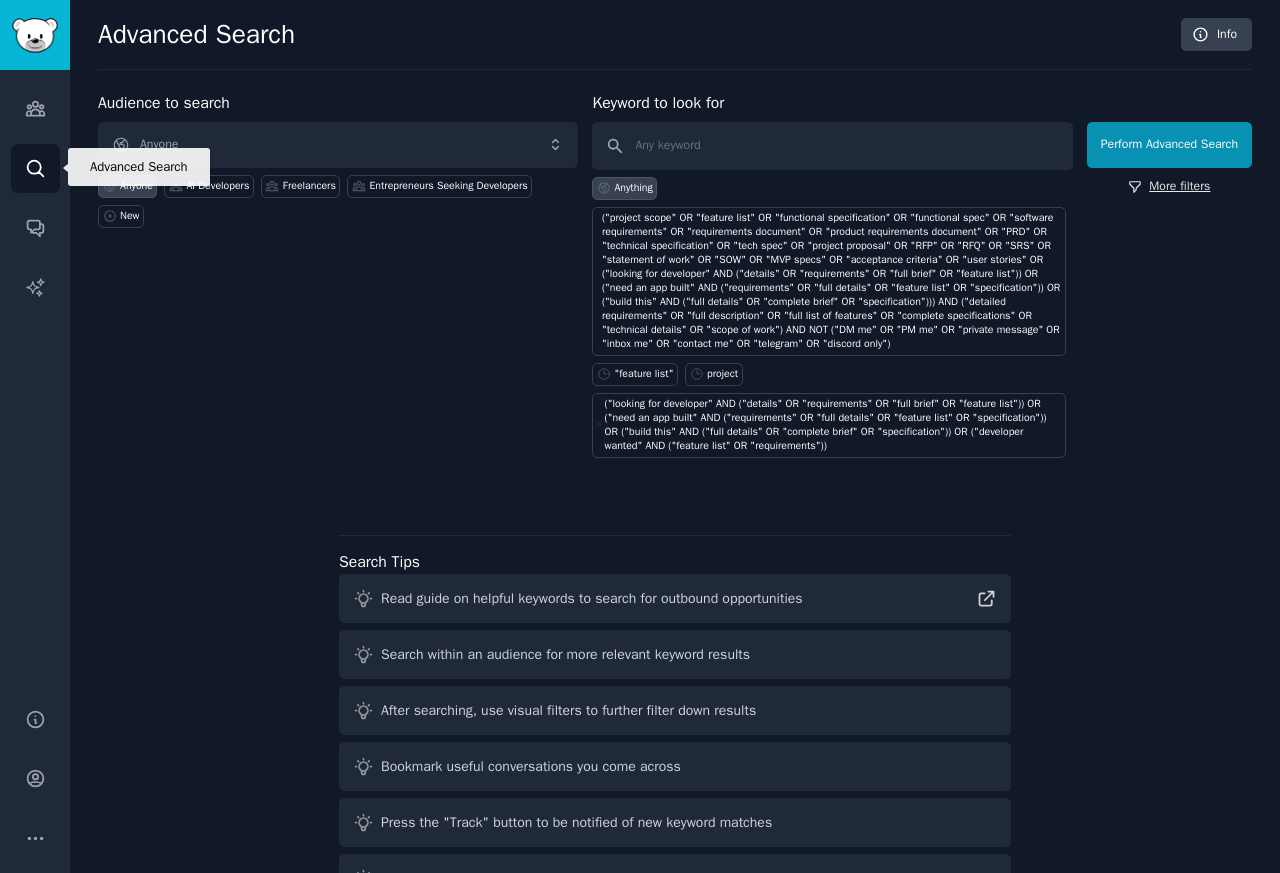 click on "More filters" at bounding box center (1169, 187) 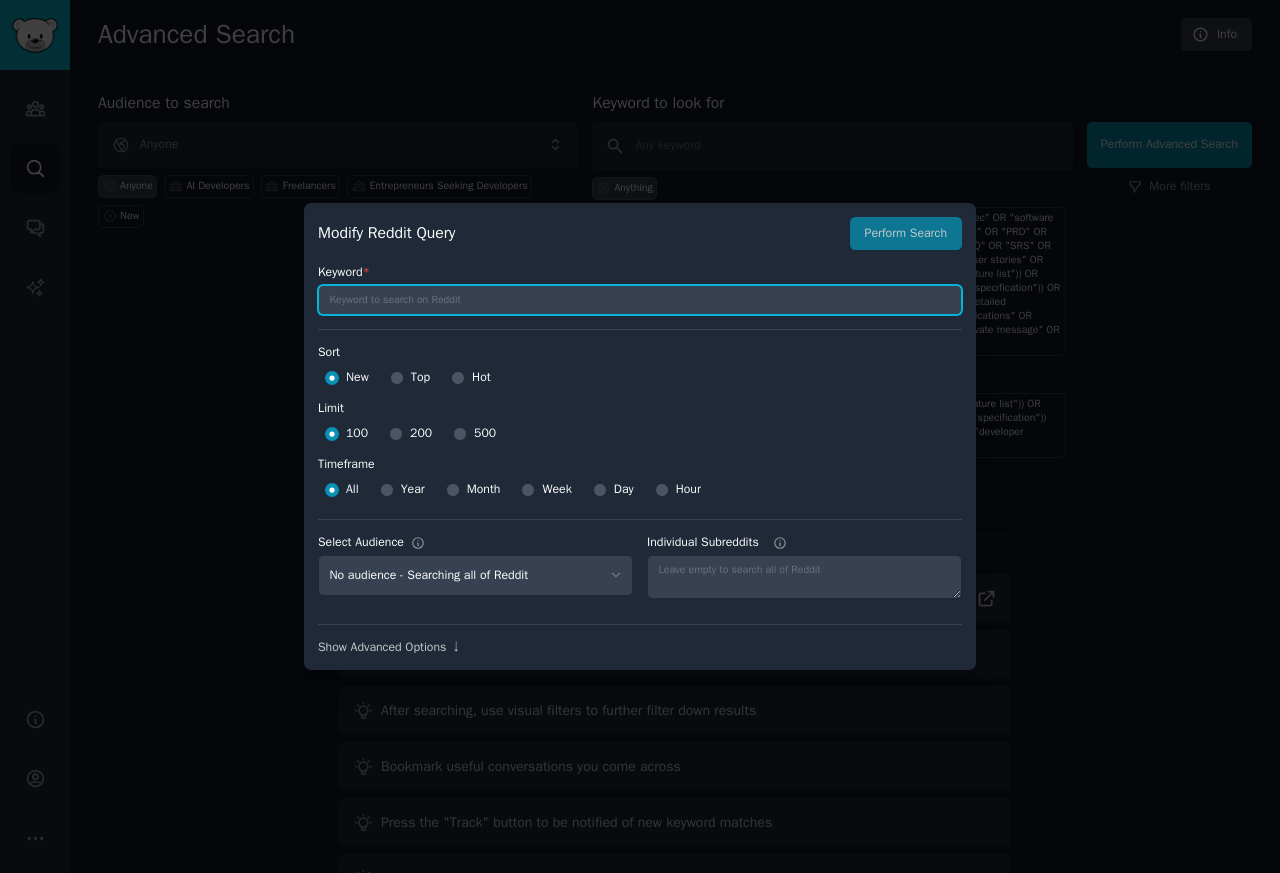 click at bounding box center [640, 300] 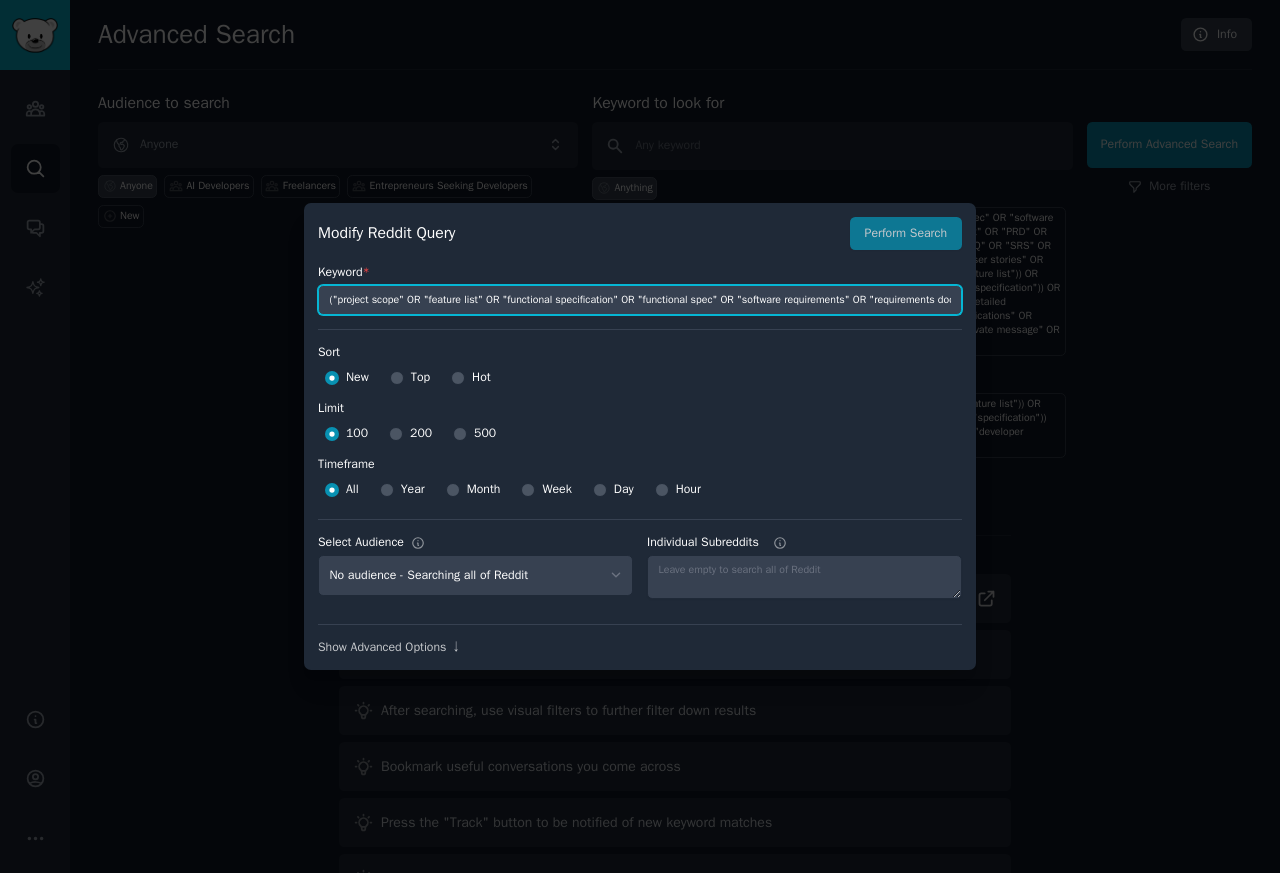 scroll, scrollTop: 0, scrollLeft: 2547, axis: horizontal 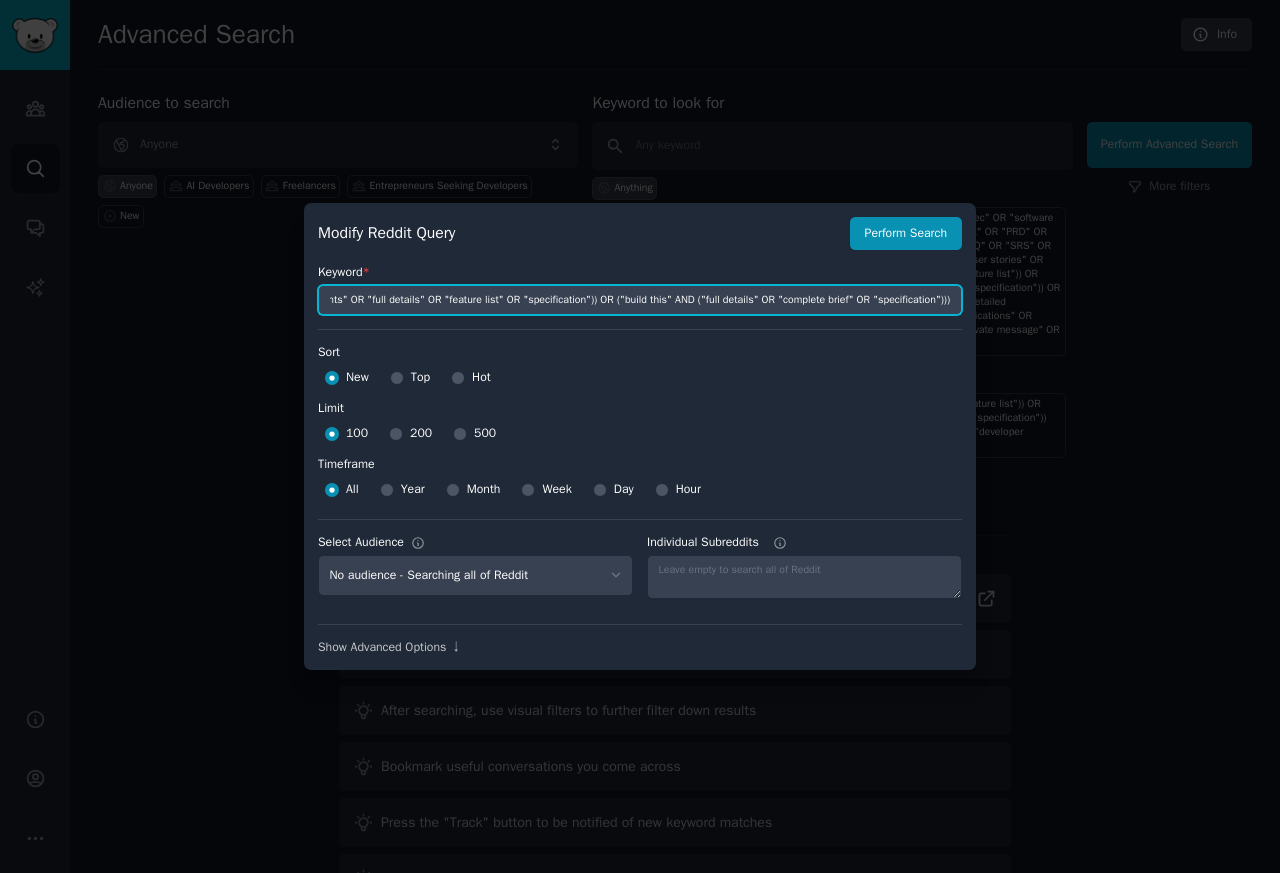 type on "("project scope" OR "feature list" OR "functional specification" OR "functional spec" OR "software requirements" OR "requirements document" OR "product requirements document" OR "PRD" OR "technical specification" OR "tech spec" OR "project proposal" OR "RFP" OR "RFQ" OR "SRS" OR "statement of work" OR "SOW" OR "MVP specs" OR "acceptance criteria" OR "user stories" OR ("looking for developer" AND ("details" OR "requirements" OR "full brief" OR "feature list")) OR ("need an app built" AND ("requirements" OR "full details" OR "feature list" OR "specification")) OR ("build this" AND ("full details" OR "complete brief" OR "specification")))" 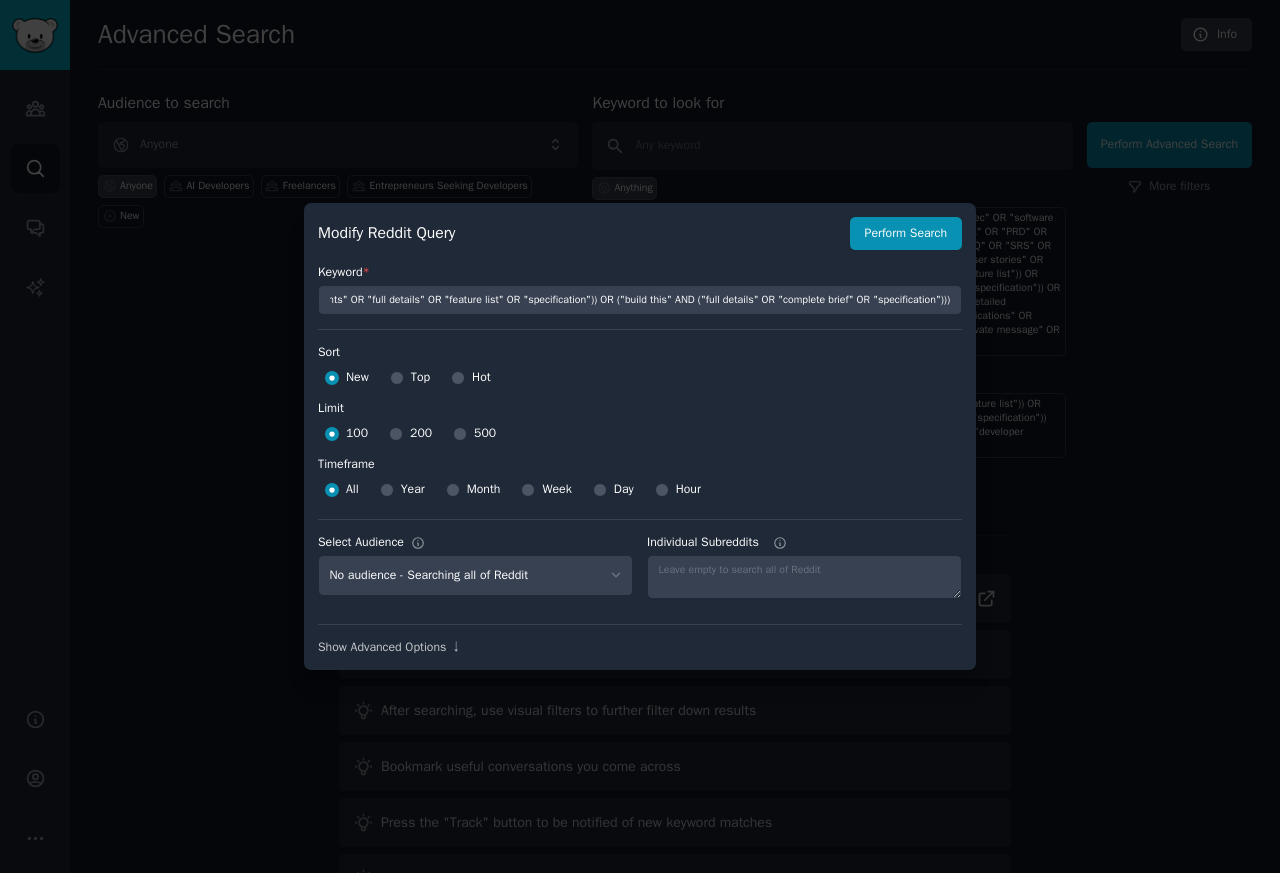 click on "Hot" at bounding box center [481, 378] 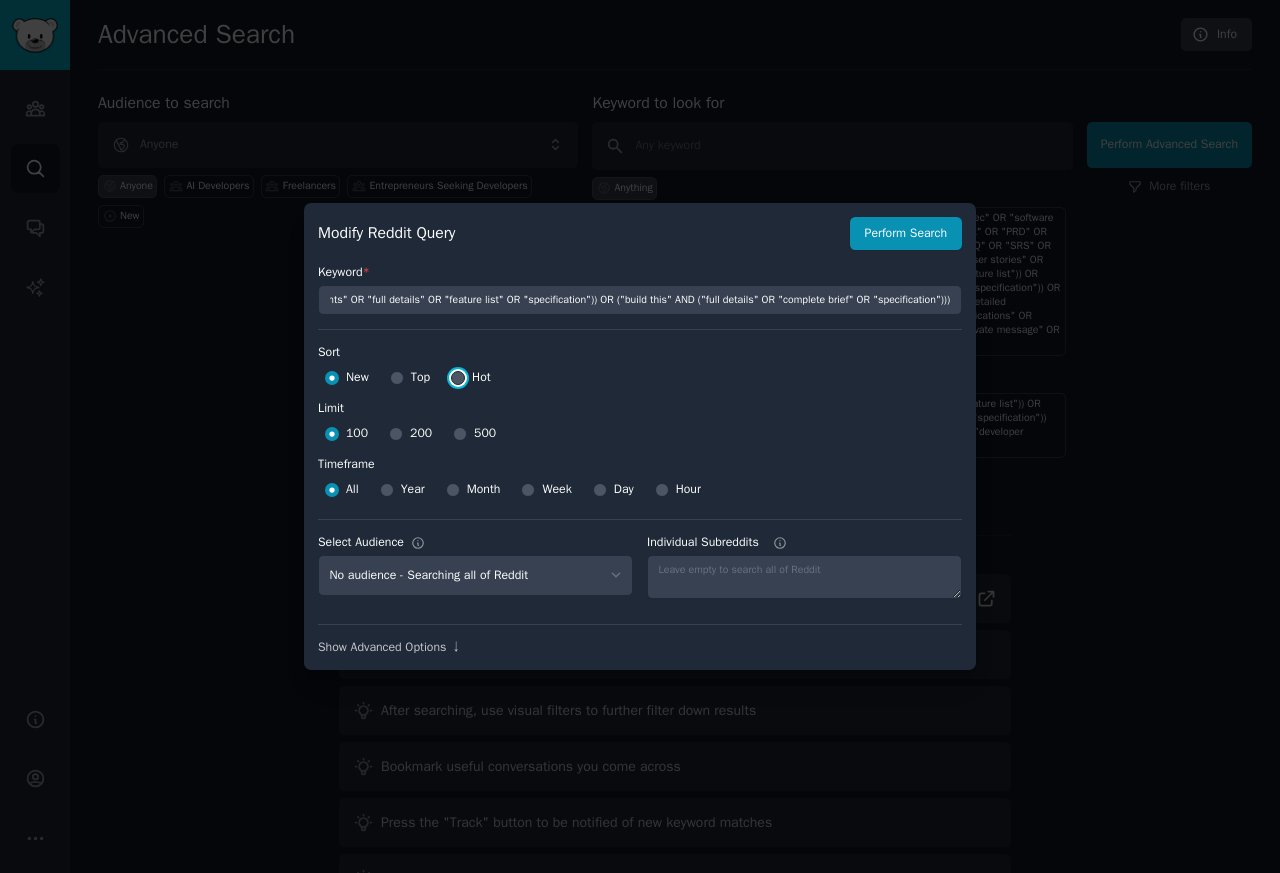 click on "Hot" at bounding box center [458, 378] 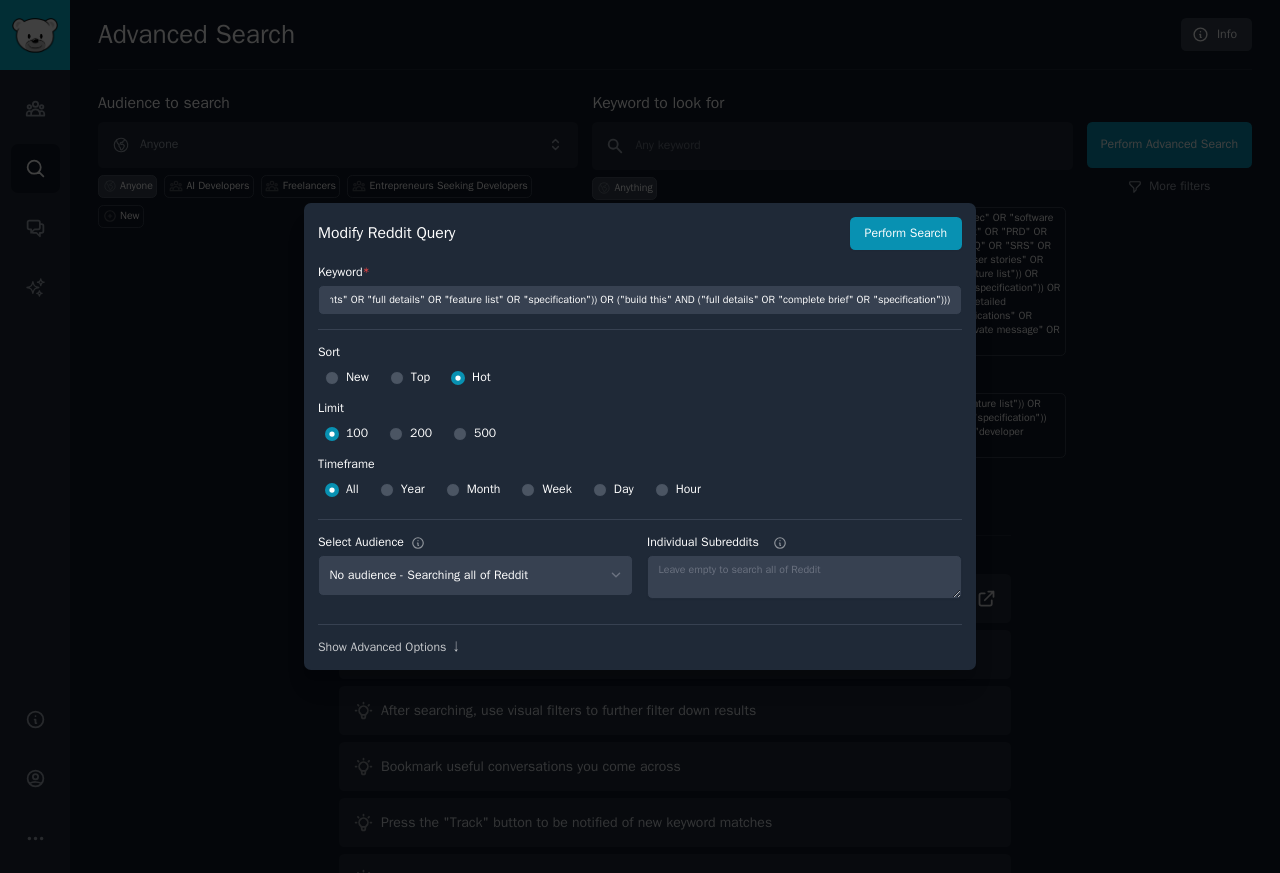 scroll, scrollTop: 0, scrollLeft: 0, axis: both 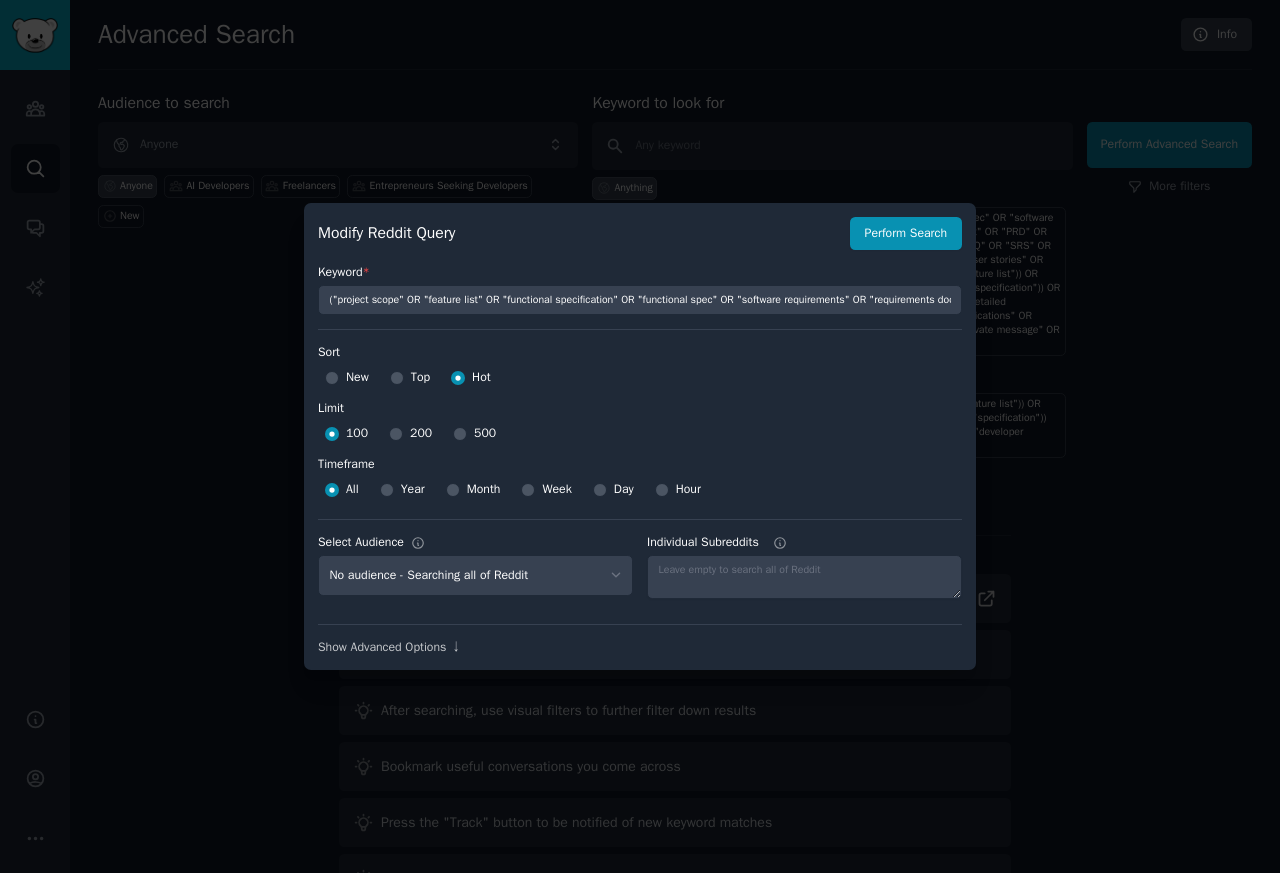 click on "200" at bounding box center [421, 434] 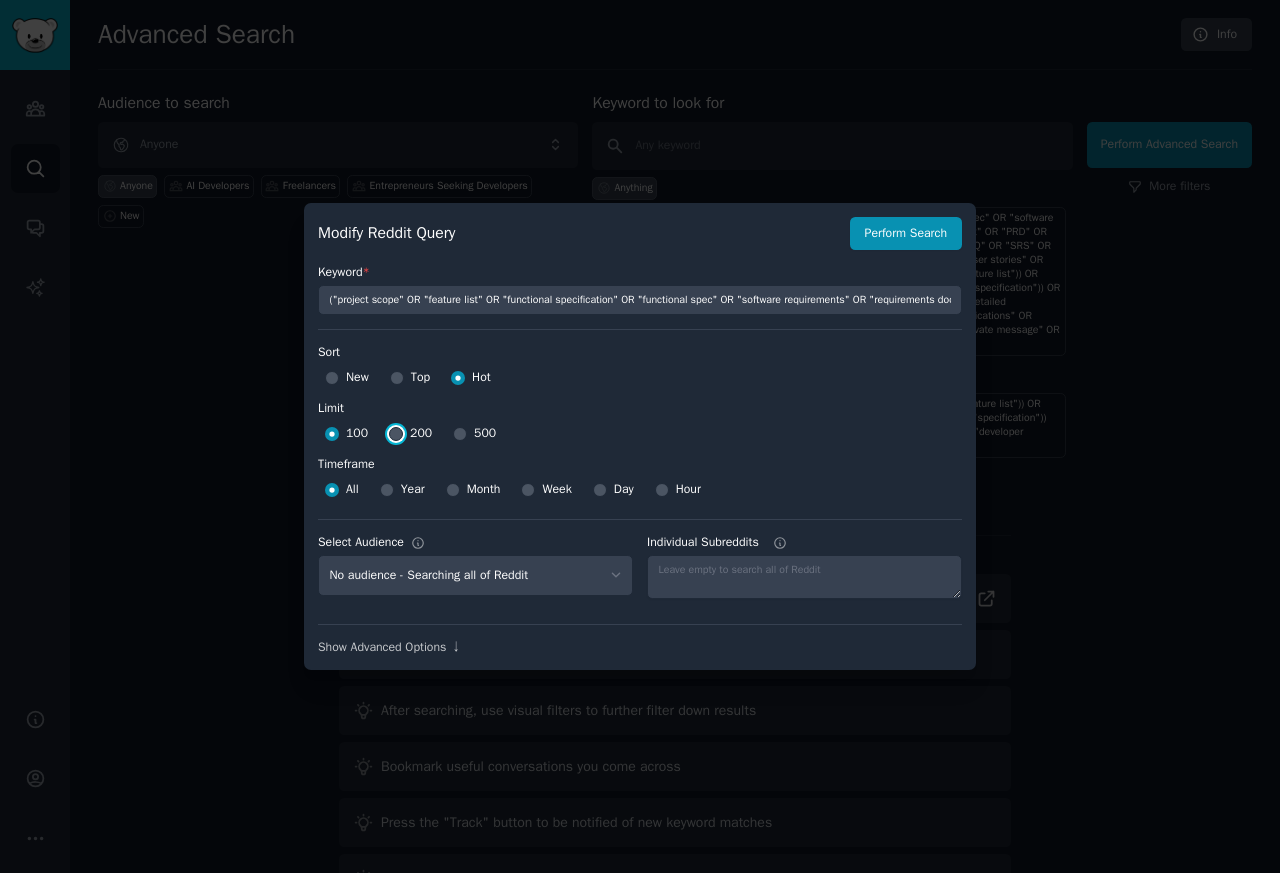 radio on "true" 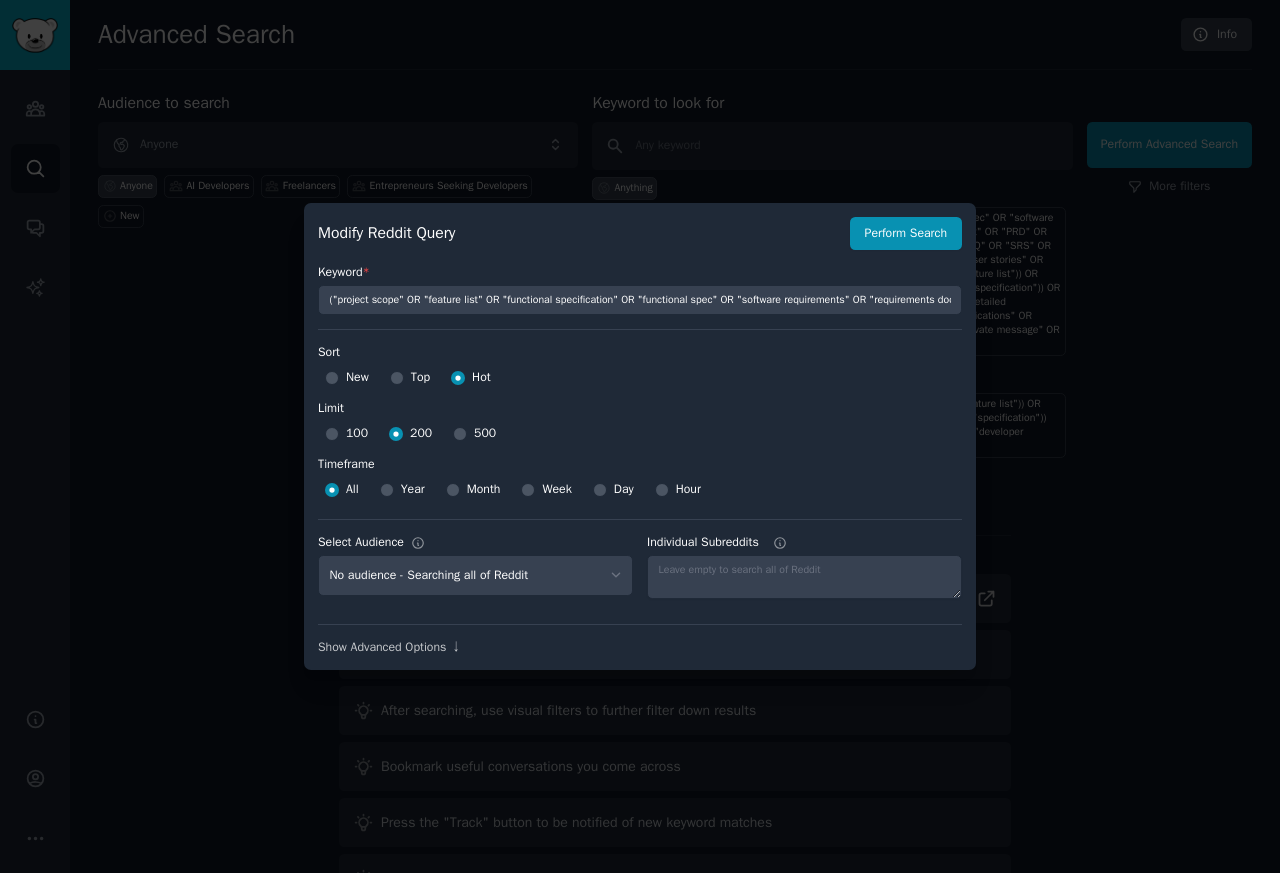 click on "Keyword  * ("project scope" OR "feature list" OR "functional specification" OR "functional spec" OR "software requirements" OR "requirements document" OR "product requirements document" OR "PRD" OR "technical specification" OR "tech spec" OR "project proposal" OR "RFP" OR "RFQ" OR "SRS" OR "statement of work" OR "SOW" OR "MVP specs" OR "acceptance criteria" OR "user stories" OR ("looking for developer" AND ("details" OR "requirements" OR "full brief" OR "feature list")) OR ("need an app built" AND ("requirements" OR "full details" OR "feature list" OR "specification")) OR ("build this" AND ("full details" OR "complete brief" OR "specification"))) Sort Sort New Top Hot Limit Limit 100 200 500 Timeframe Timeframe All Year Month Week Day Hour Select Audience No audience - Searching all of Reddit Entrepreneurs Seeking Developers - 5 Subreddits AI Developers - 15 Subreddits Freelancers - 8 Subreddits Individual Subreddits Show Advanced Options ↓" at bounding box center (640, 453) 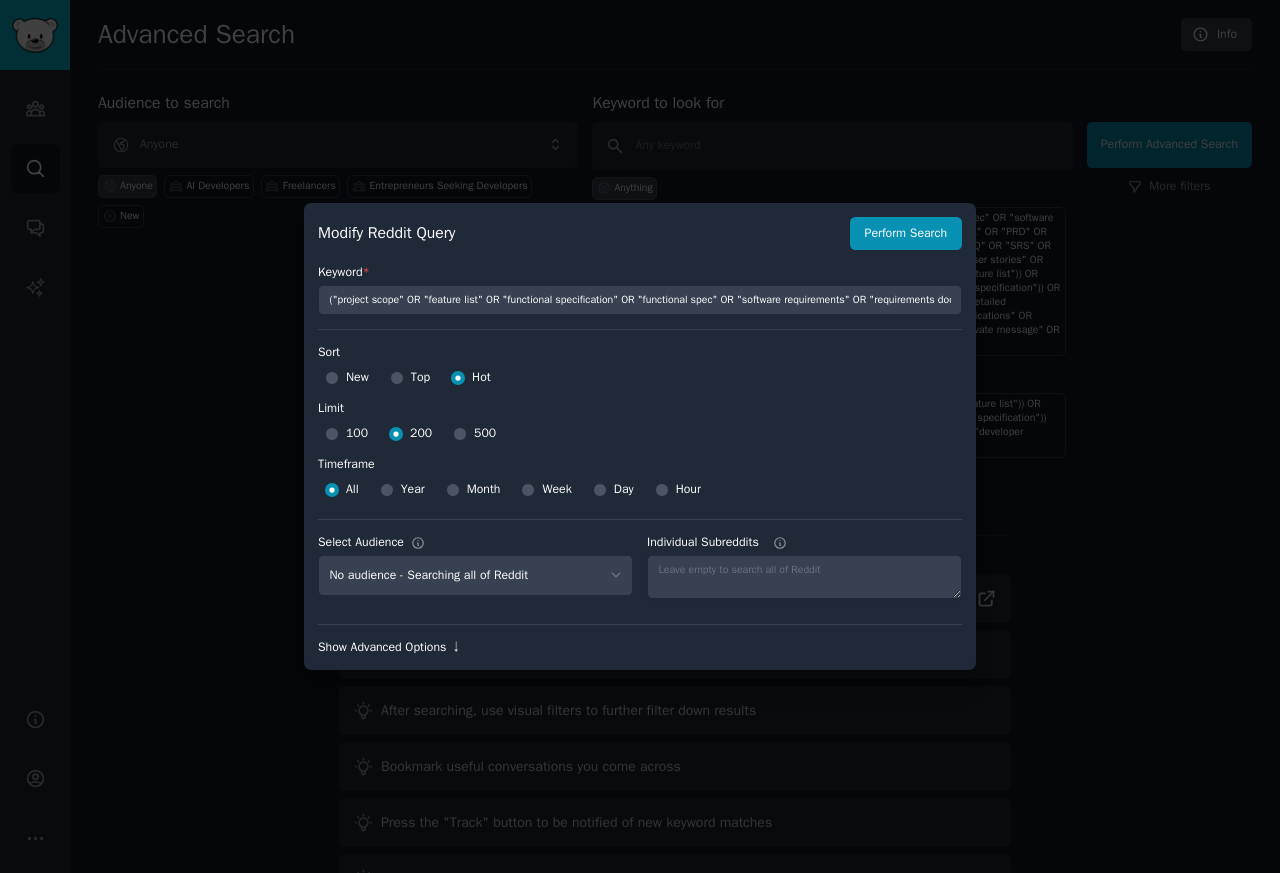 click on "Show Advanced Options ↓" at bounding box center [640, 648] 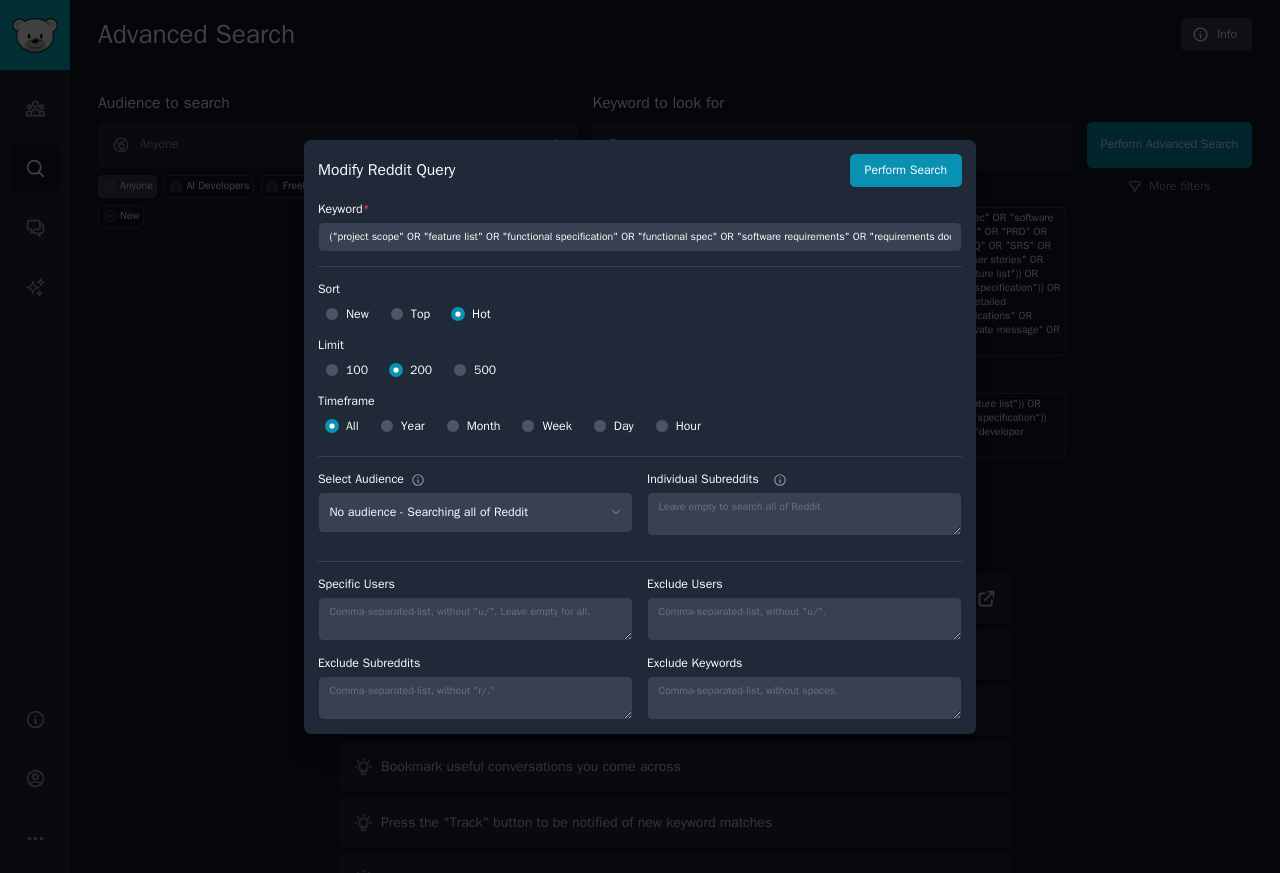click on "500" at bounding box center [485, 371] 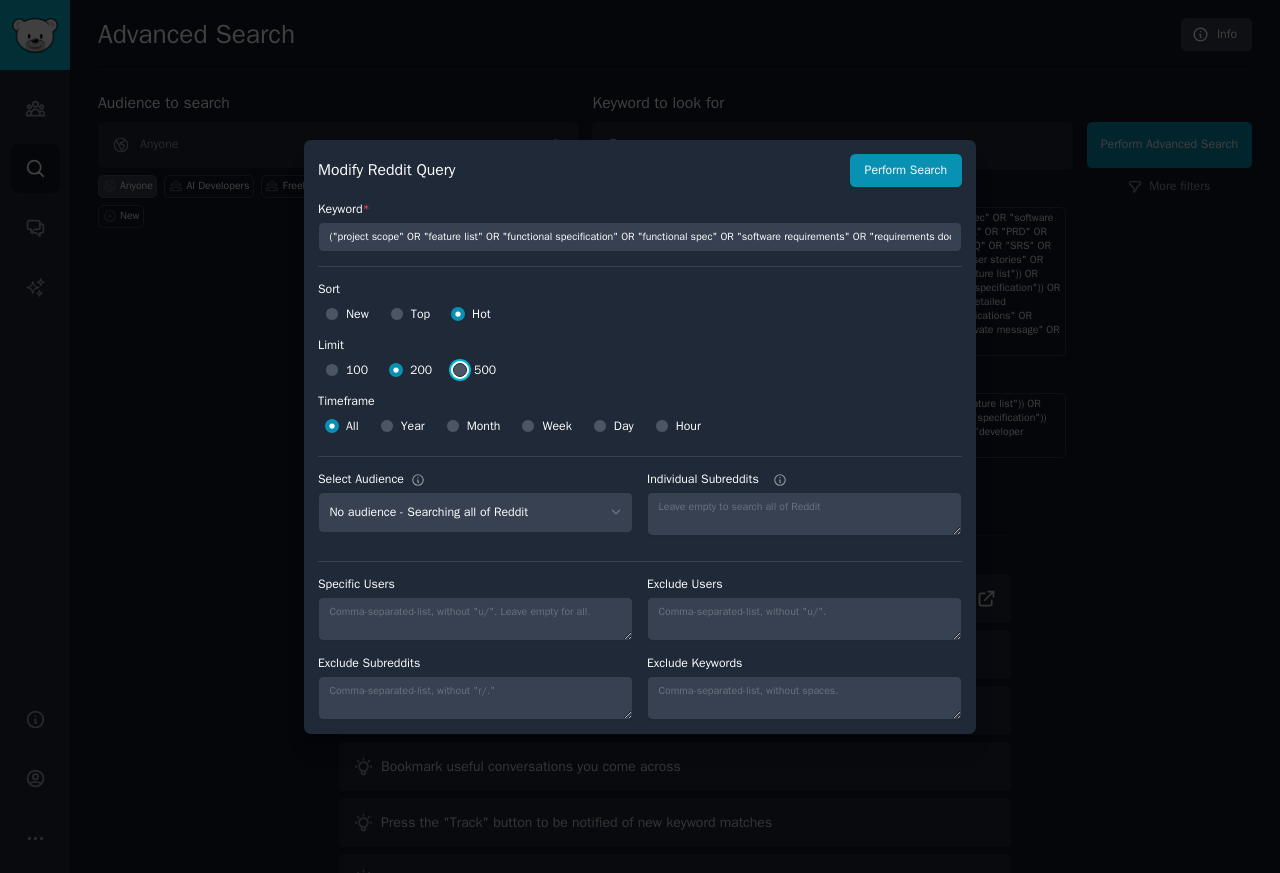 click on "500" at bounding box center [460, 370] 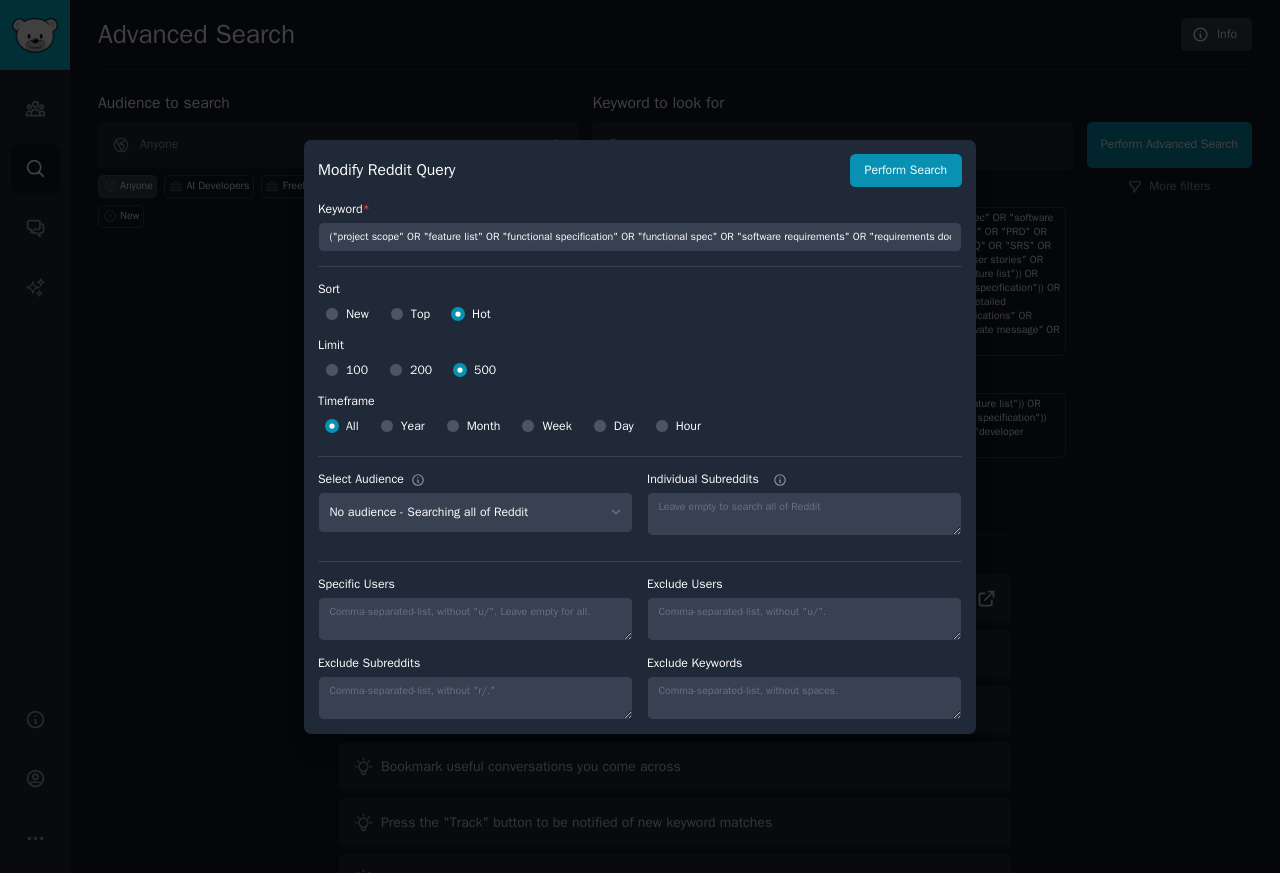 click on "Year" at bounding box center [413, 427] 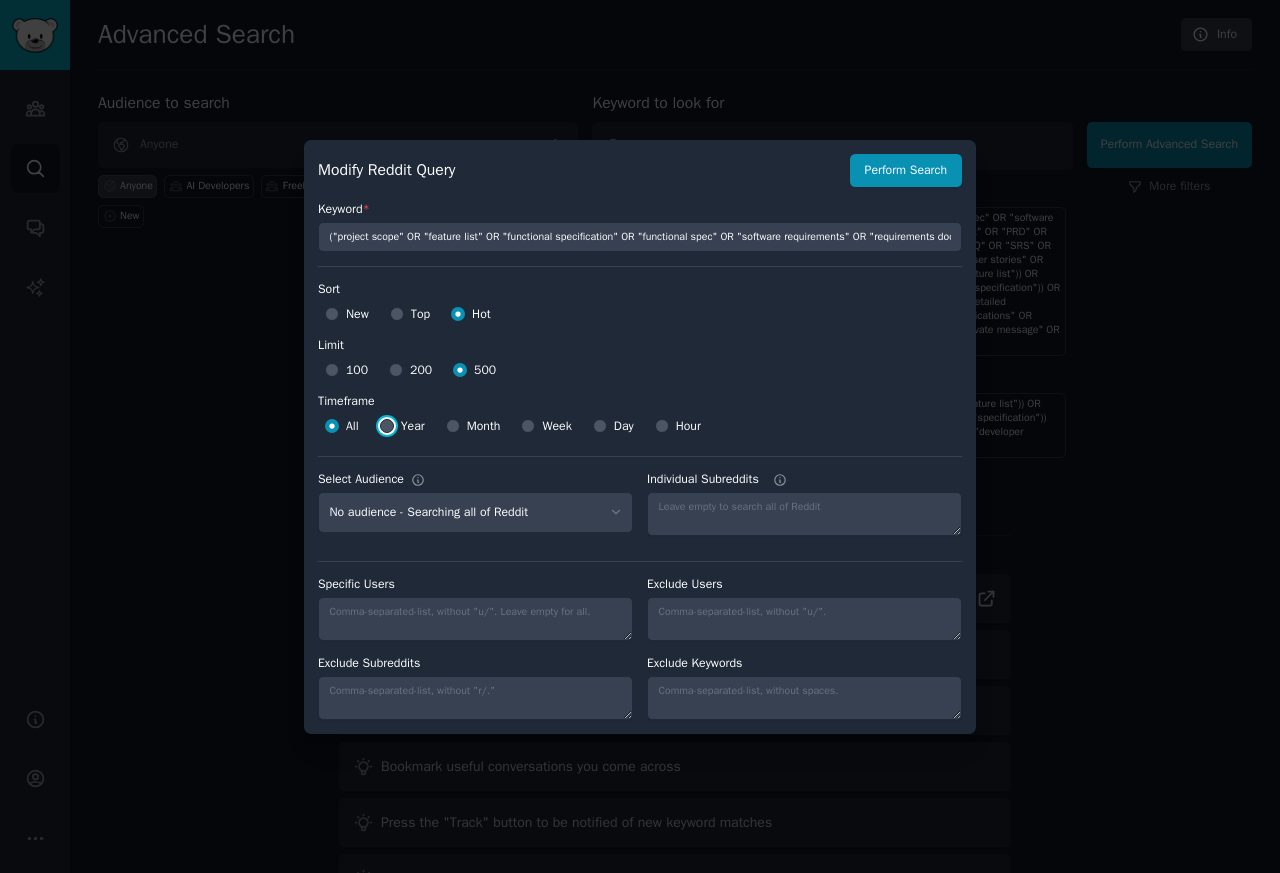 click on "Year" at bounding box center (387, 426) 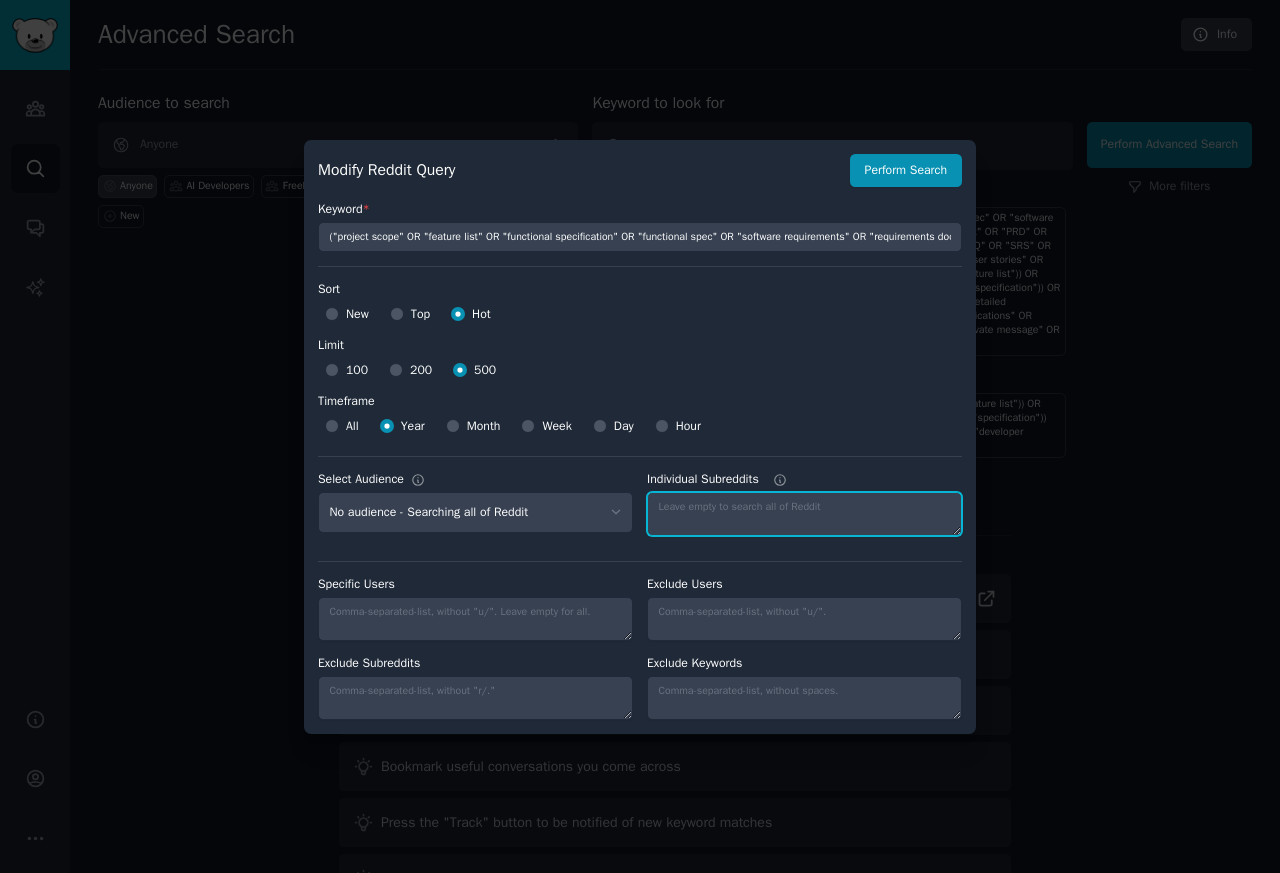 click on "Individual Subreddits" at bounding box center (804, 514) 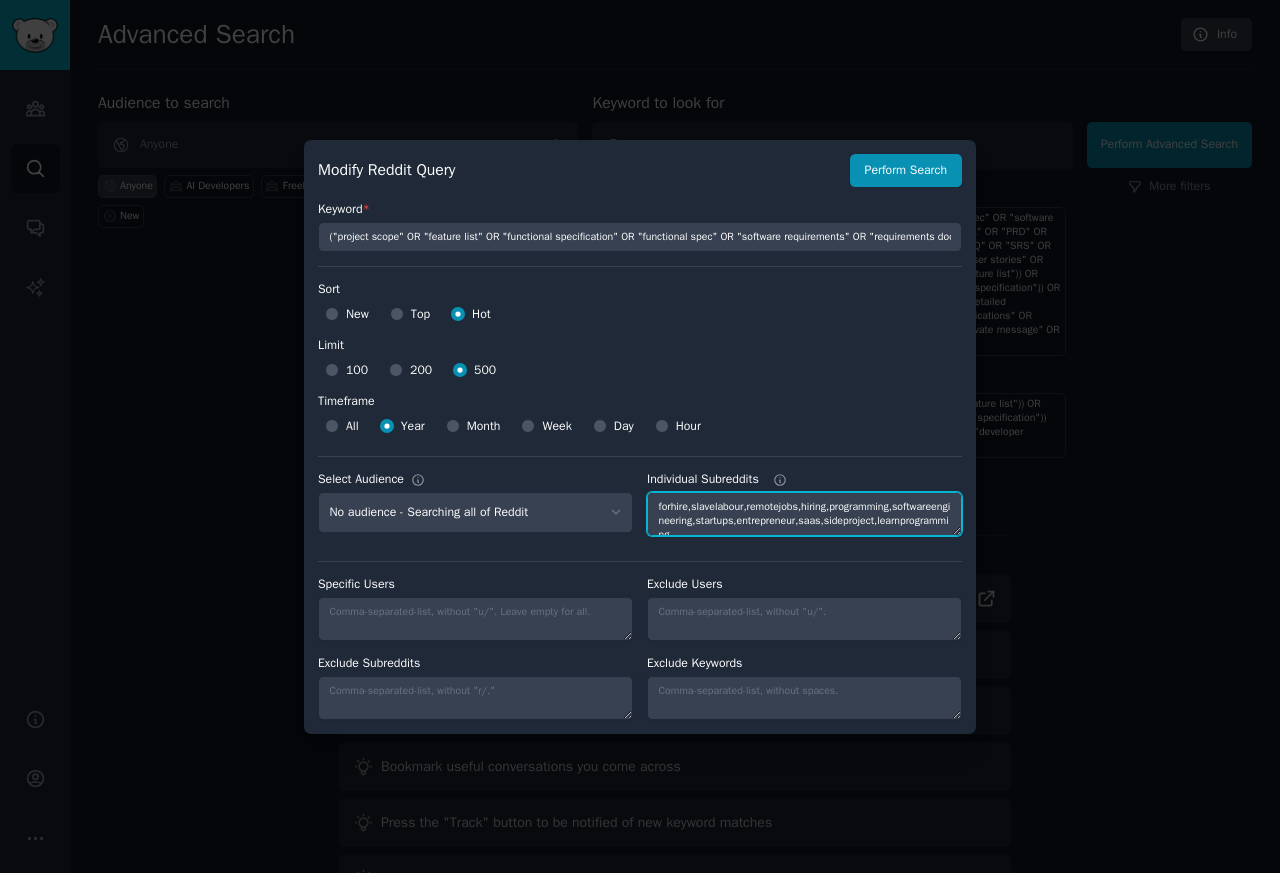 scroll, scrollTop: 7, scrollLeft: 0, axis: vertical 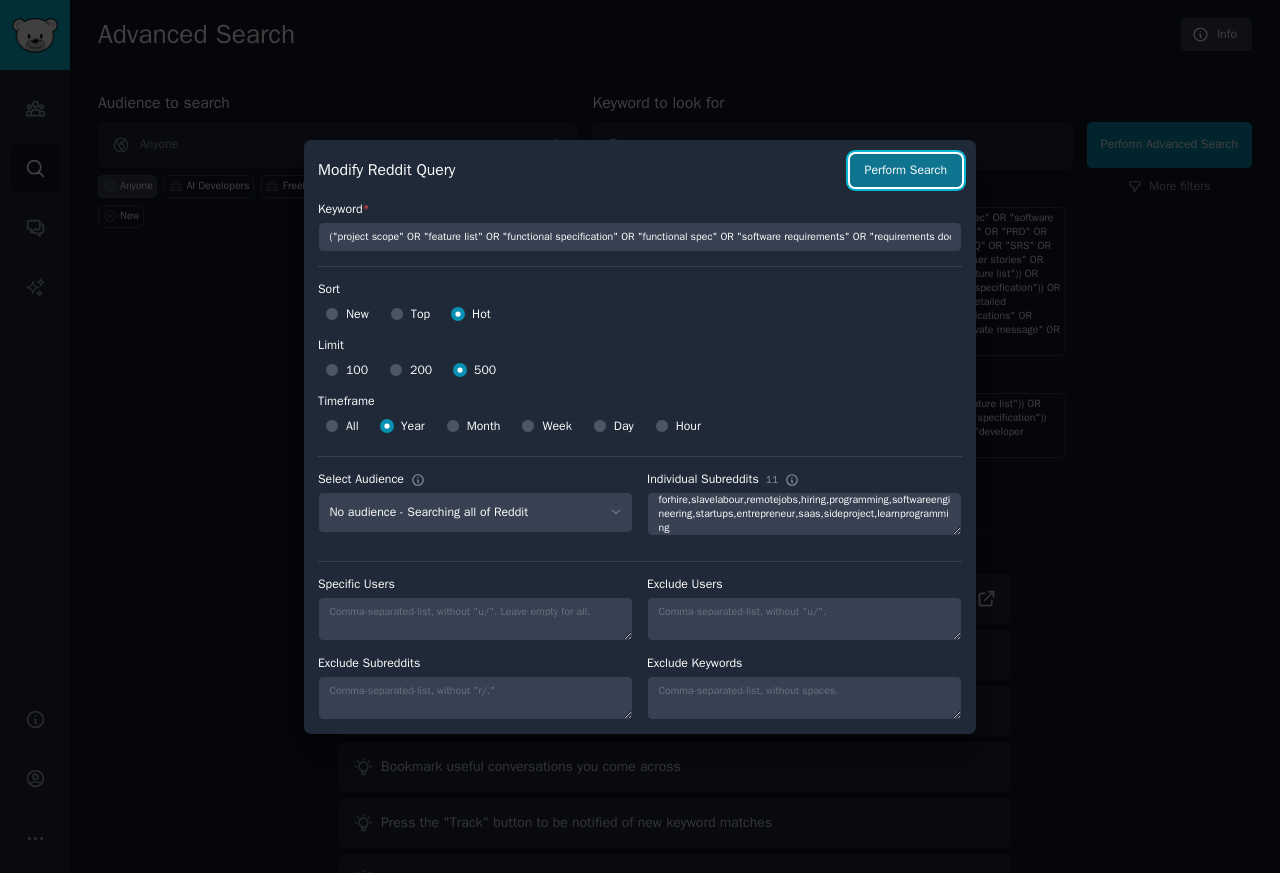 click on "Perform Search" at bounding box center [906, 171] 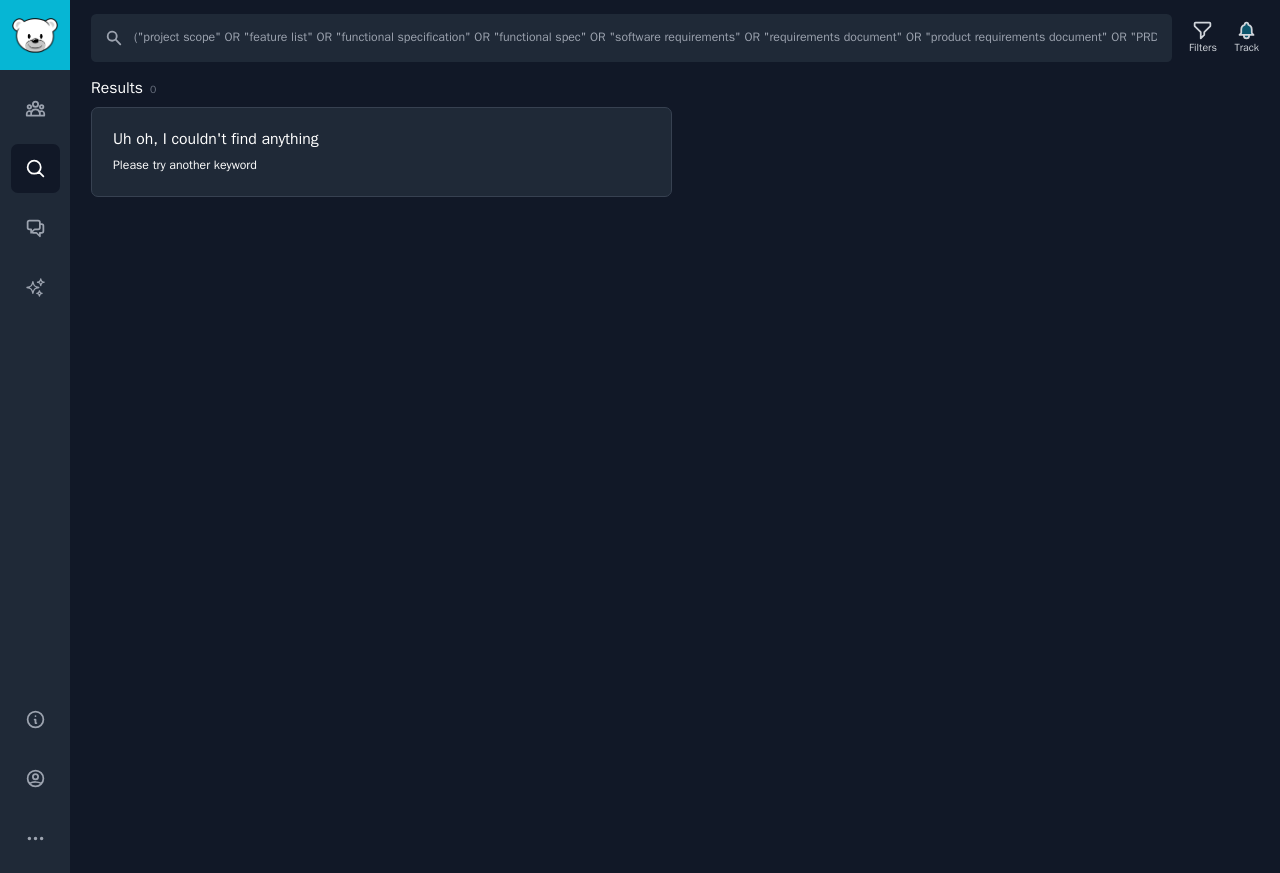 click 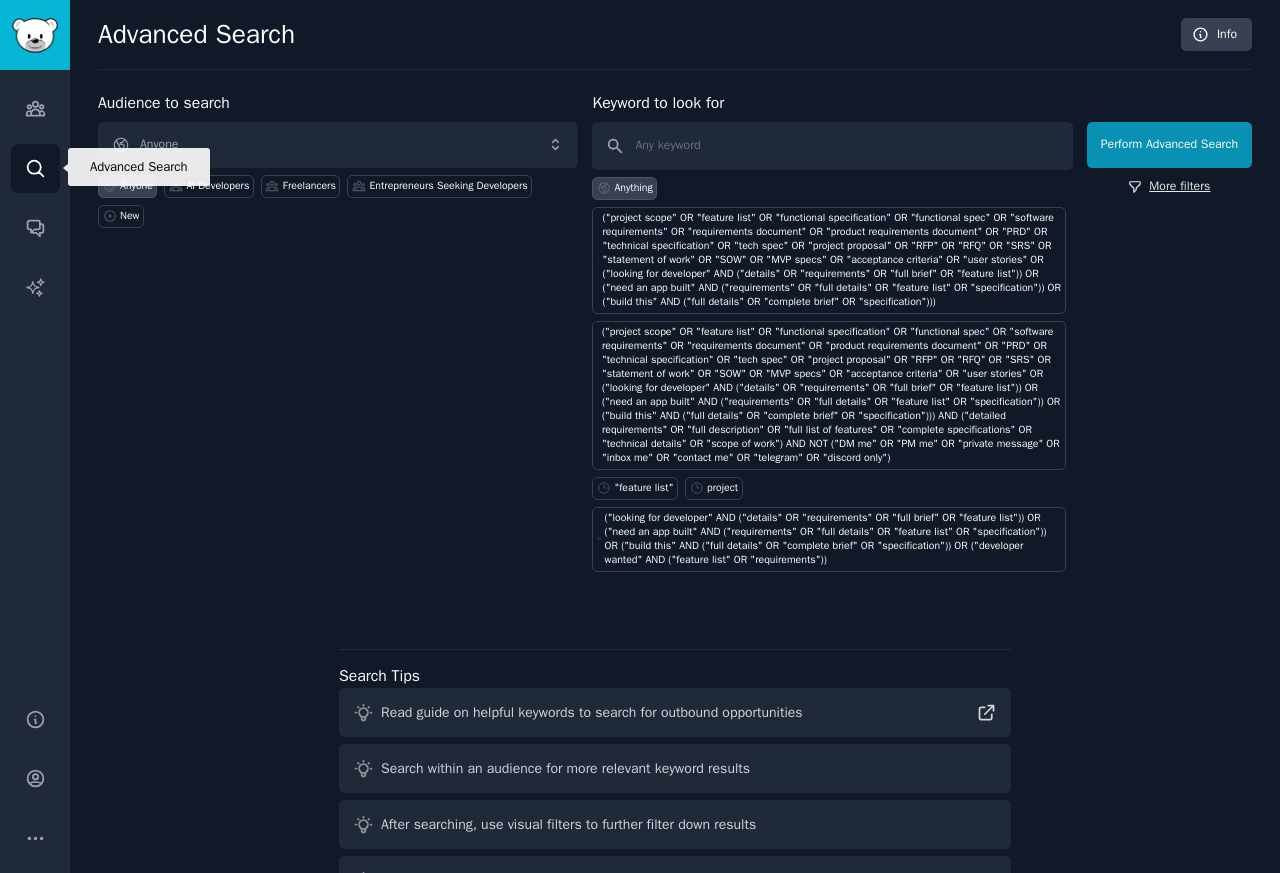 click on "More filters" at bounding box center (1169, 187) 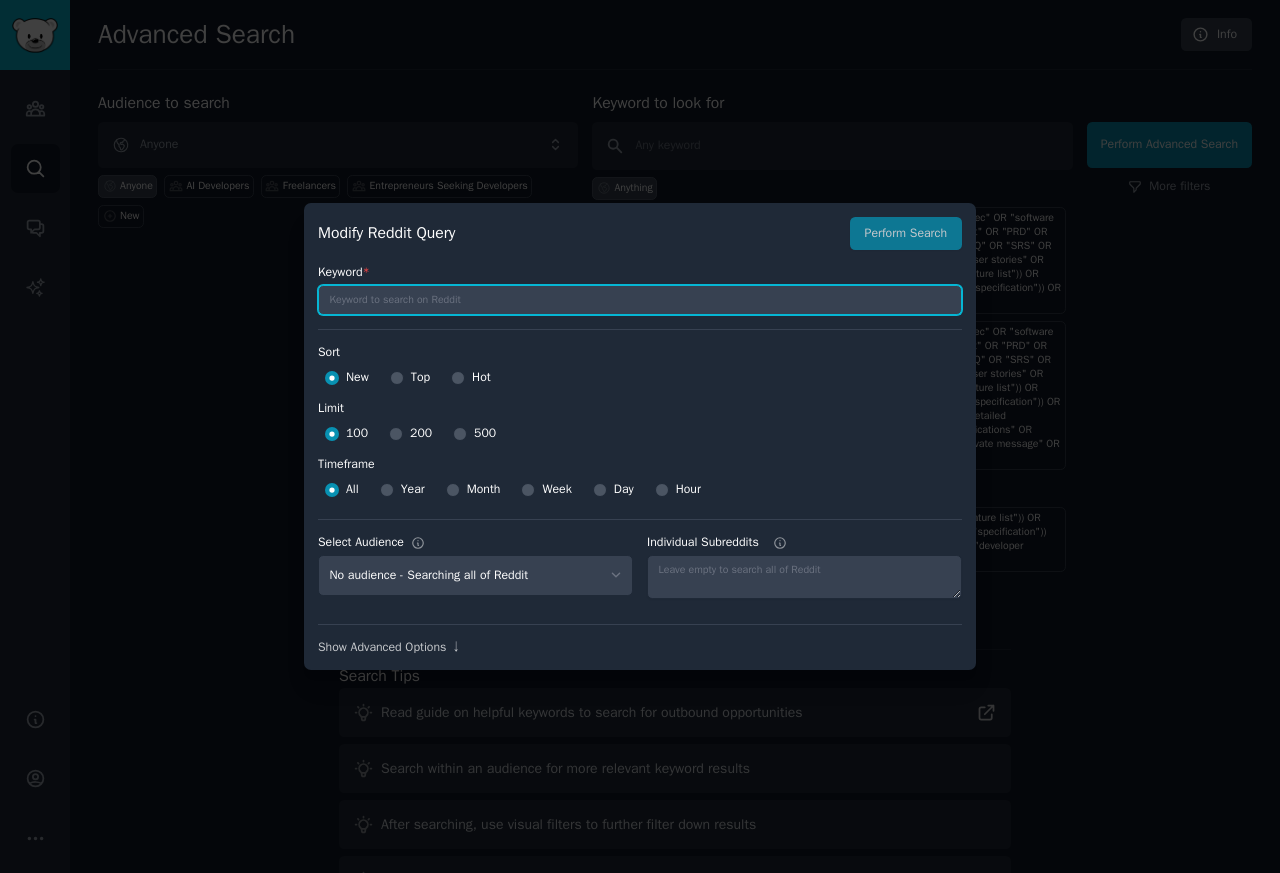 click at bounding box center (640, 300) 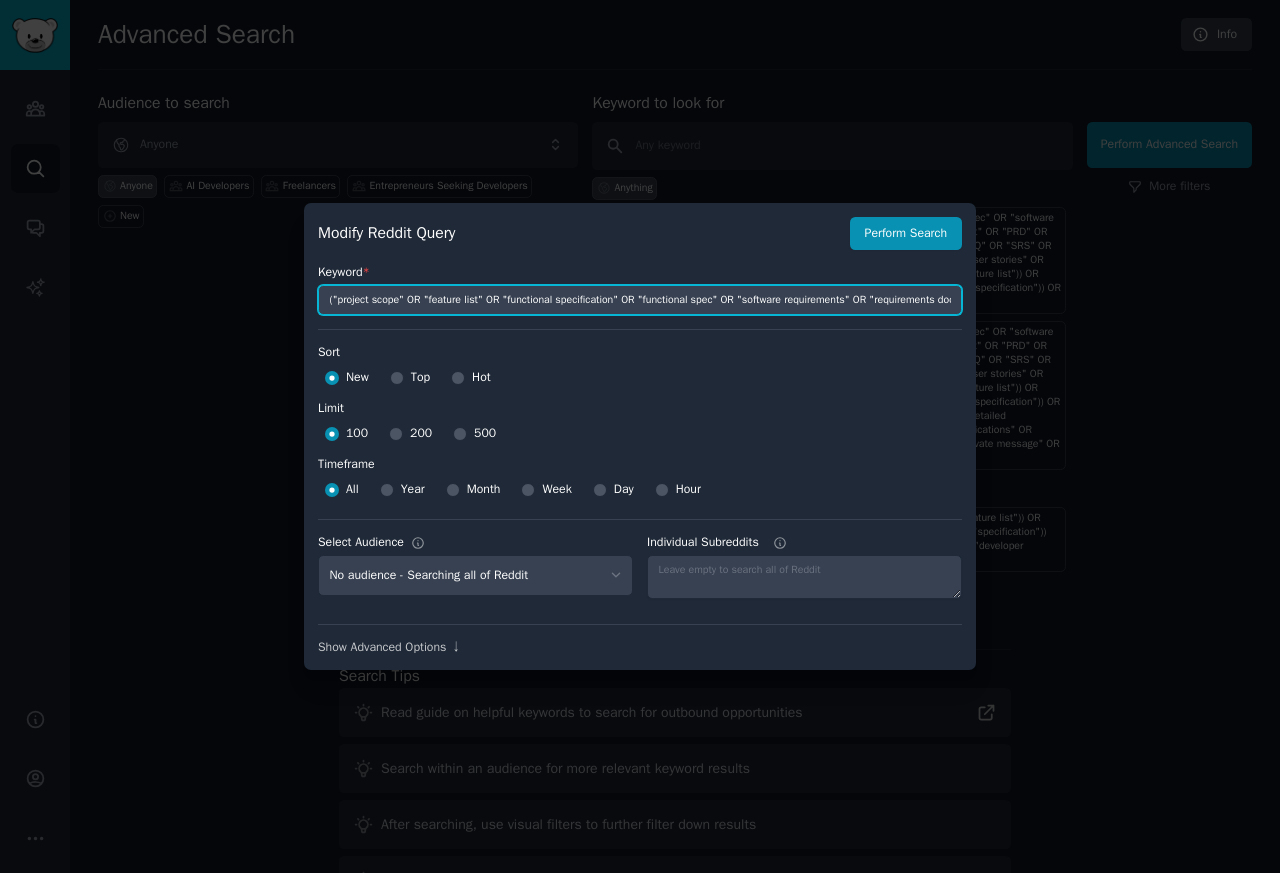 scroll, scrollTop: 0, scrollLeft: 2416, axis: horizontal 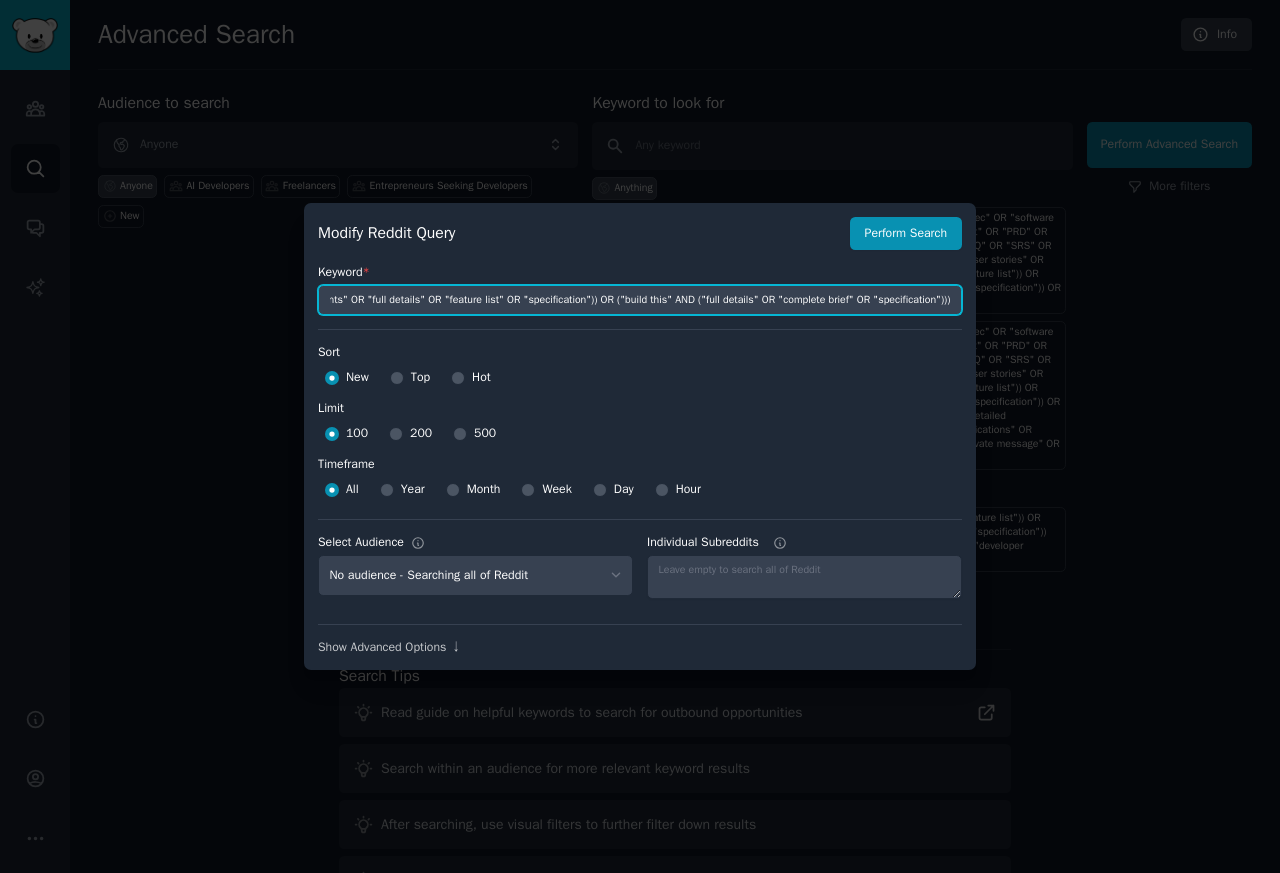 type on "("project scope" OR "feature list" OR "functional specification" OR "functional spec" OR "software requirements" OR "requirements document" OR "product requirements document" OR "technical specification" OR "tech spec" OR "project proposal" OR "RFP" OR "RFQ" OR "SRS" OR "statement of work" OR "SOW" OR "acceptance criteria" OR "user stories" OR ("looking for developer" AND ("details" OR "requirements" OR "full brief" OR "feature list")) OR ("need an app built" AND ("requirements" OR "full details" OR "feature list" OR "specification")) OR ("build this" AND ("full details" OR "complete brief" OR "specification")))" 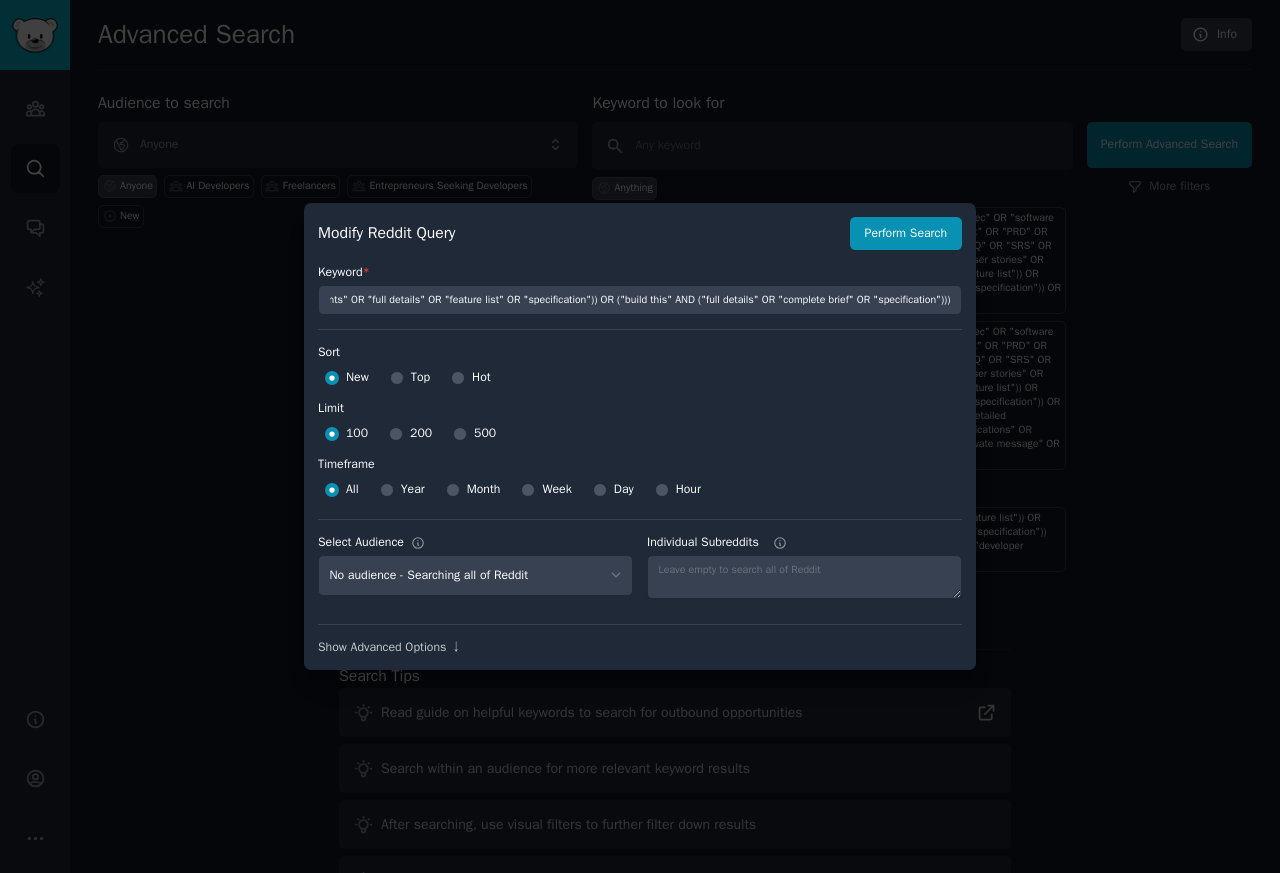 click on "Hot" at bounding box center (481, 378) 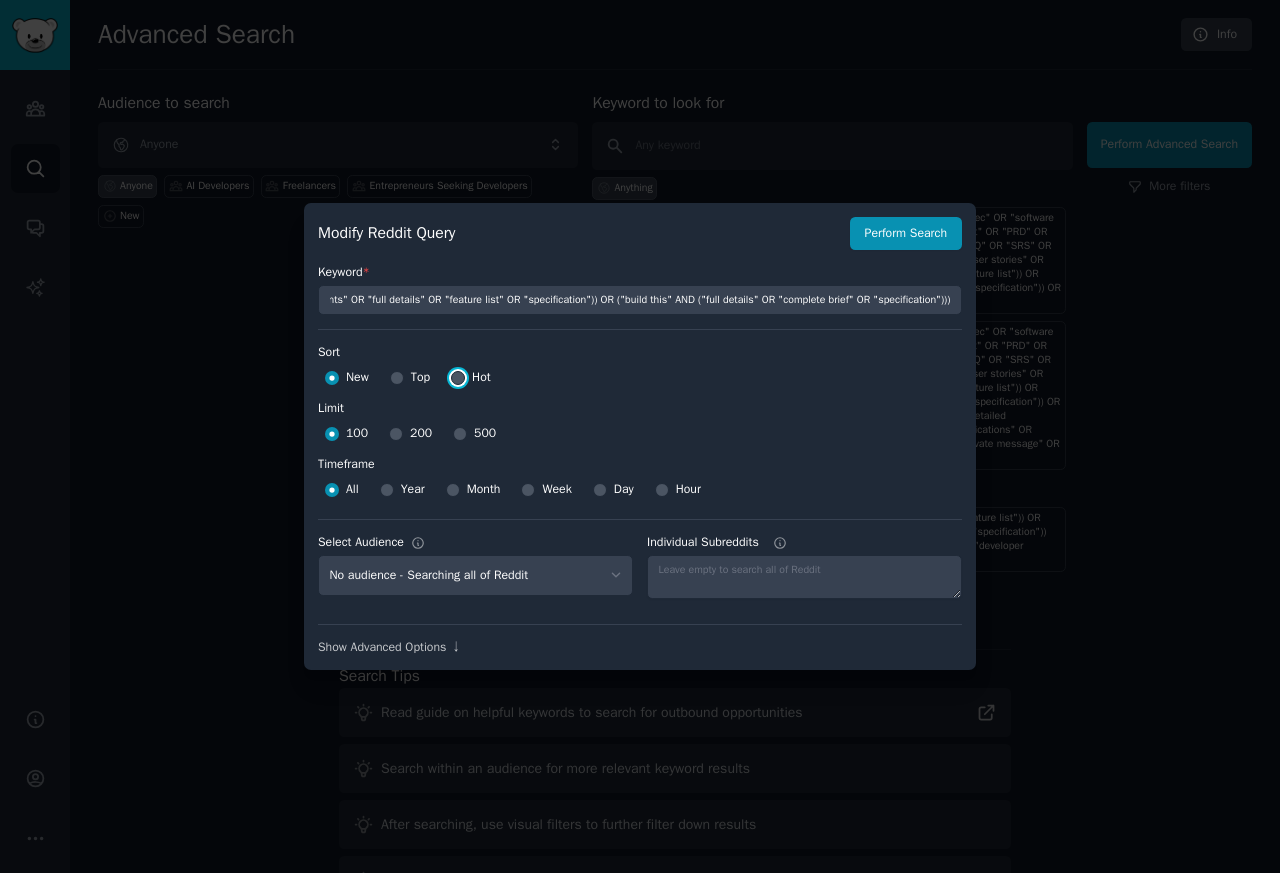 radio on "true" 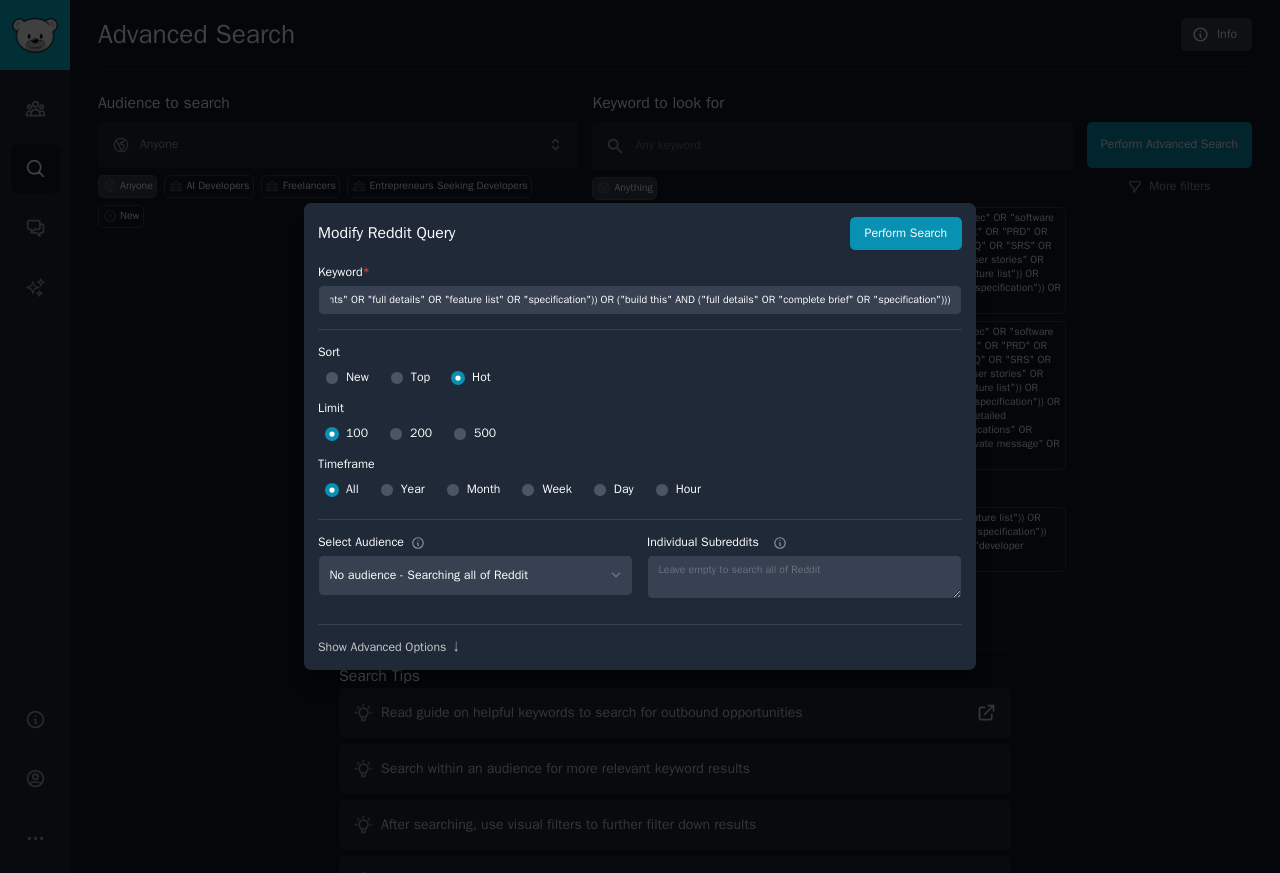 click on "200" at bounding box center (421, 434) 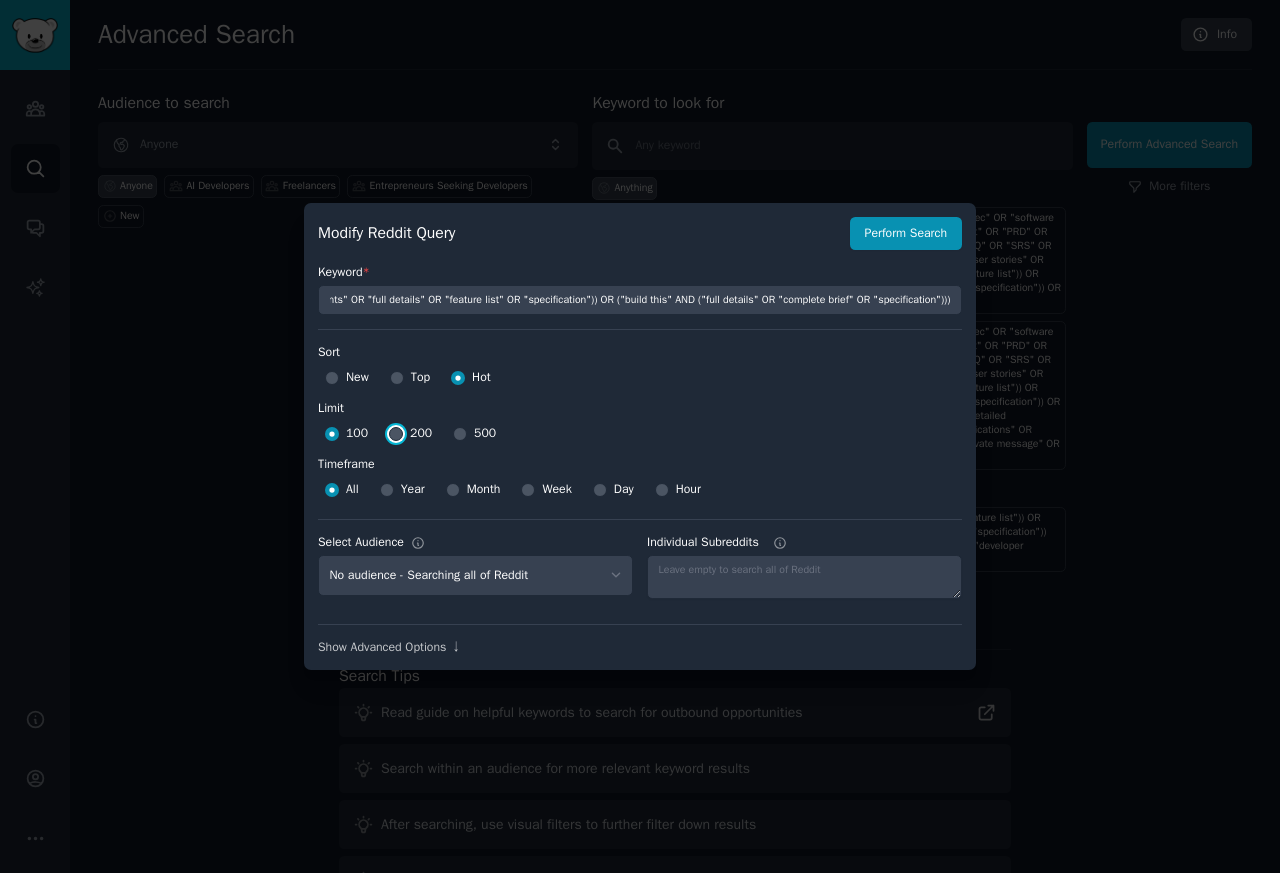 click on "200" at bounding box center (396, 434) 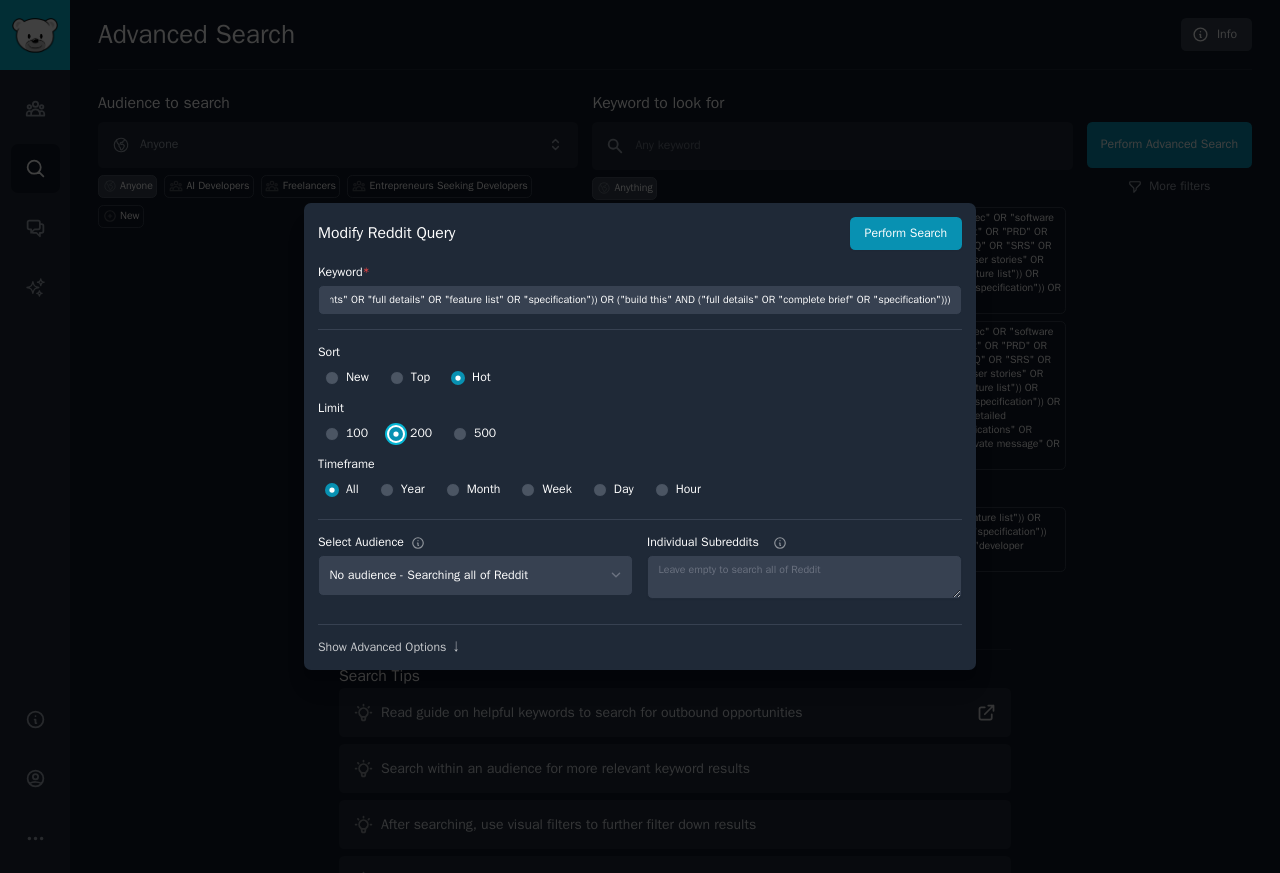 scroll, scrollTop: 0, scrollLeft: 0, axis: both 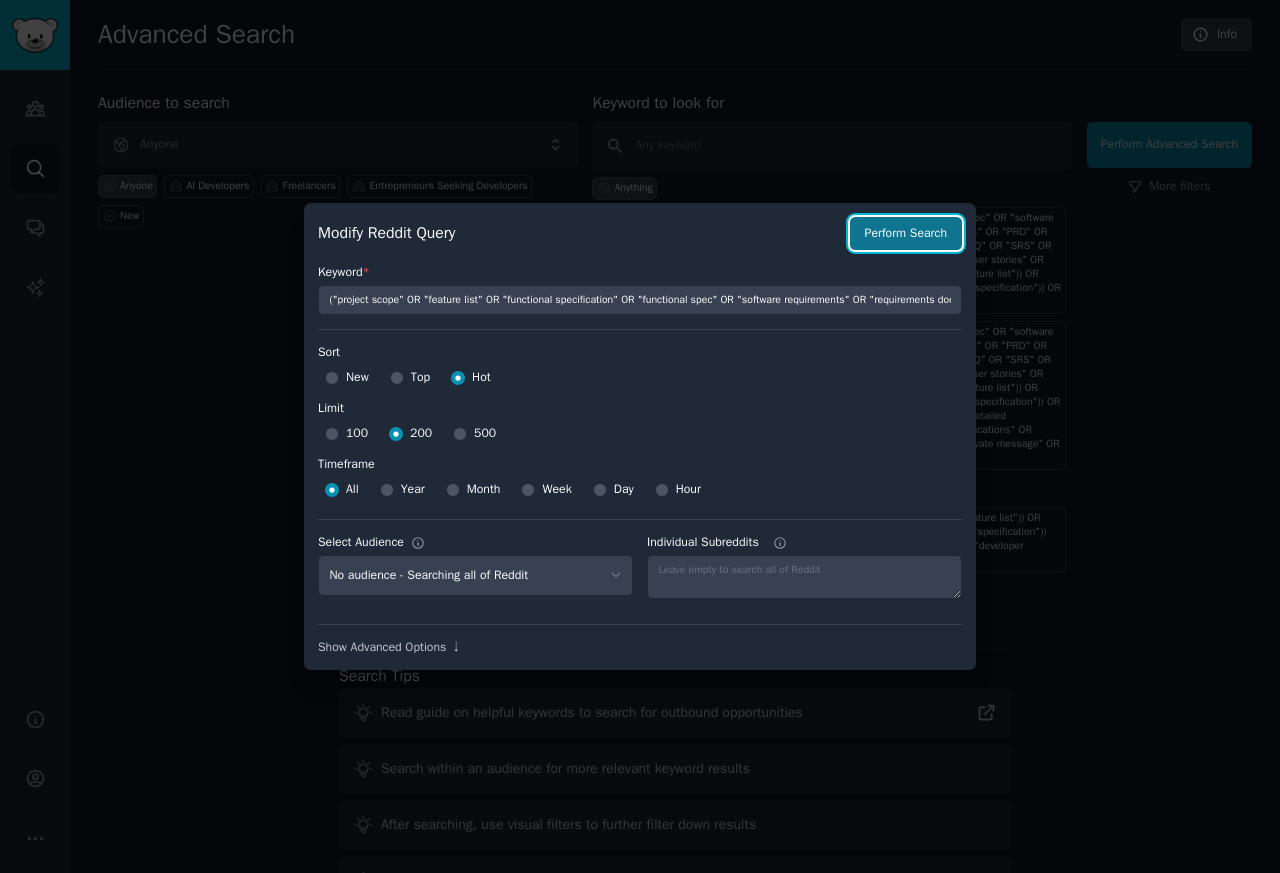 click on "Perform Search" at bounding box center (906, 234) 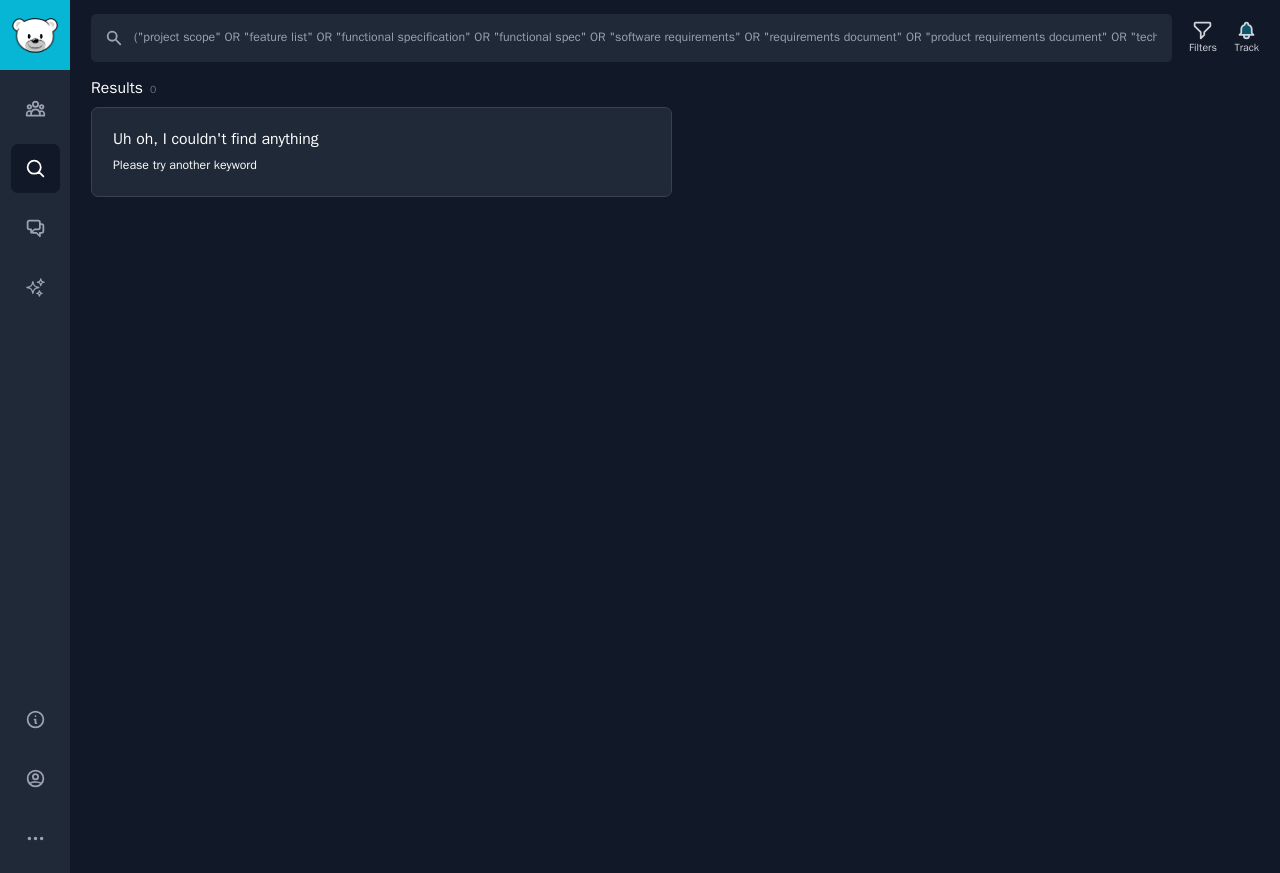 click 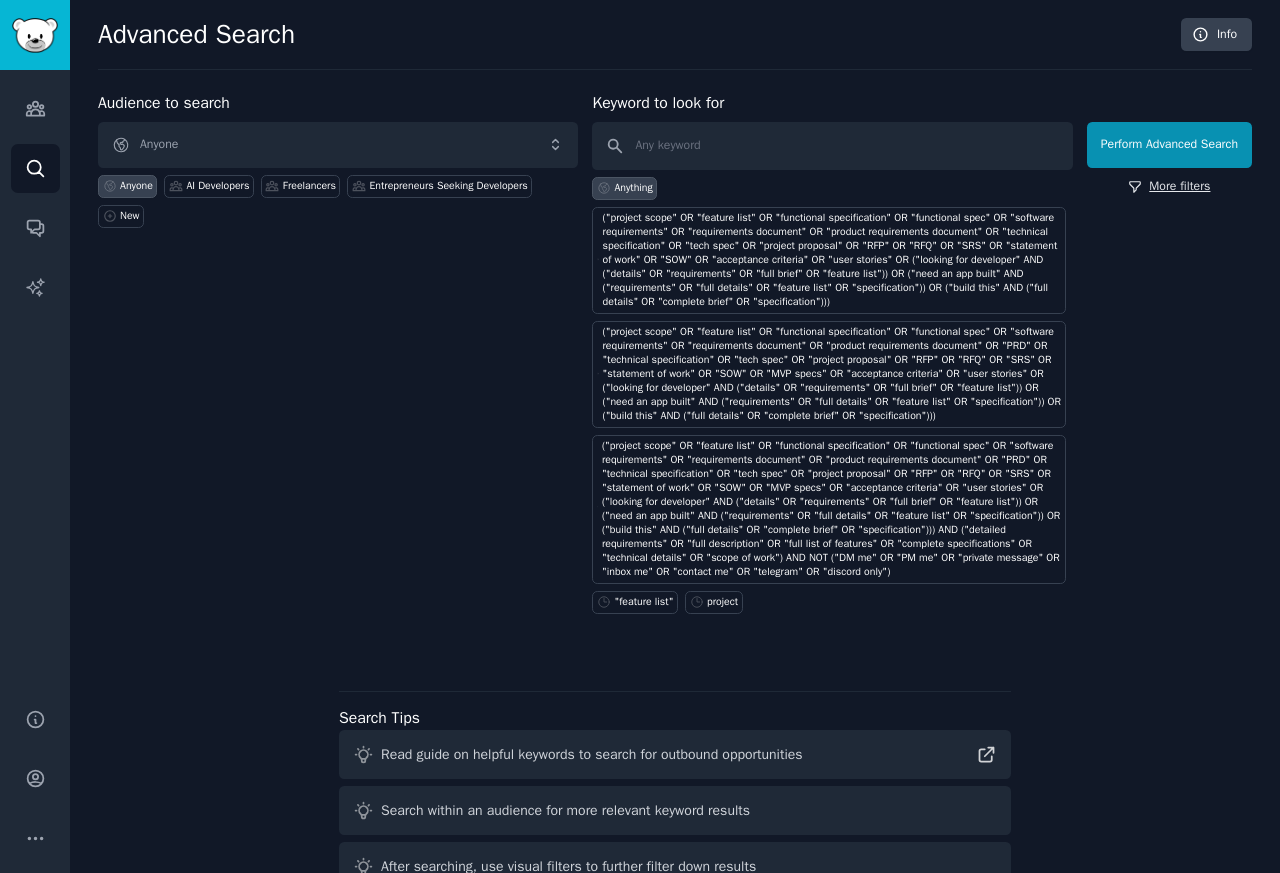 click on "More filters" at bounding box center (1169, 187) 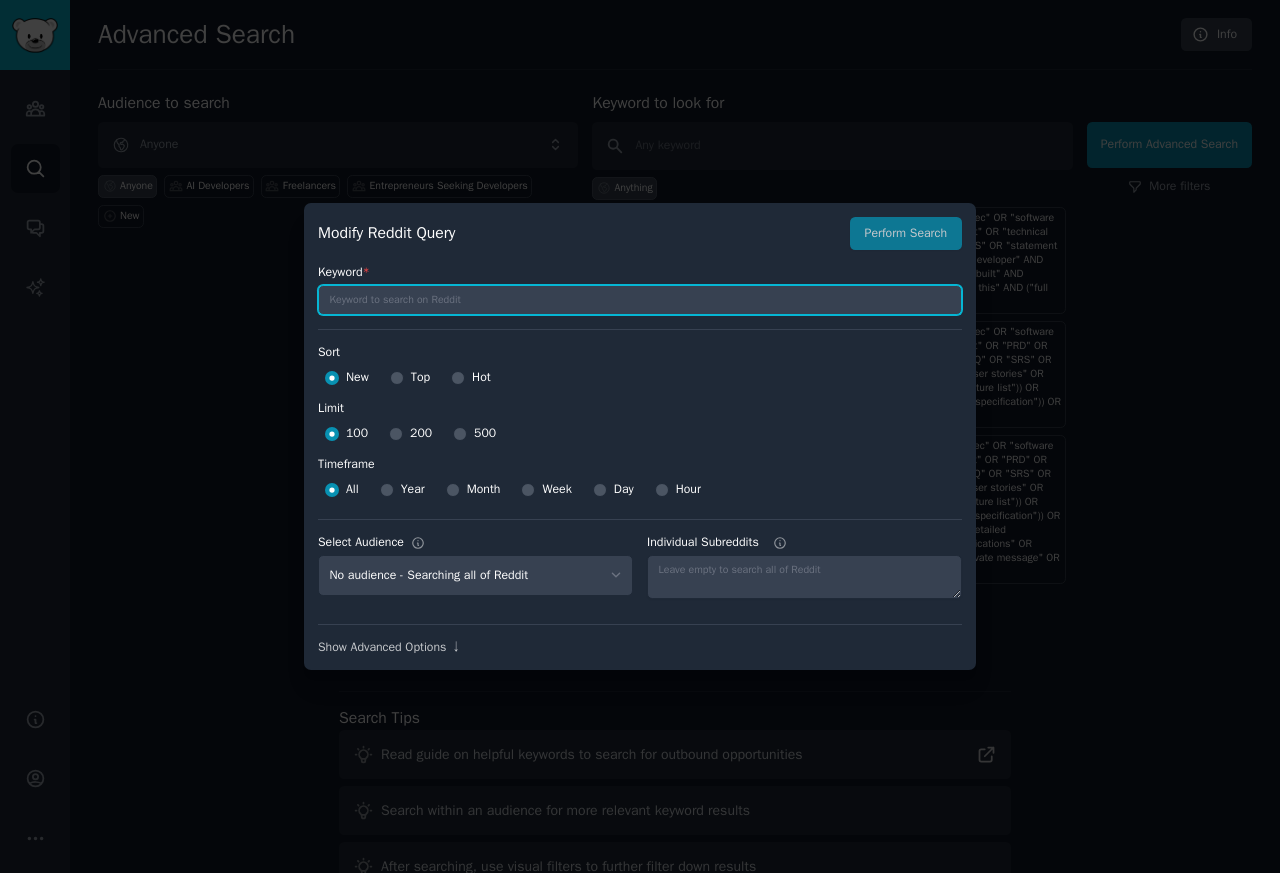 click at bounding box center (640, 300) 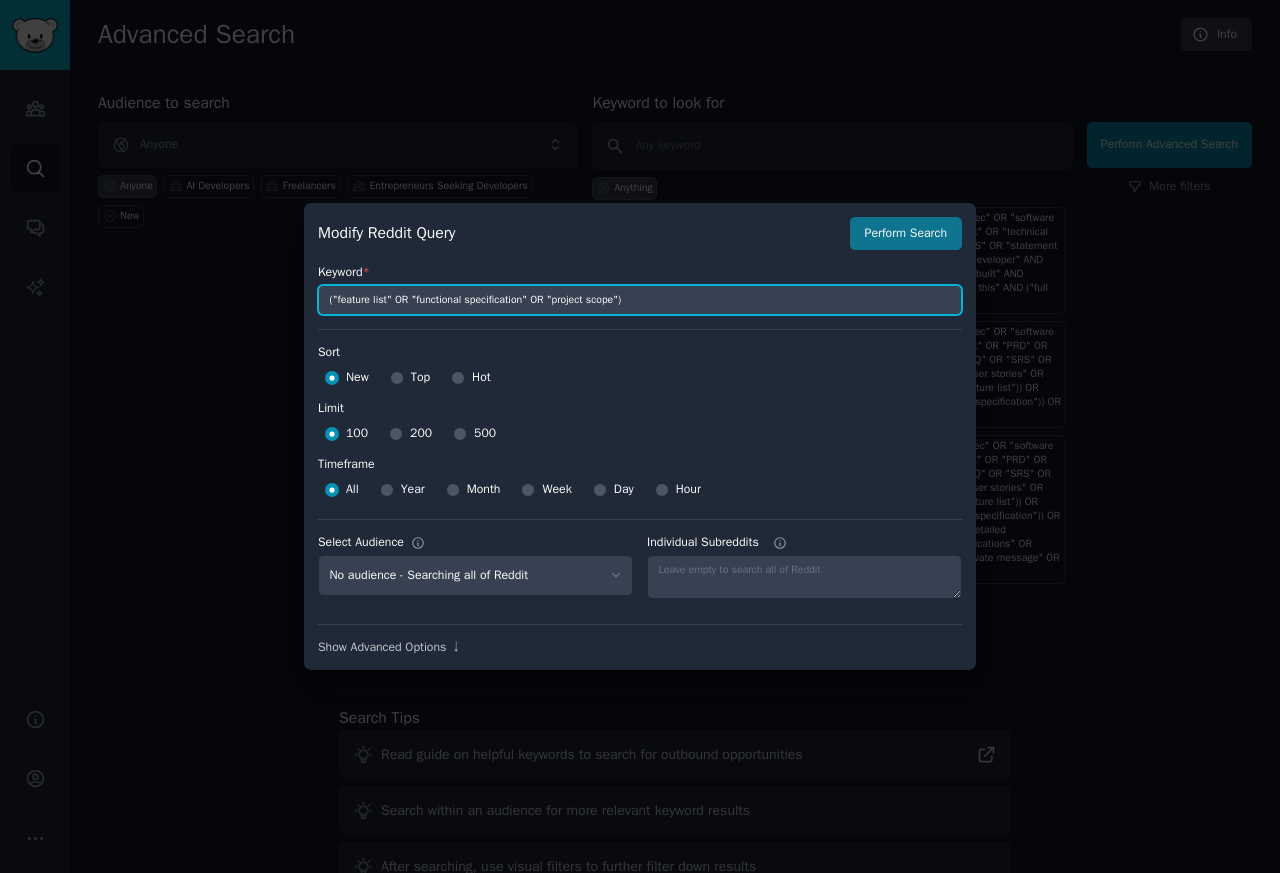 type on "("feature list" OR "functional specification" OR "project scope")" 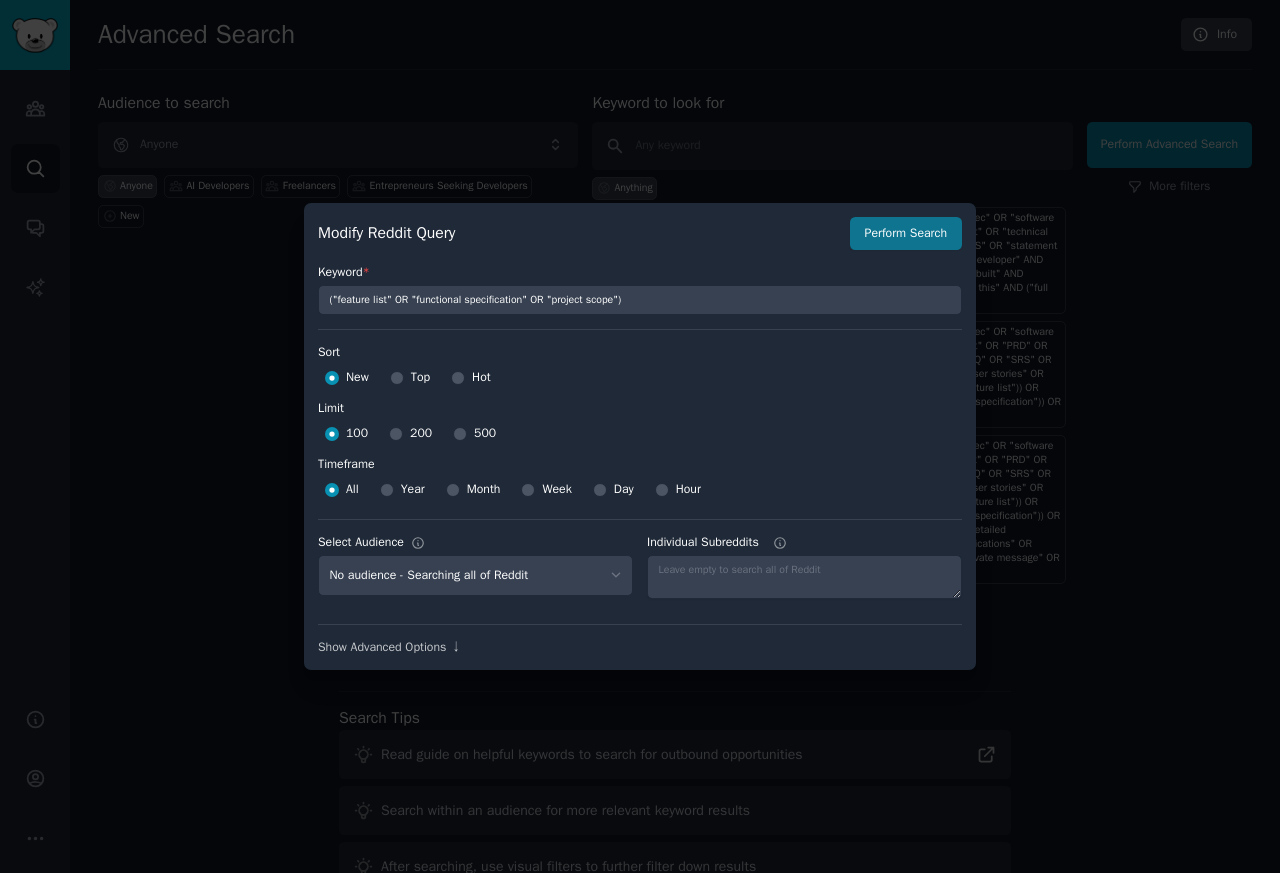 click on "500" at bounding box center (485, 434) 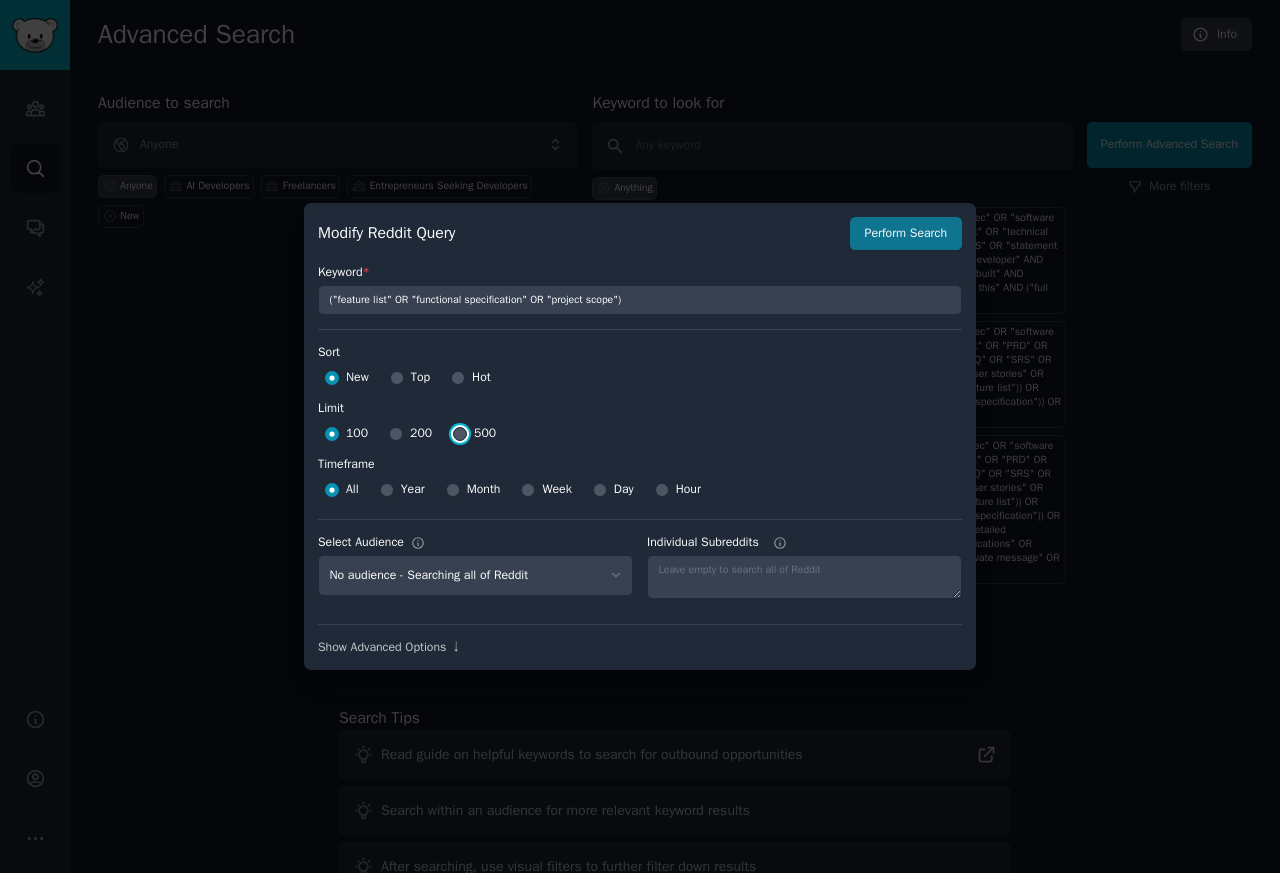 radio on "true" 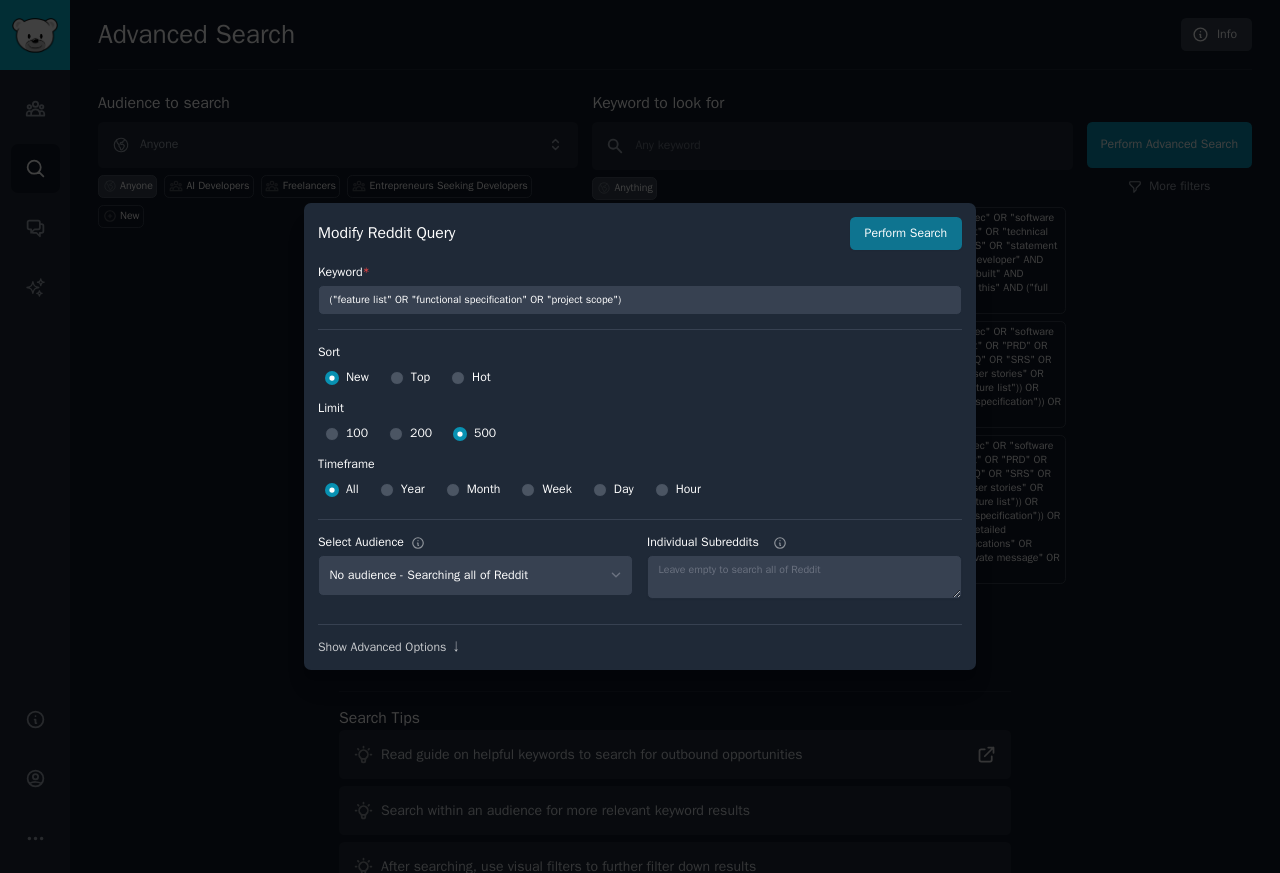 click on "Year" at bounding box center (413, 490) 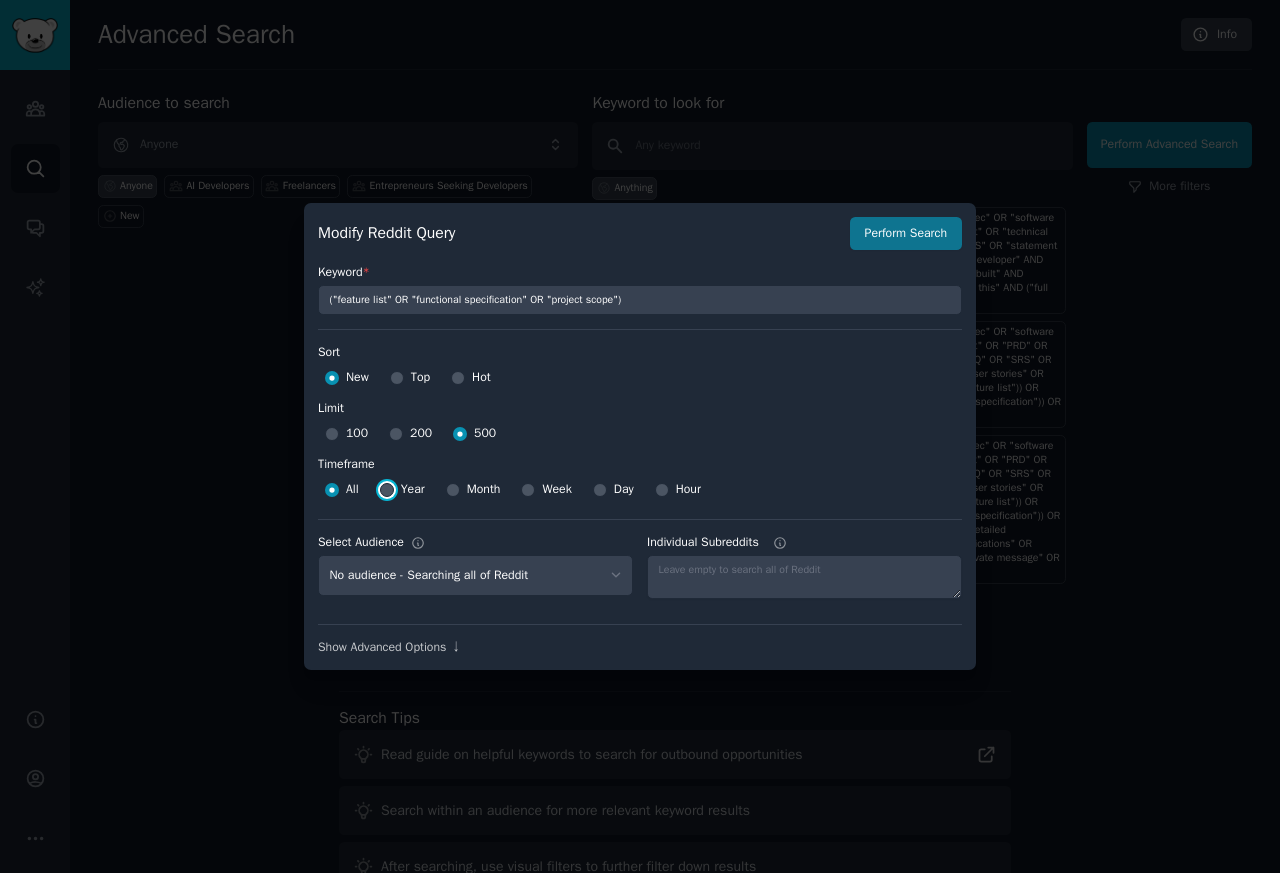 click on "Year" at bounding box center (387, 490) 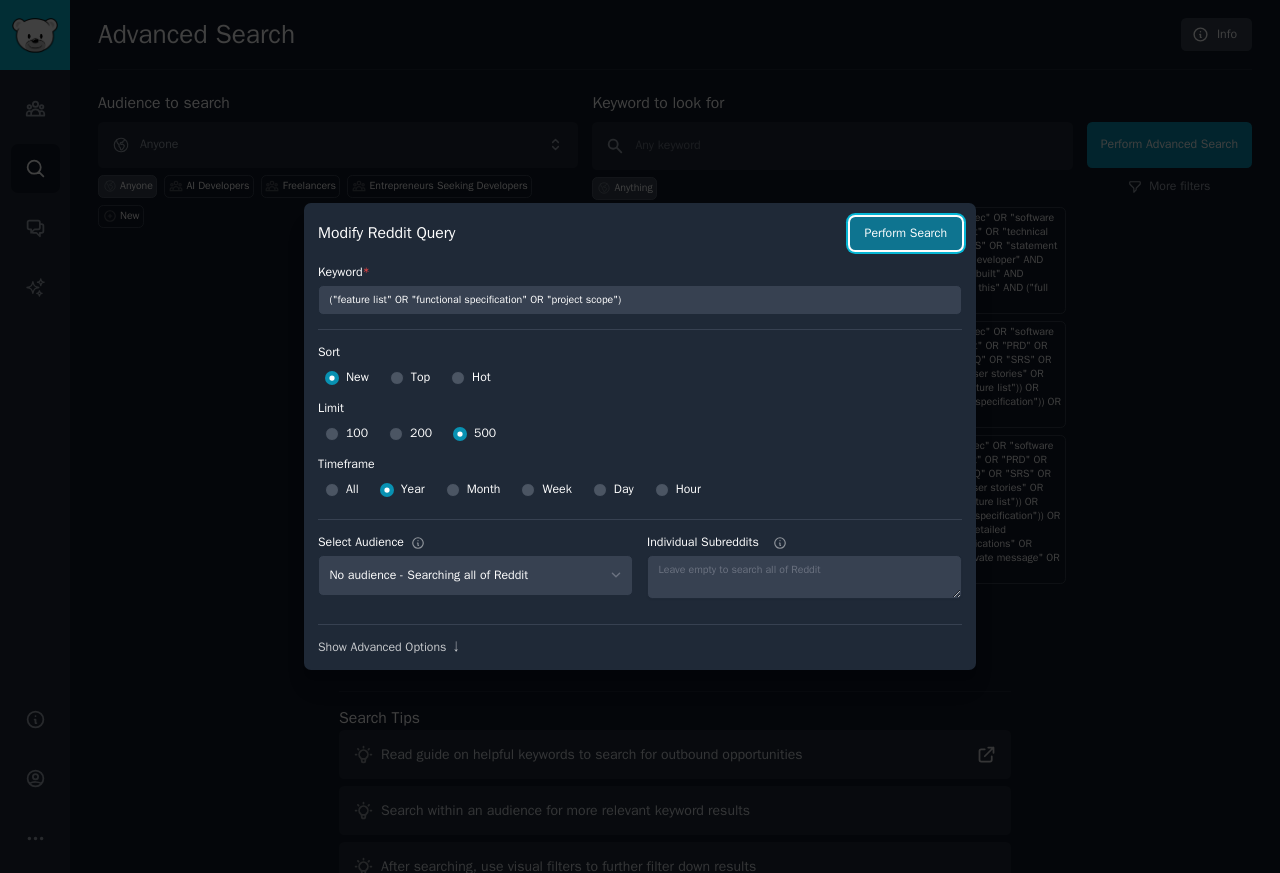 click on "Perform Search" at bounding box center [906, 234] 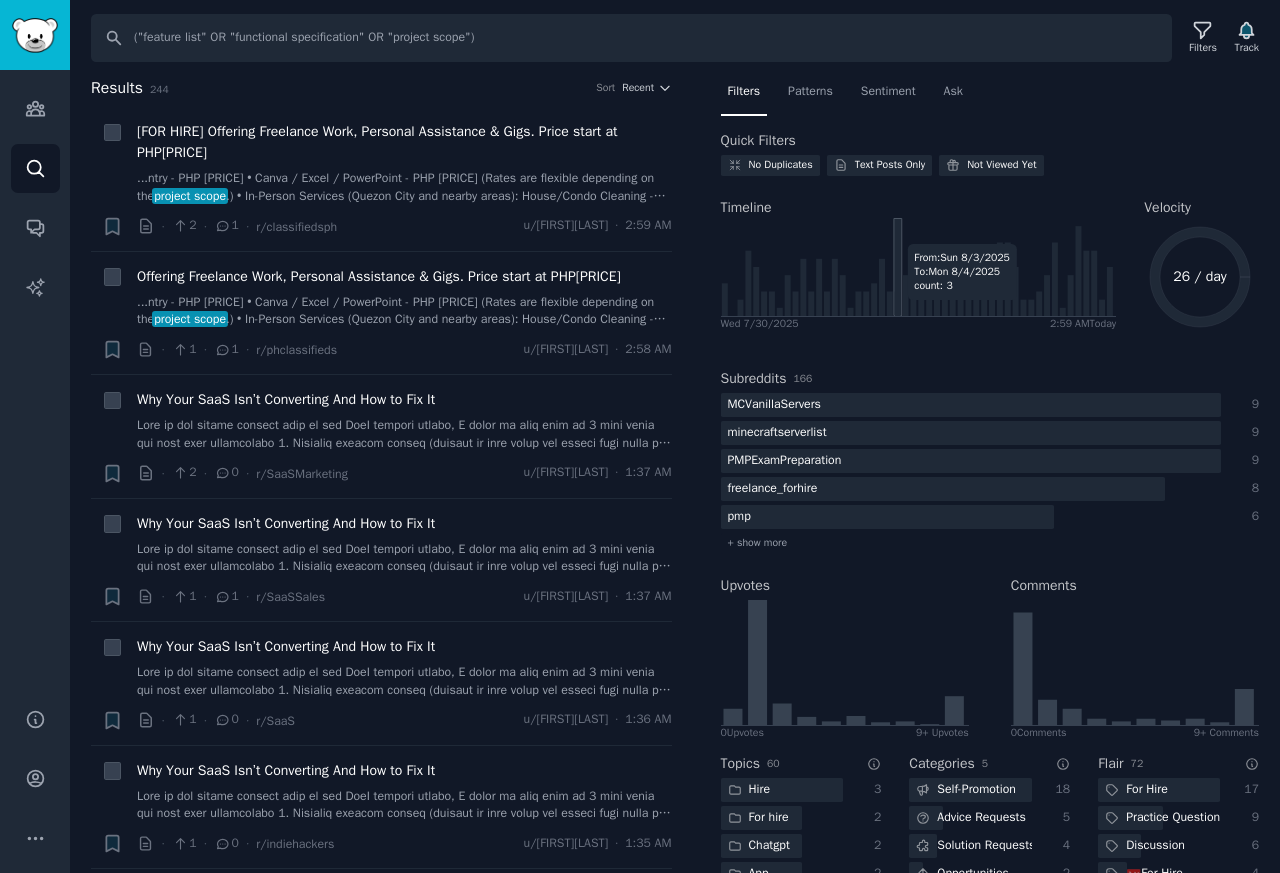 click 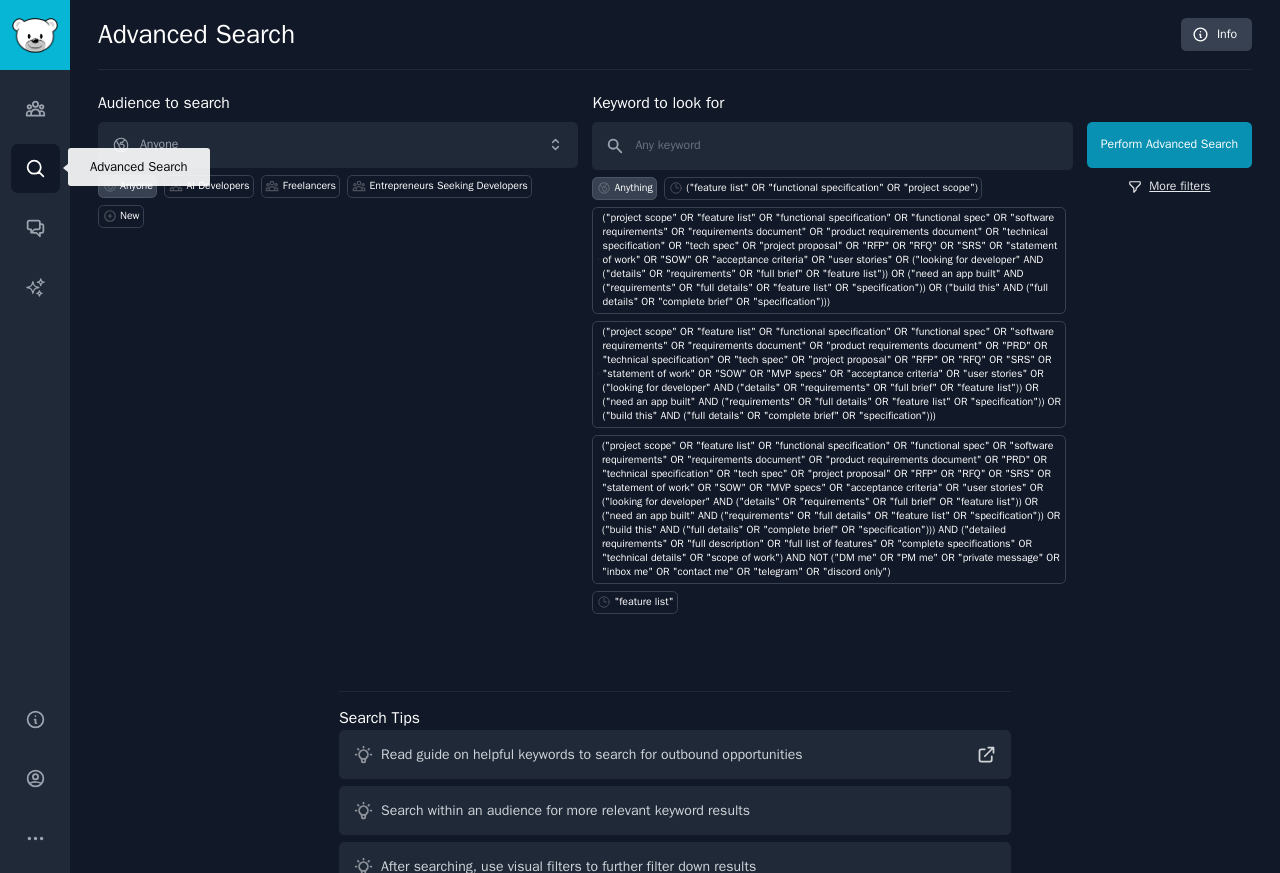 click on "More filters" at bounding box center [1169, 187] 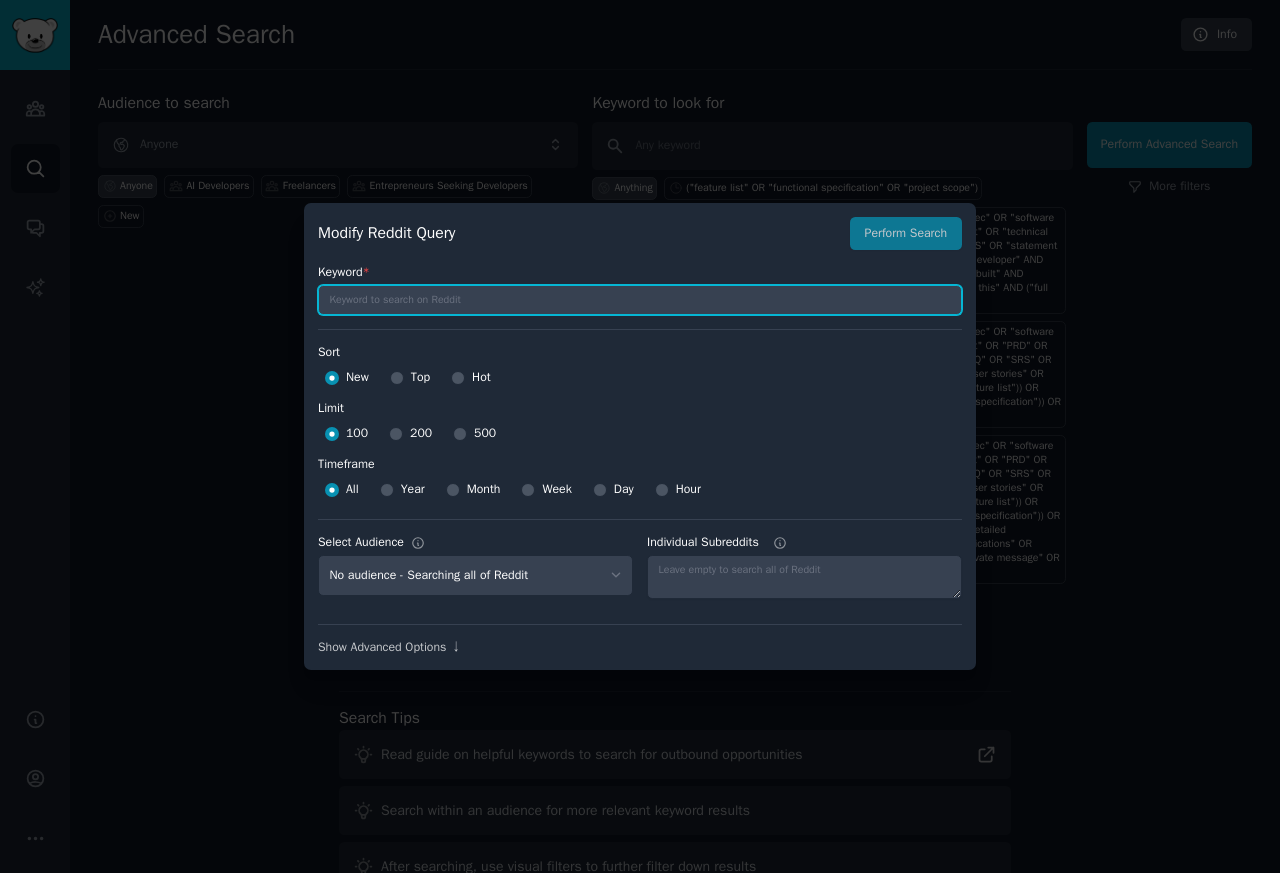 click at bounding box center [640, 300] 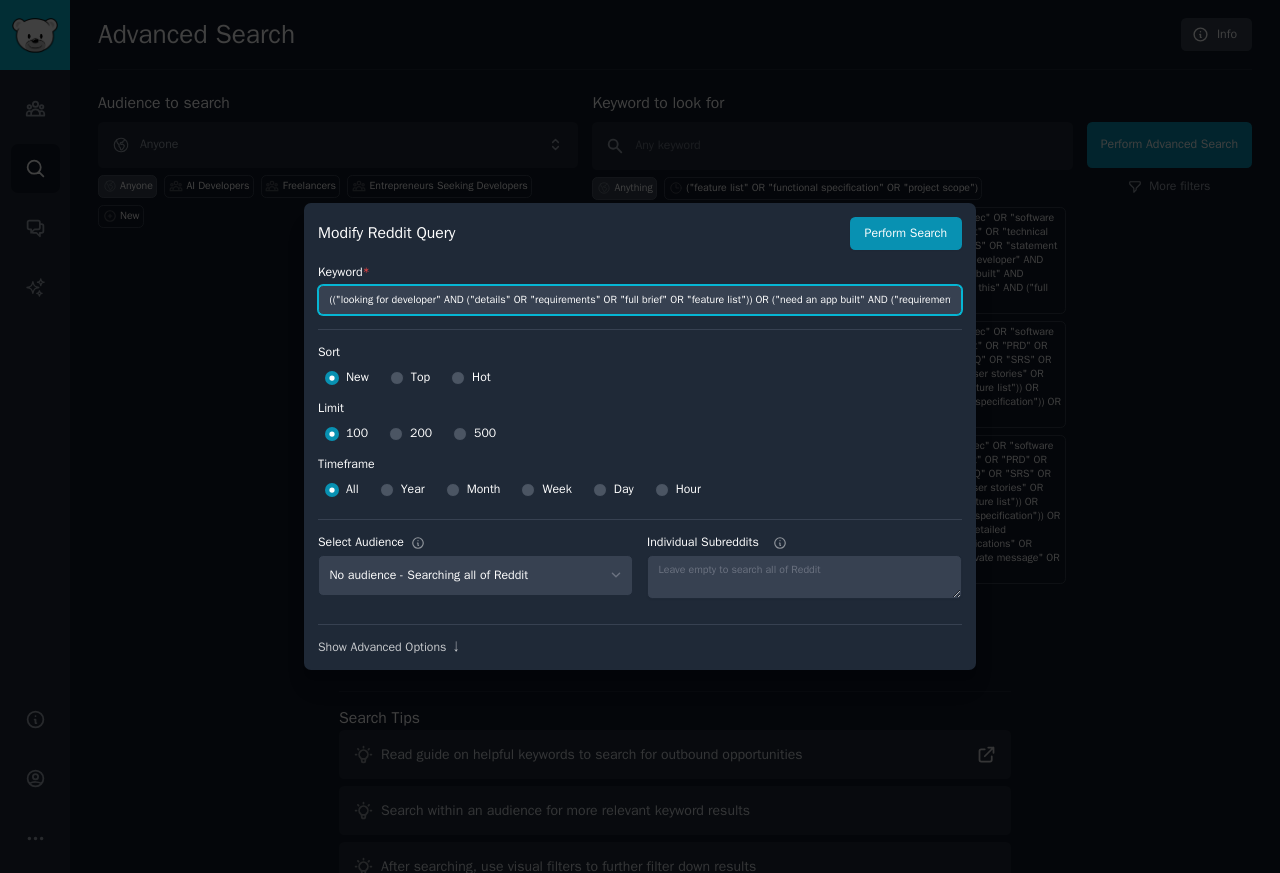 scroll, scrollTop: 0, scrollLeft: 673, axis: horizontal 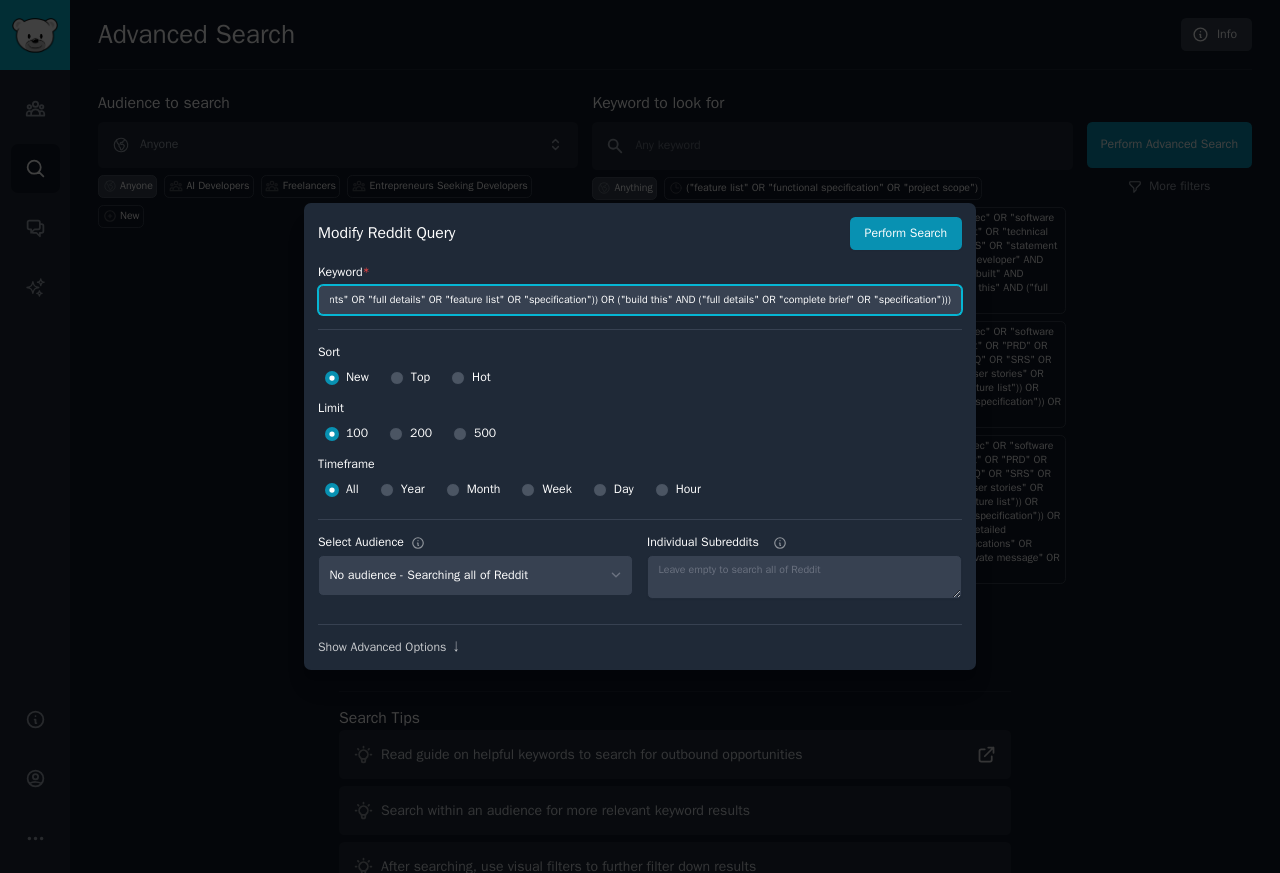 type on "(("looking for developer" AND ("details" OR "requirements" OR "full brief" OR "feature list")) OR ("need an app built" AND ("requirements" OR "full details" OR "feature list" OR "specification")) OR ("build this" AND ("full details" OR "complete brief" OR "specification")))" 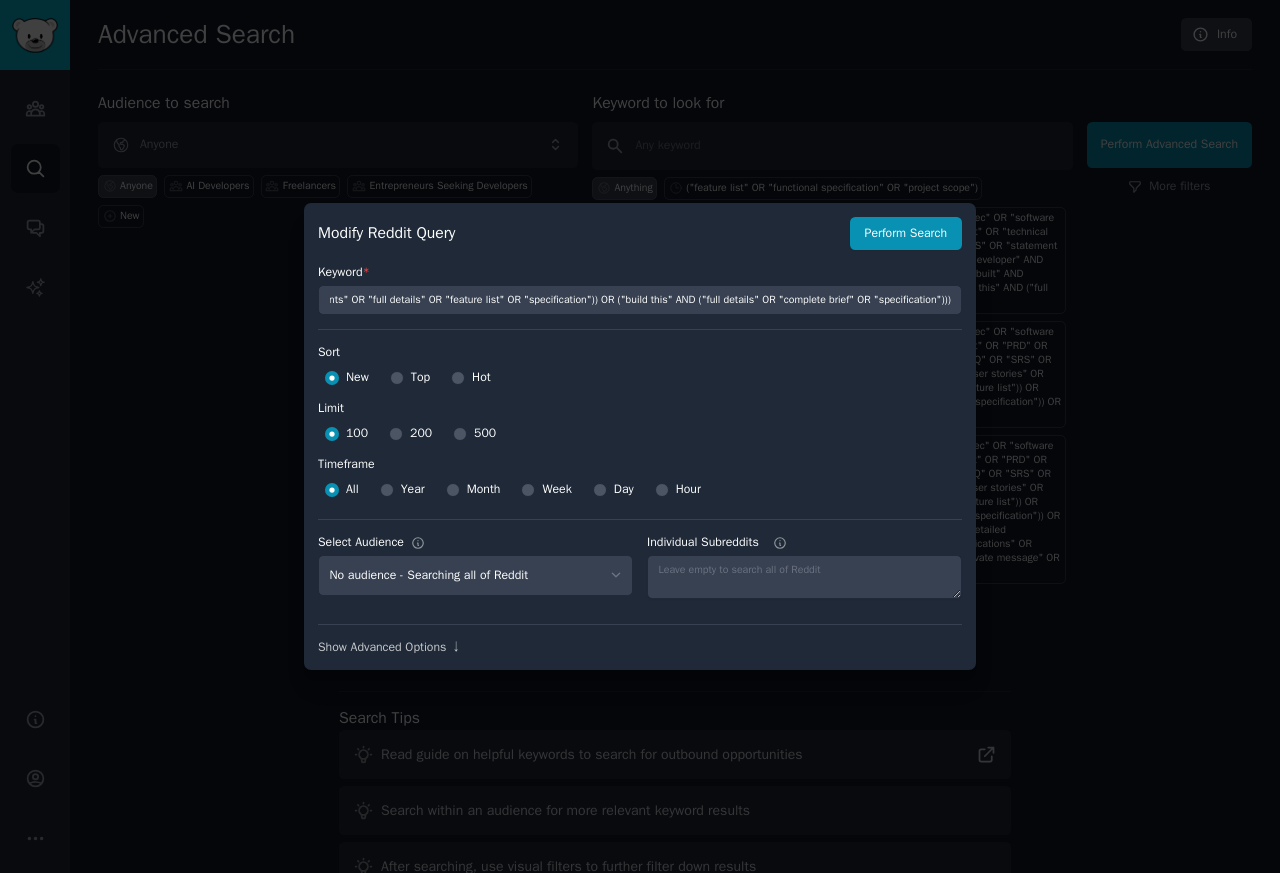 click on "500" at bounding box center [485, 434] 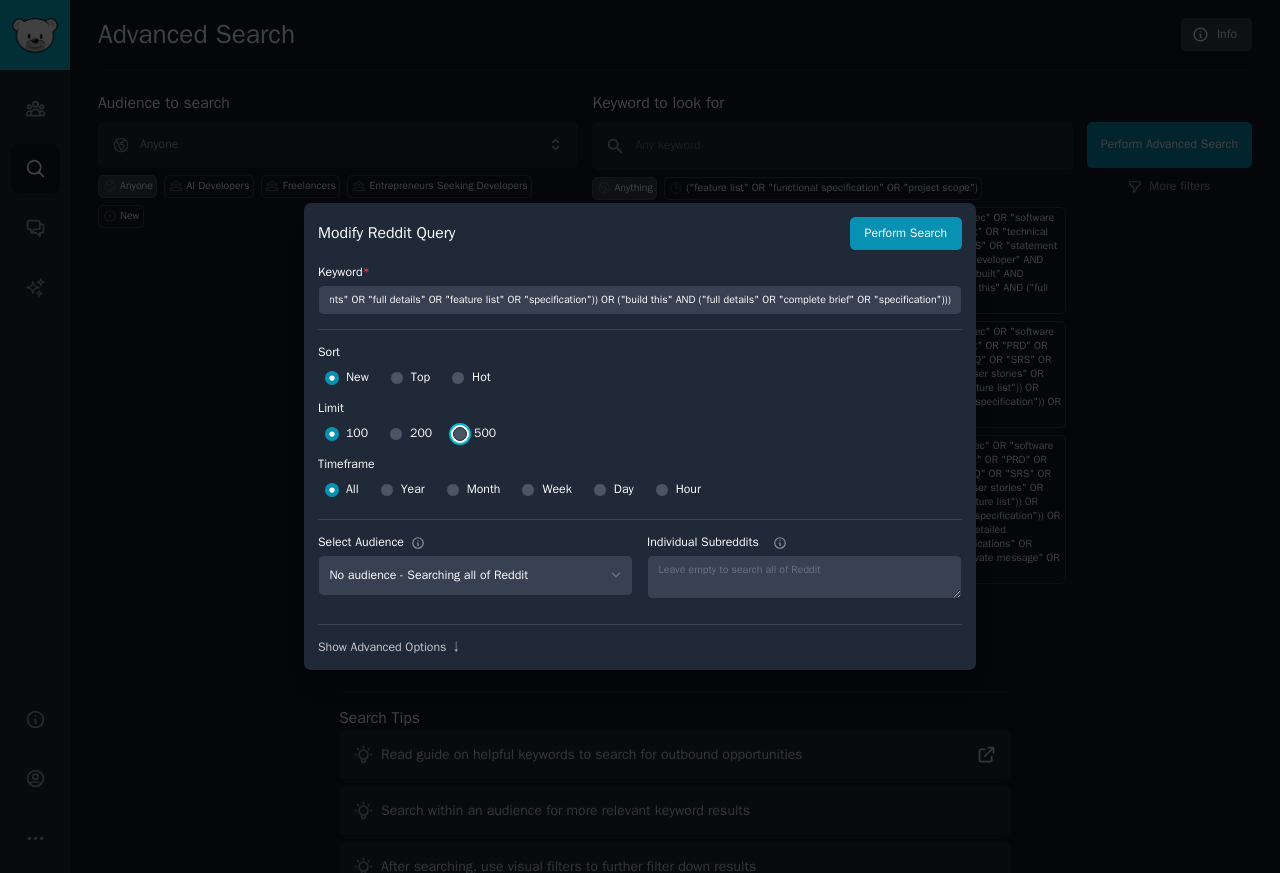 click on "500" at bounding box center [460, 434] 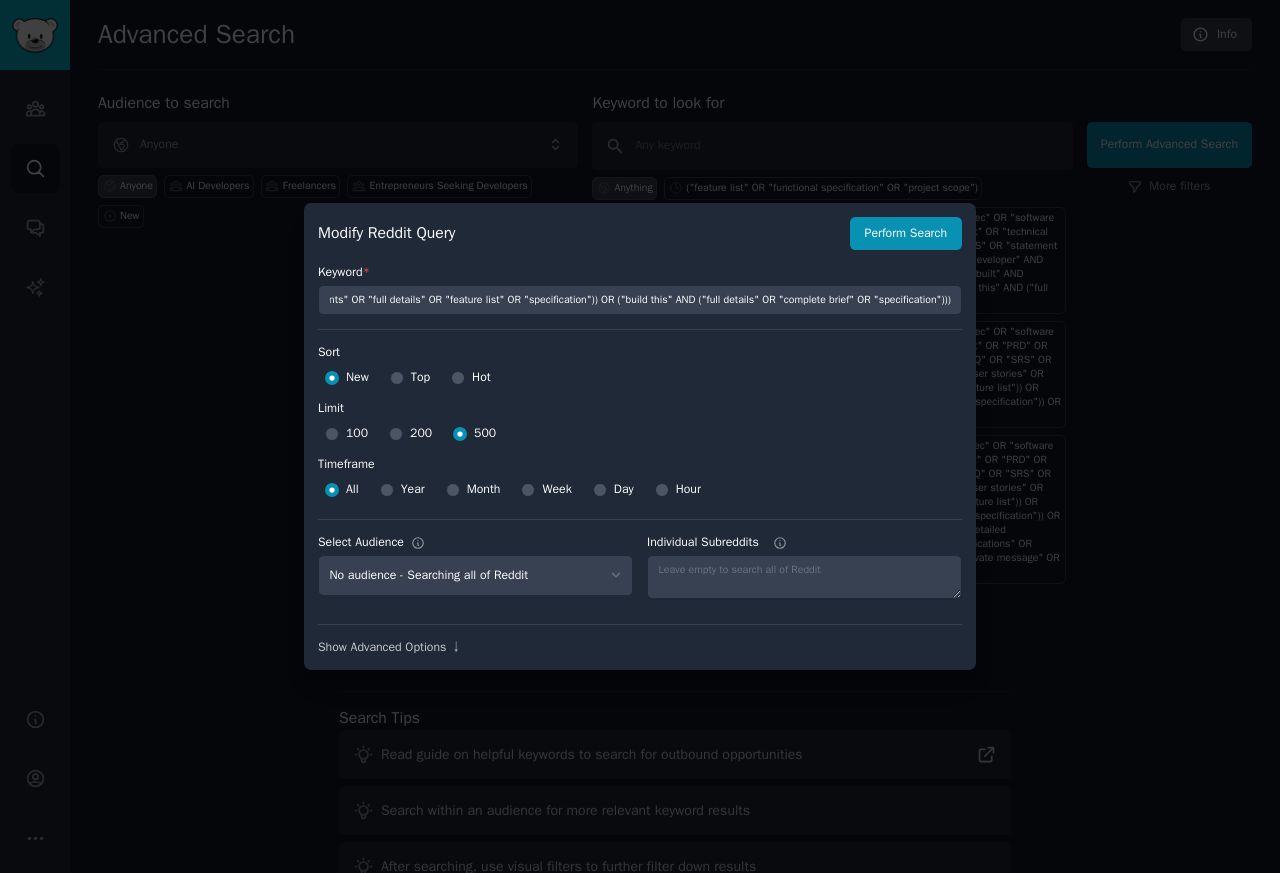 scroll, scrollTop: 0, scrollLeft: 0, axis: both 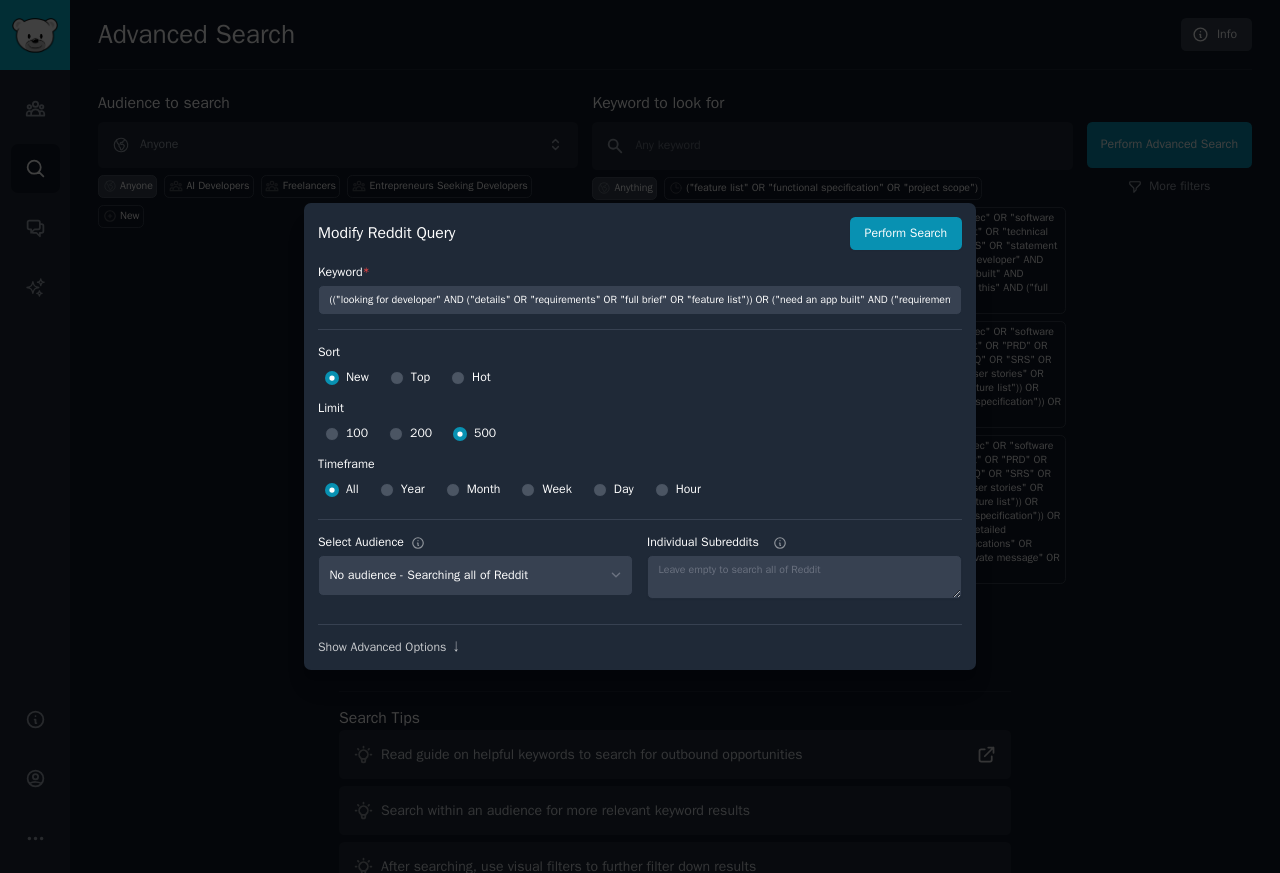 click on "Year" at bounding box center (413, 490) 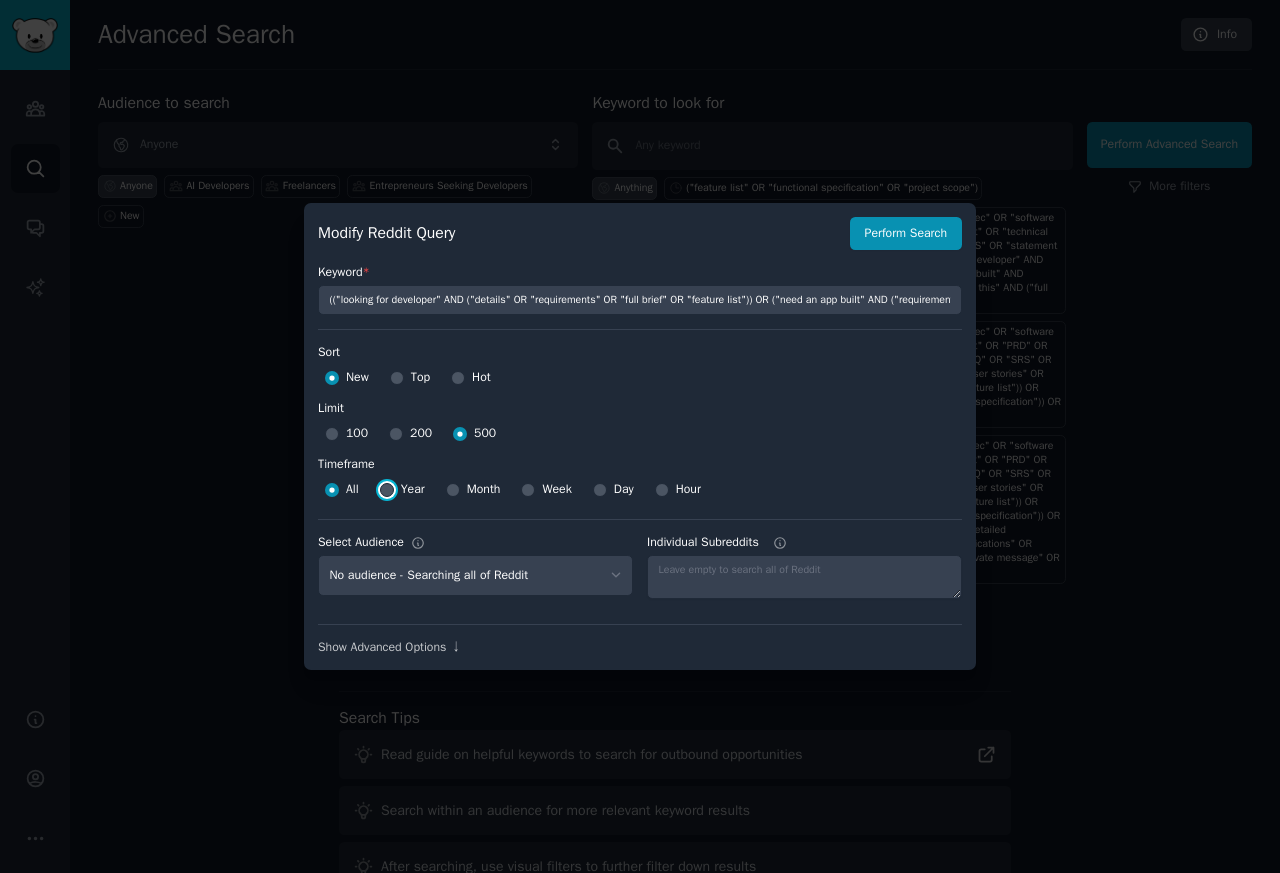 click on "Year" at bounding box center (387, 490) 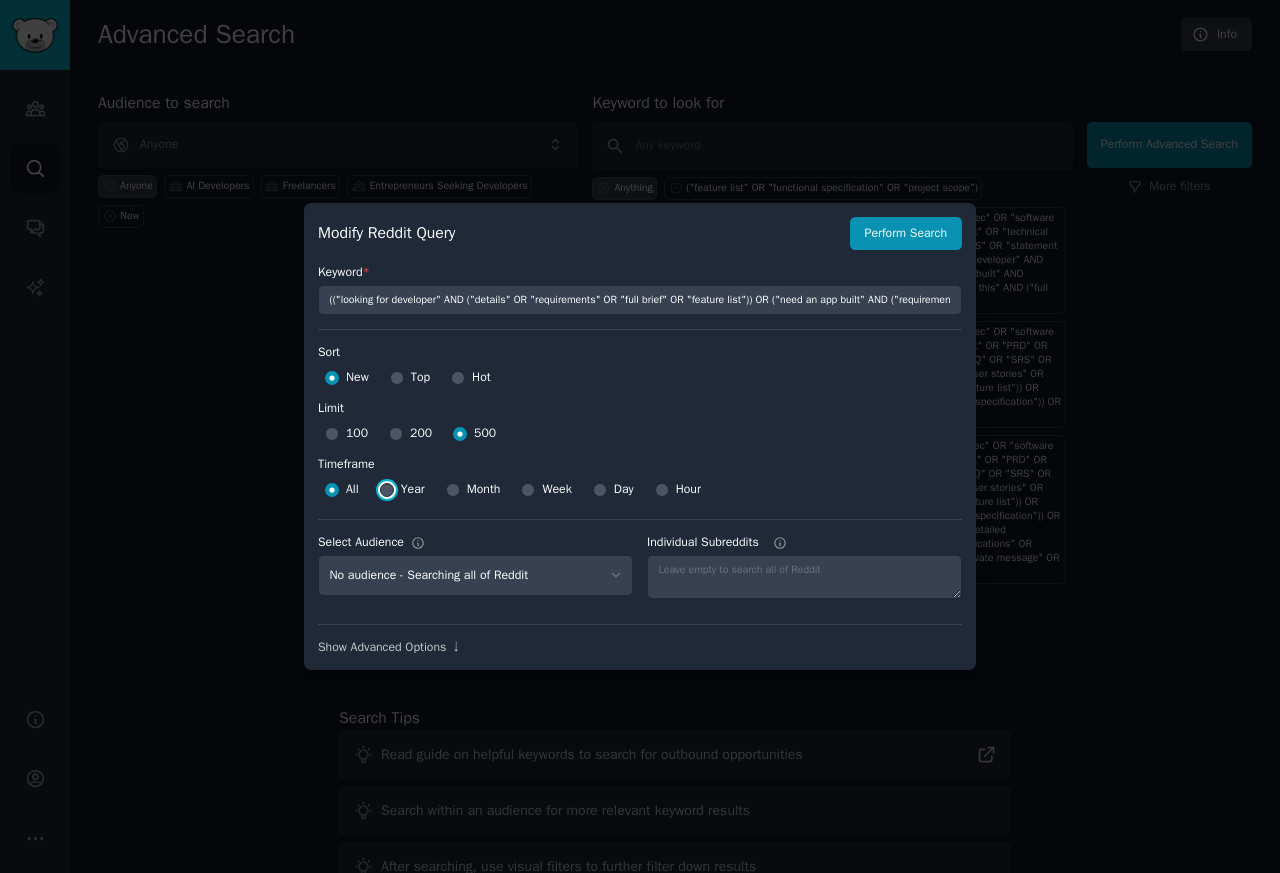 radio on "true" 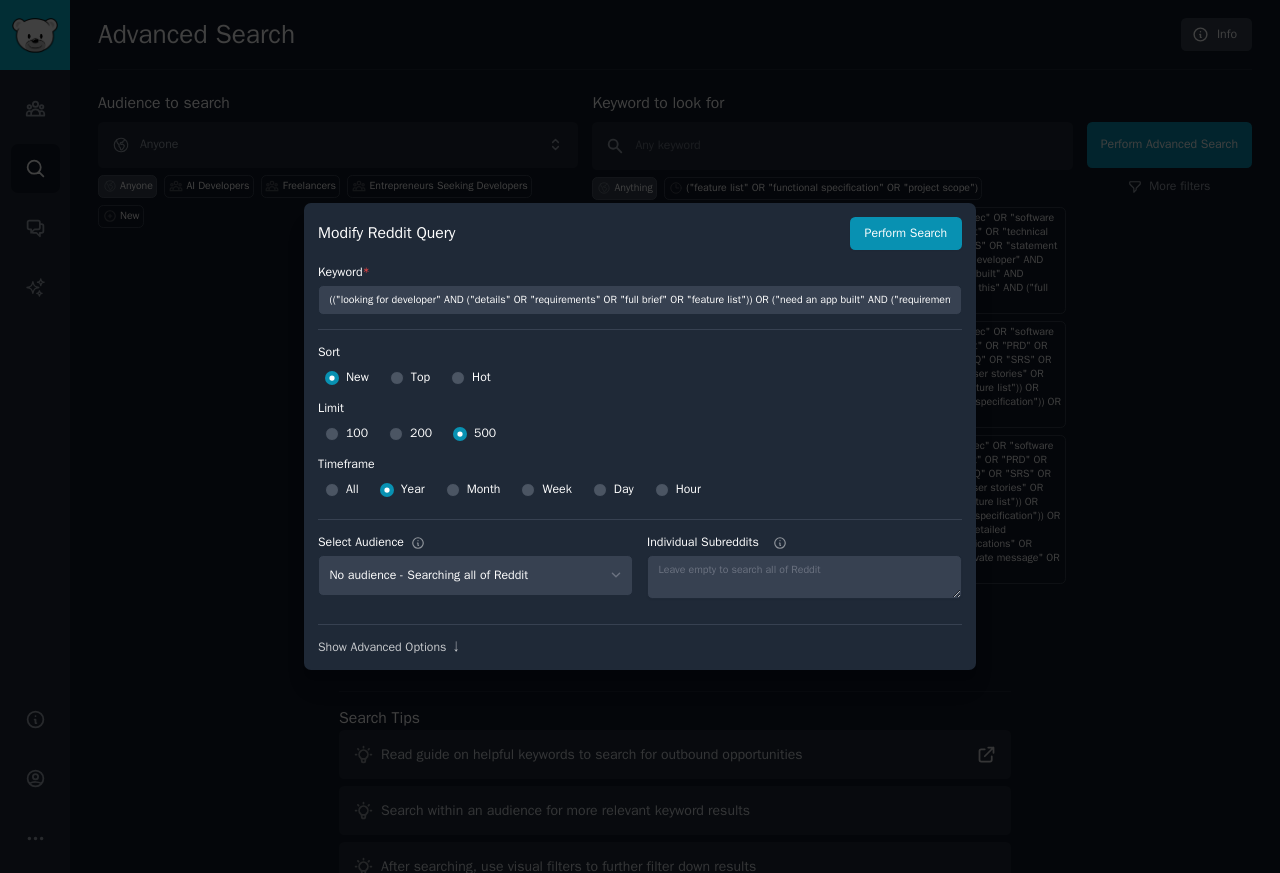 click on "Keyword  * (("looking for developer" AND ("details" OR "requirements" OR "full brief" OR "feature list")) OR ("need an app built" AND ("requirements" OR "full details" OR "feature list" OR "specification")) OR ("build this" AND ("full details" OR "complete brief" OR "specification"))) Sort Sort New Top Hot Limit Limit 100 200 500 Timeframe Timeframe All Year Month Week Day Hour Select Audience No audience - Searching all of Reddit Entrepreneurs Seeking Developers - 5 Subreddits AI Developers - 15 Subreddits Freelancers - 8 Subreddits Individual Subreddits Show Advanced Options ↓" at bounding box center [640, 453] 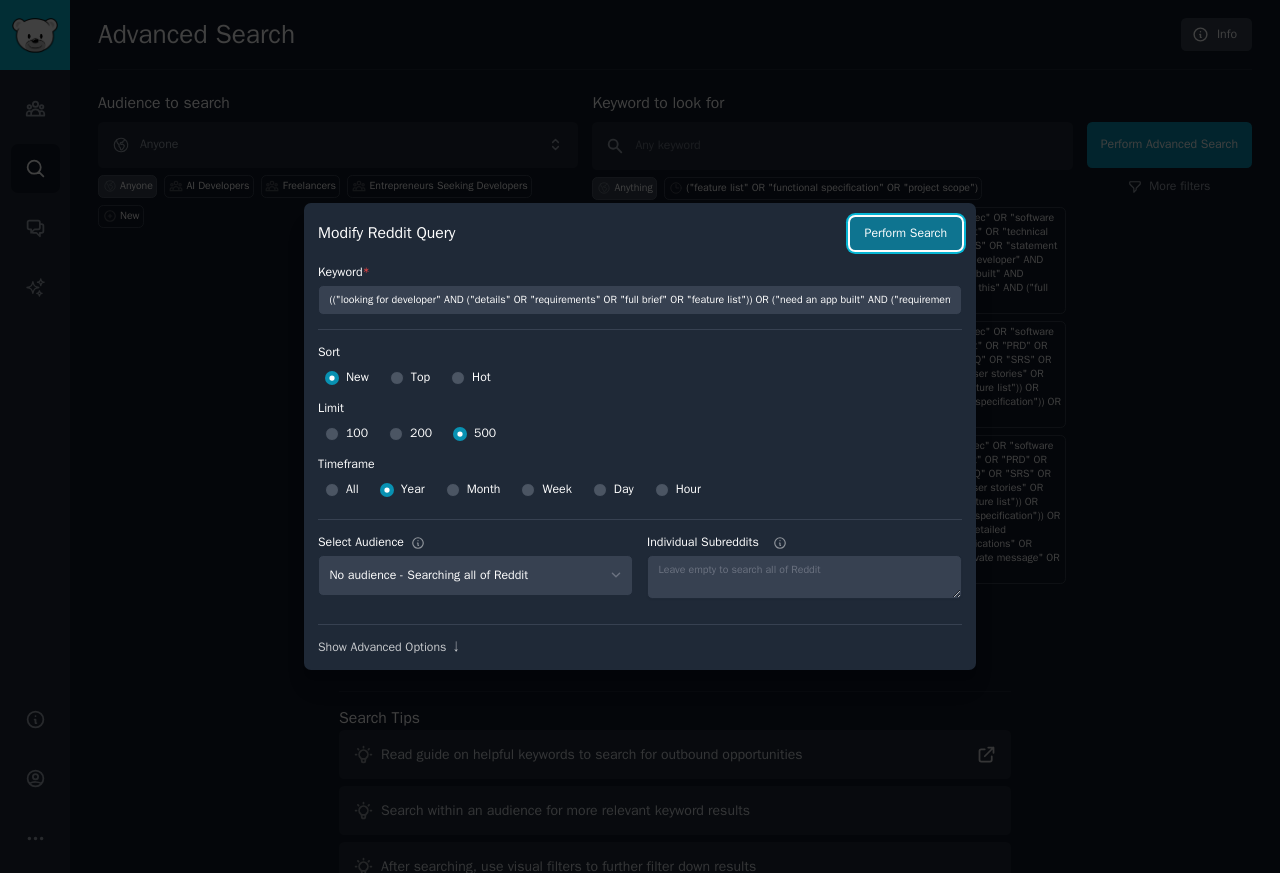 click on "Perform Search" at bounding box center [906, 234] 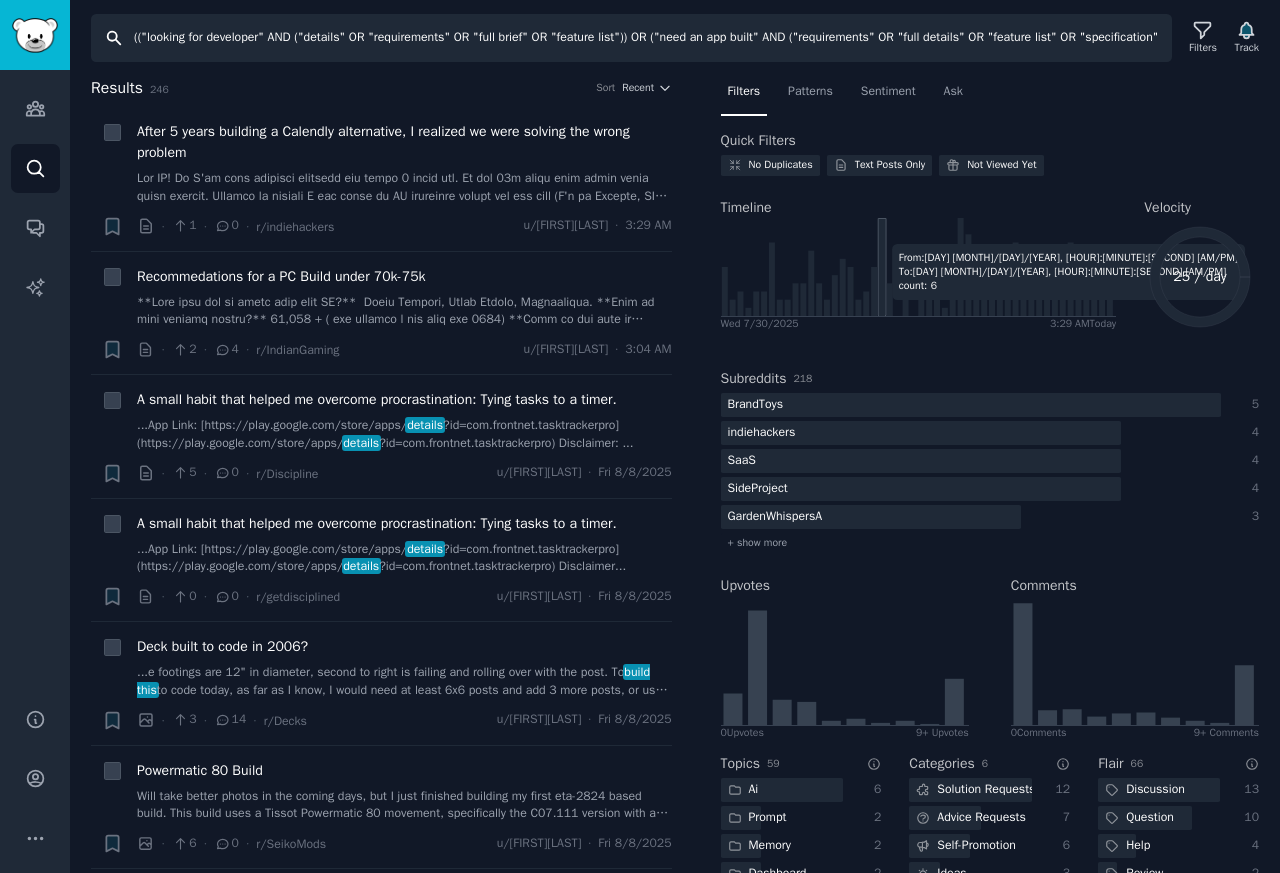 click on "(("looking for developer" AND ("details" OR "requirements" OR "full brief" OR "feature list")) OR ("need an app built" AND ("requirements" OR "full details" OR "feature list" OR "specification")) OR ("build this" AND ("full details" OR "complete brief" OR "specification")))" at bounding box center (631, 38) 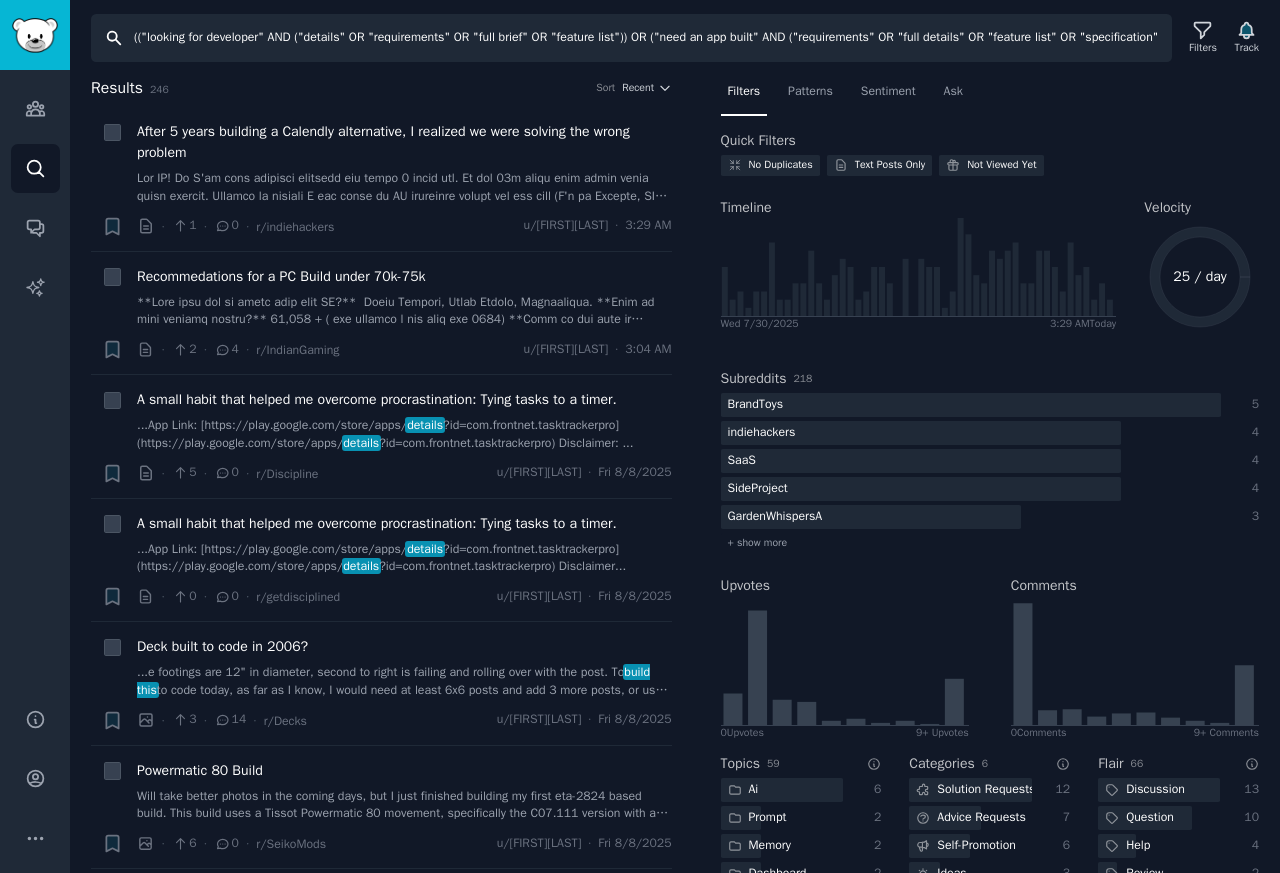 click on "(("looking for developer" AND ("details" OR "requirements" OR "full brief" OR "feature list")) OR ("need an app built" AND ("requirements" OR "full details" OR "feature list" OR "specification")) OR ("build this" AND ("full details" OR "complete brief" OR "specification")))" at bounding box center (631, 38) 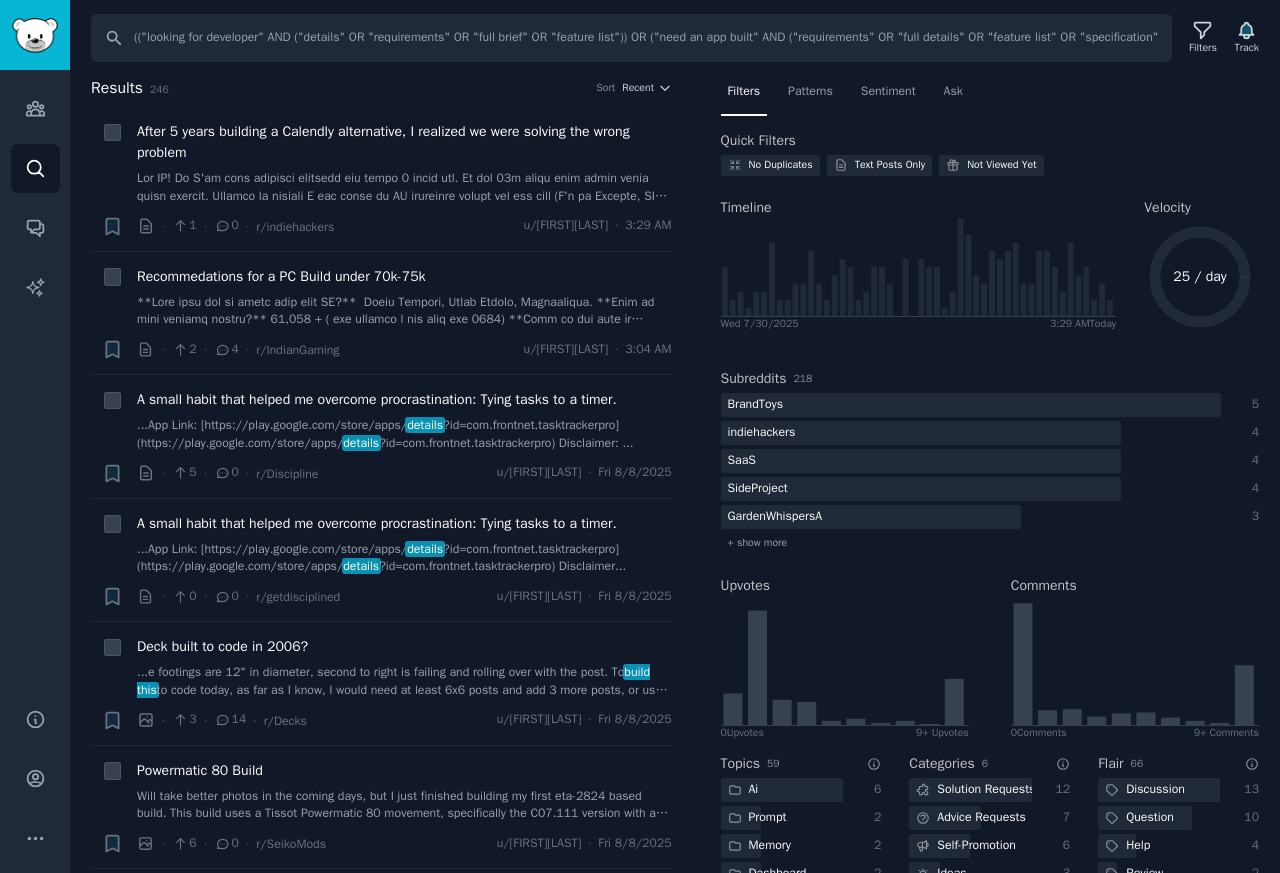 click on "Audiences Search Conversations AI Reports" at bounding box center [35, 377] 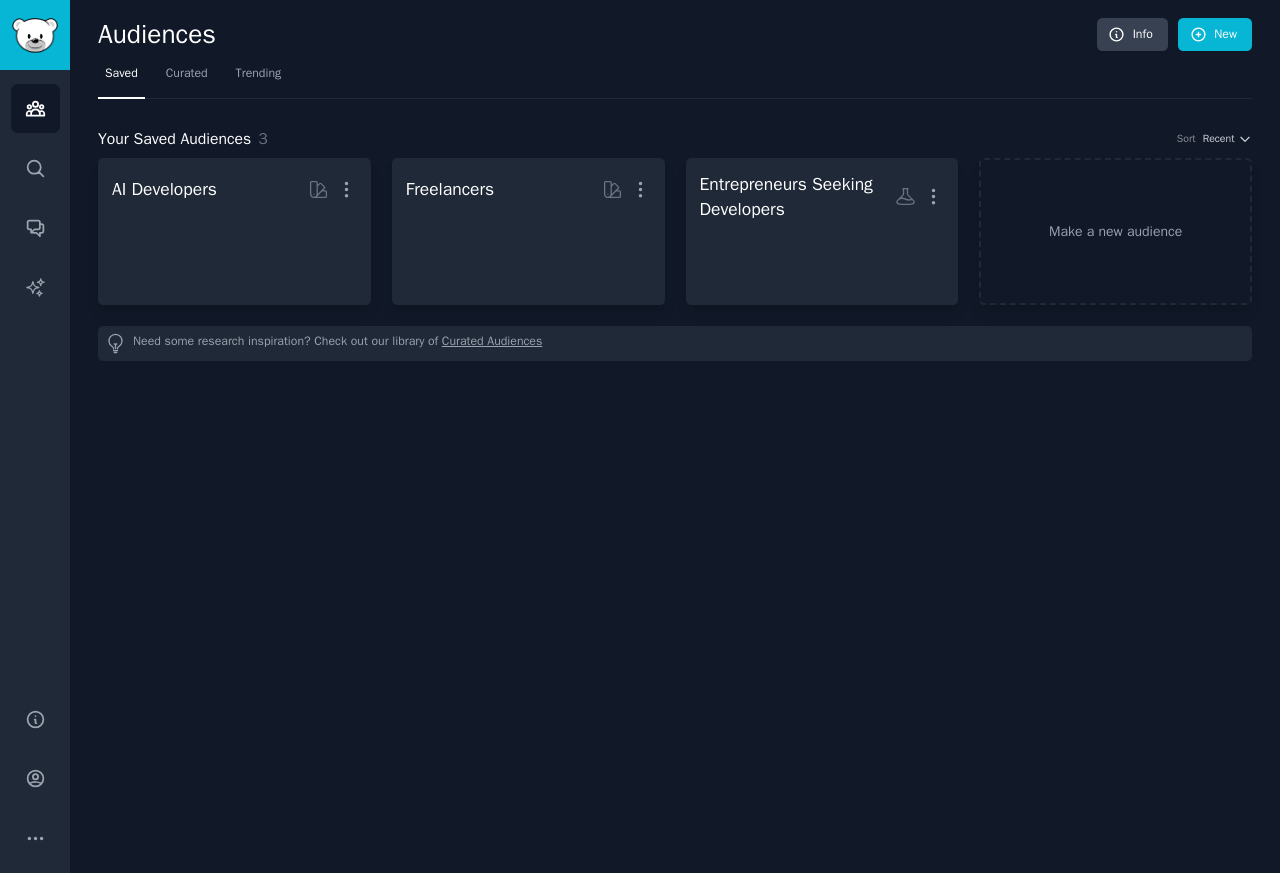 scroll, scrollTop: 0, scrollLeft: 0, axis: both 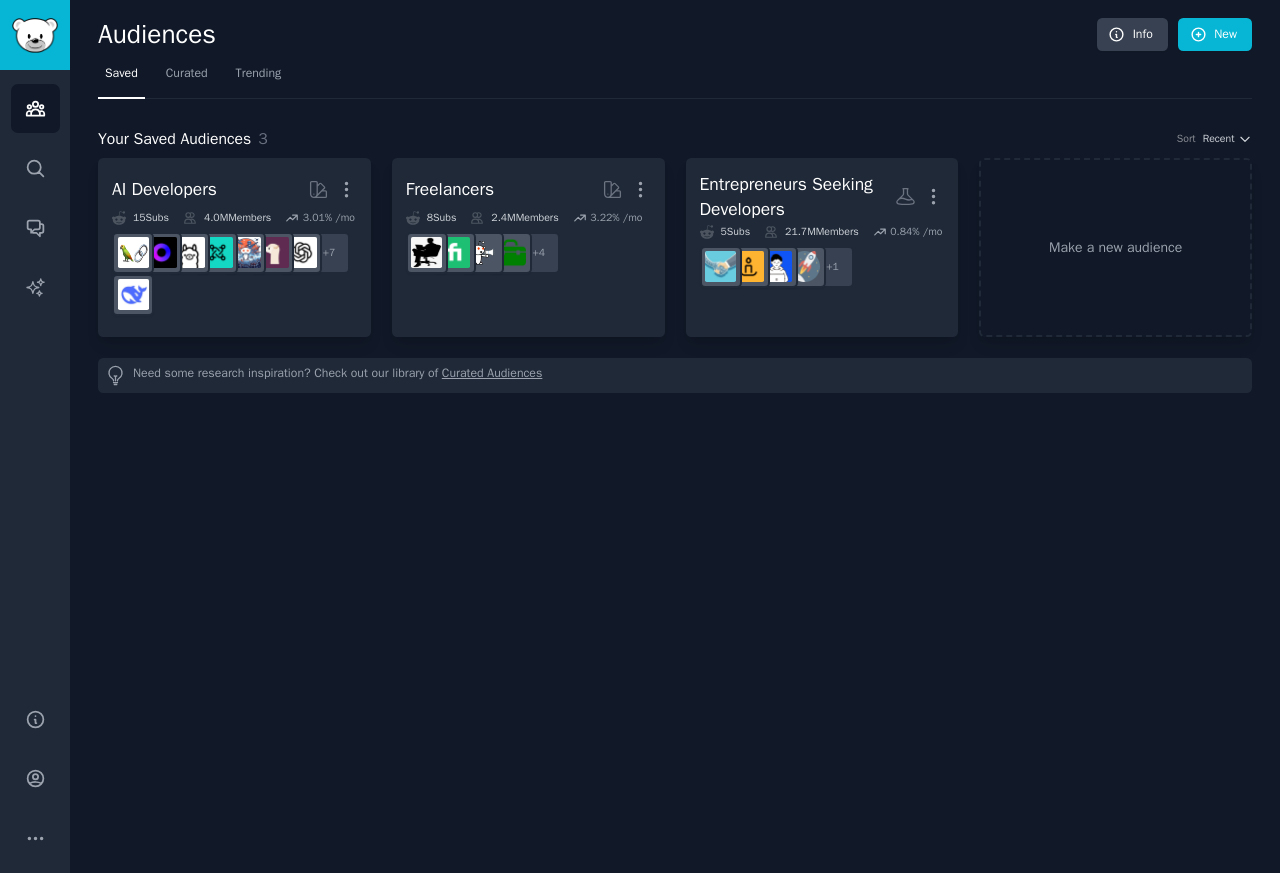 click on "Audiences Search Conversations AI Reports" at bounding box center [35, 377] 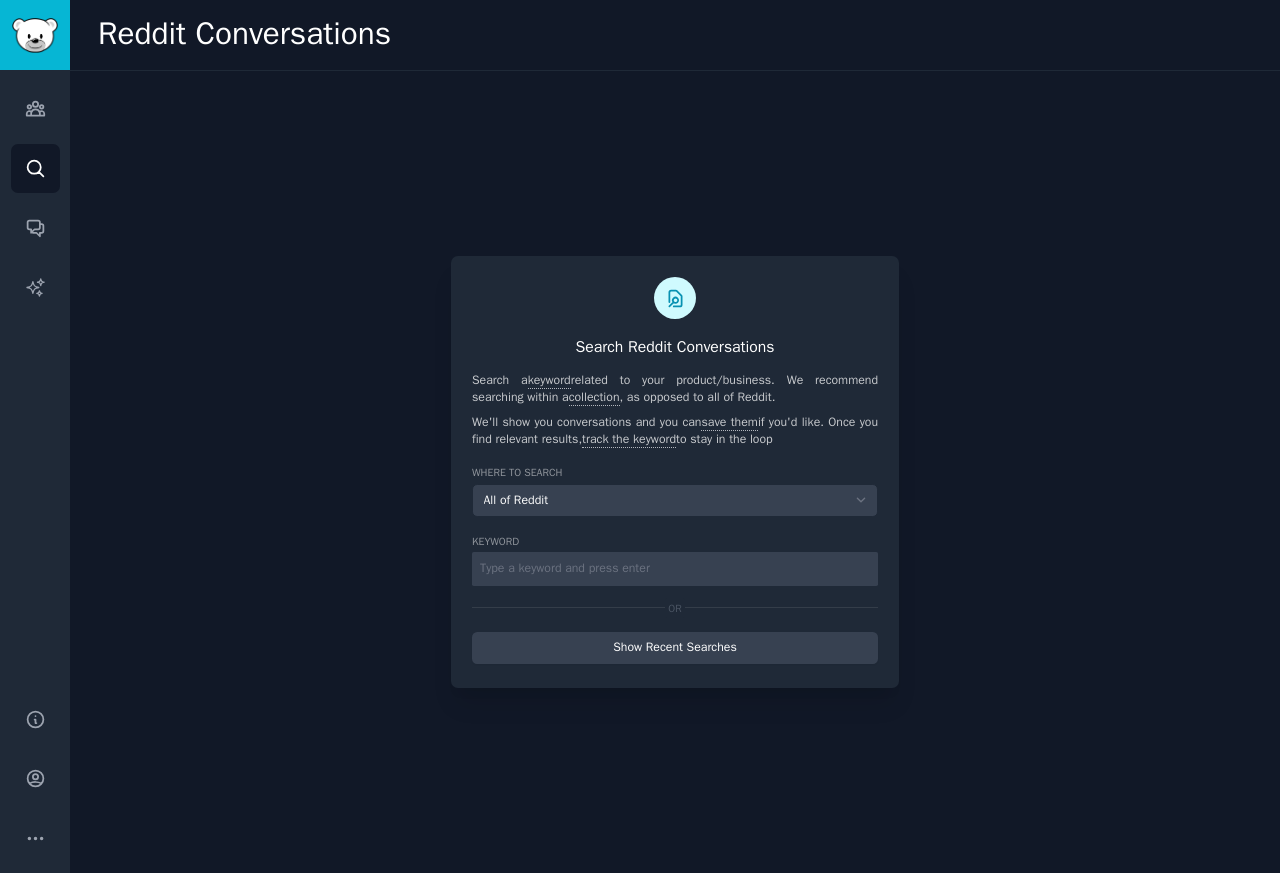 scroll, scrollTop: 0, scrollLeft: 0, axis: both 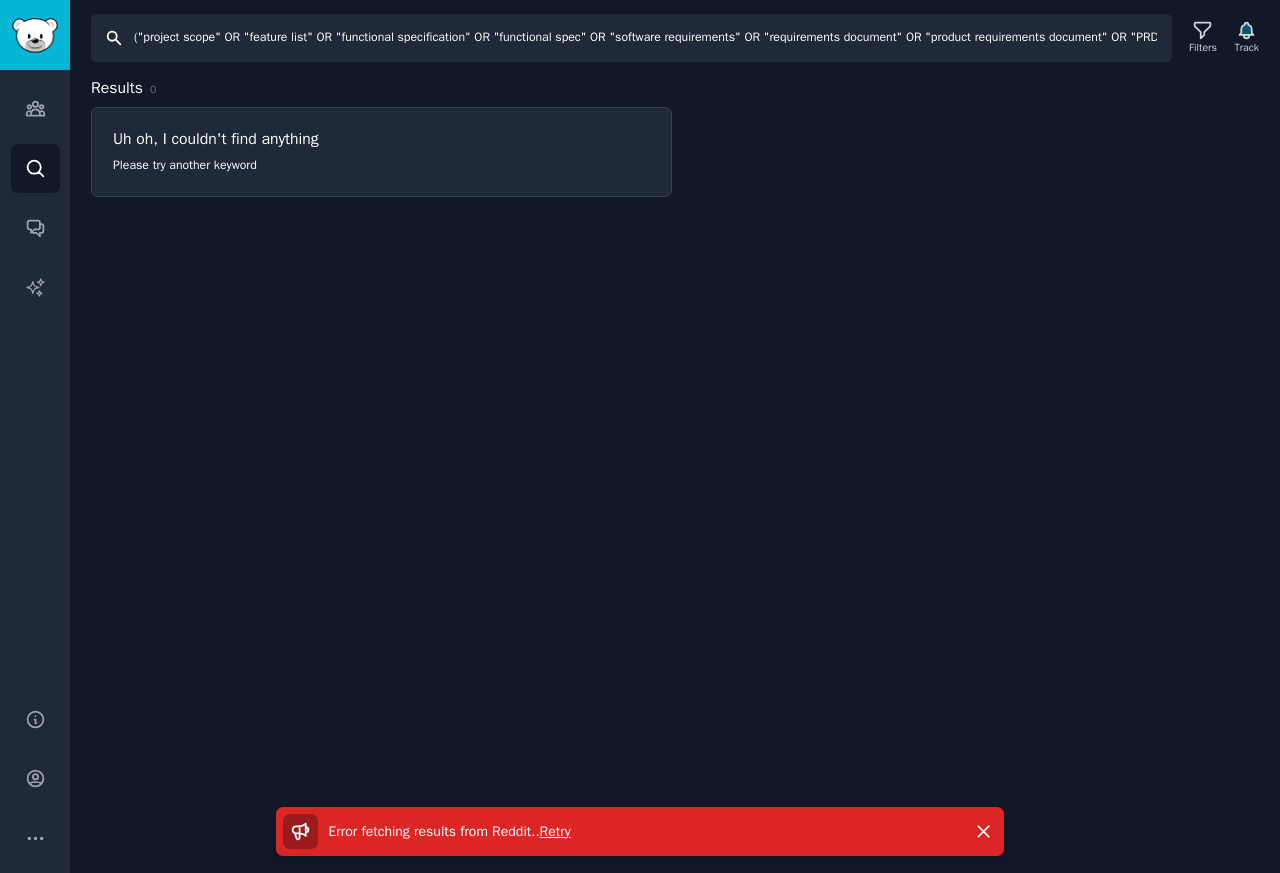 click on "("project scope" OR "feature list" OR "functional specification" OR "functional spec" OR "software requirements" OR "requirements document" OR "product requirements document" OR "PRD" OR "technical specification" OR "tech spec" OR "project proposal" OR "RFP" OR "RFQ" OR "SRS" OR "statement of work" OR "SOW" OR "MVP specs" OR "acceptance criteria" OR "user stories" OR ("looking for developer" AND ("details" OR "requirements" OR "full brief" OR "feature list")) OR ("need an app built" AND ("requirements" OR "full details" OR "feature list" OR "specification")) OR ("build this" AND ("full details" OR "complete brief" OR "specification"))) AND ("detailed requirements" OR "full description" OR "full list of features" OR "complete specifications" OR "technical details" OR "scope of work") AND NOT ("DM me" OR "PM me" OR "private message" OR "inbox me" OR "contact me" OR "telegram" OR "discord only")" at bounding box center [631, 38] 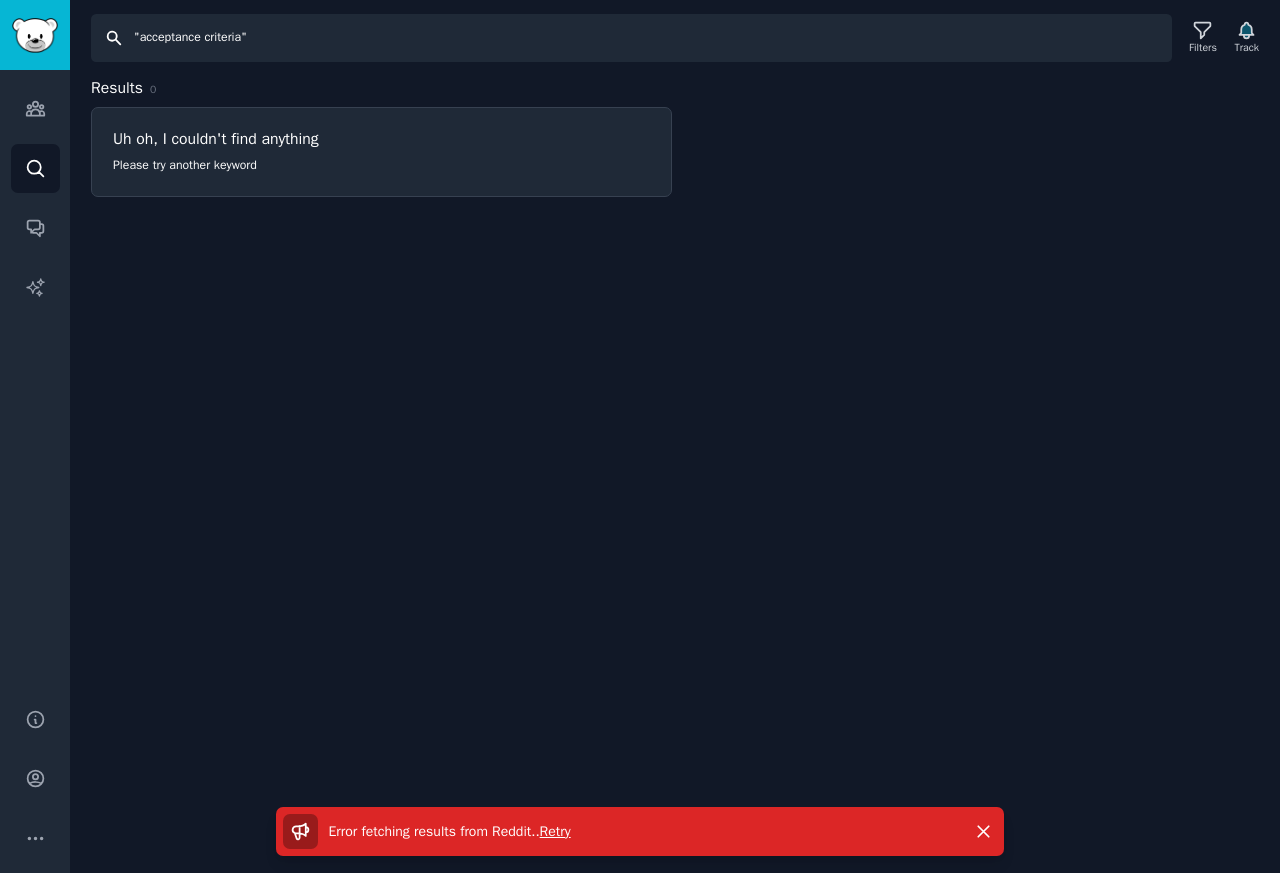 click on ""acceptance criteria"" at bounding box center (631, 38) 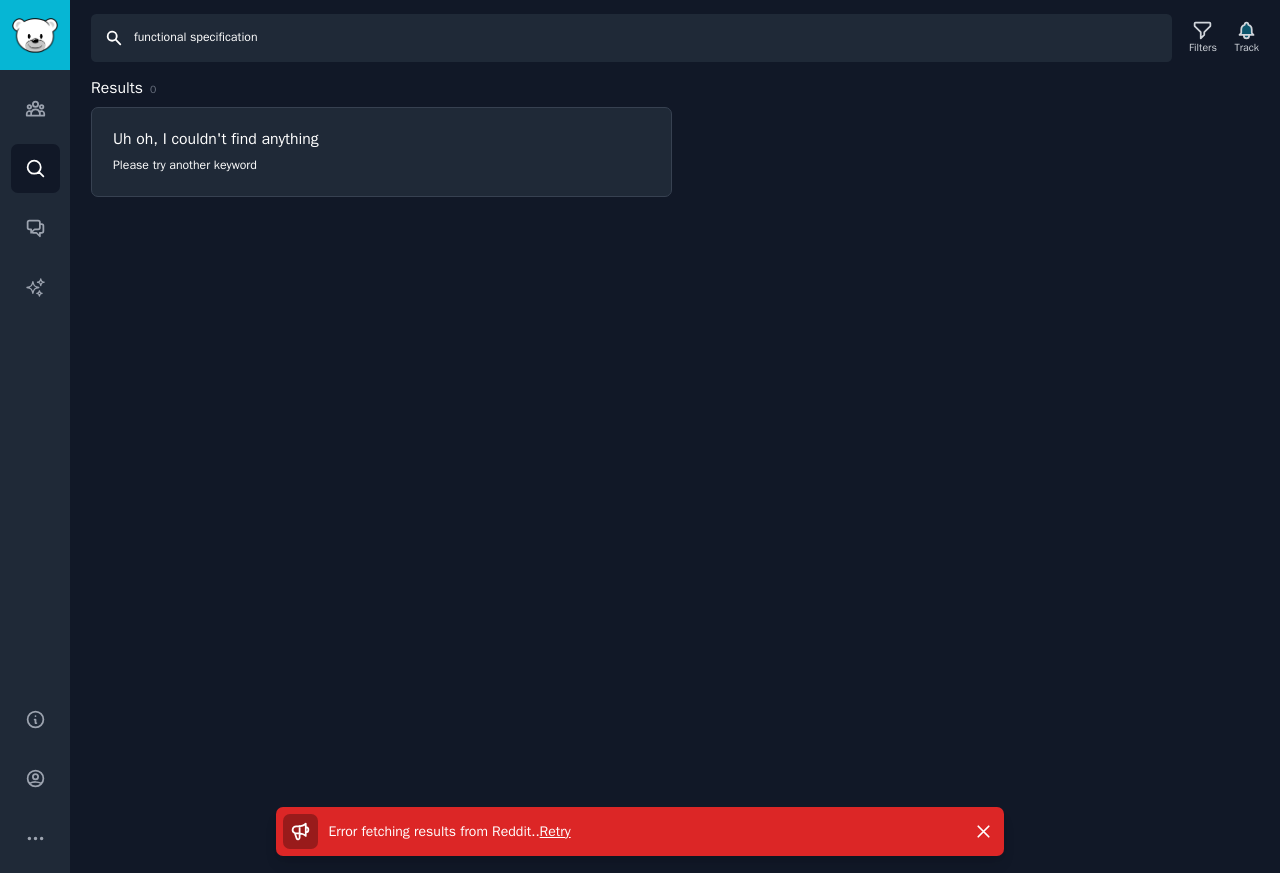 type on "functional specification" 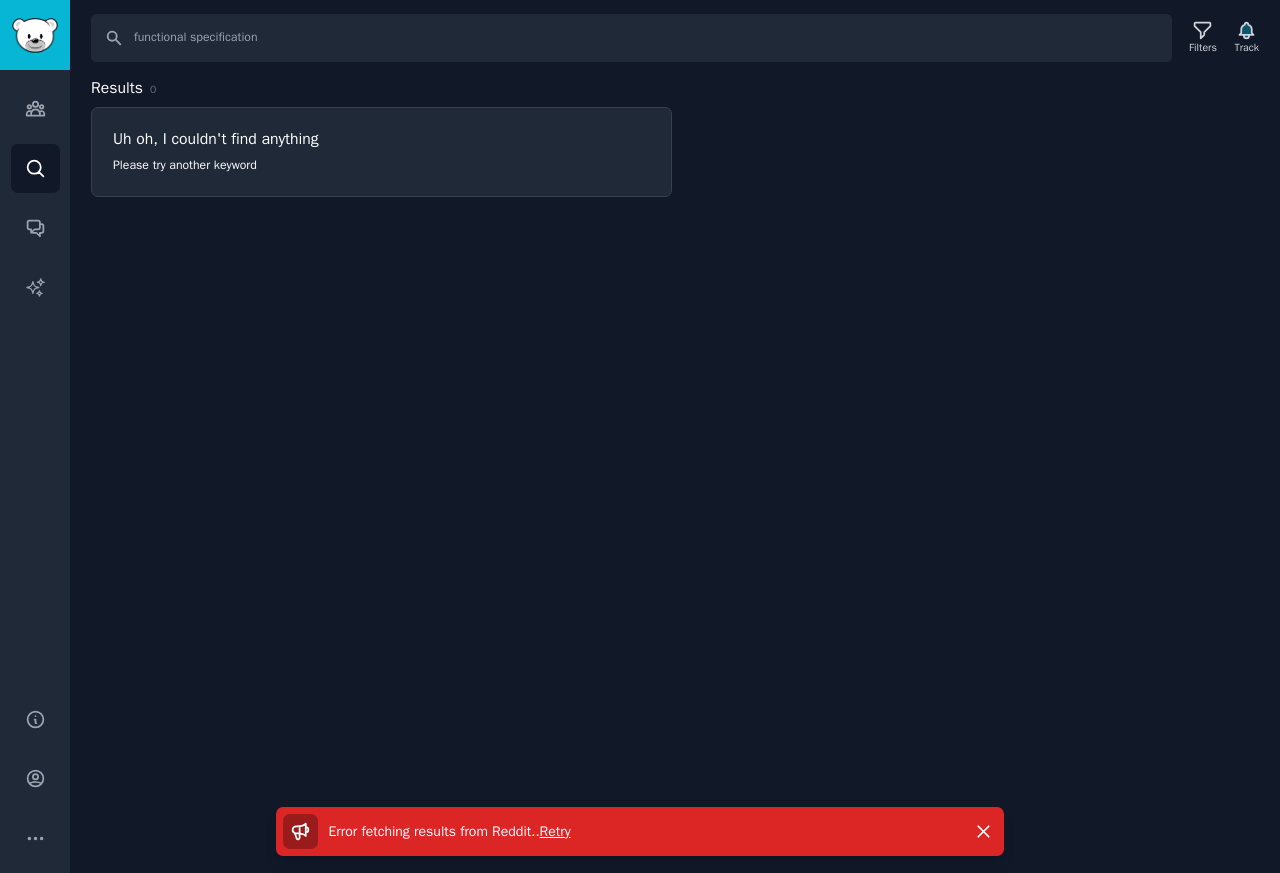 click on "Retry" at bounding box center [555, 831] 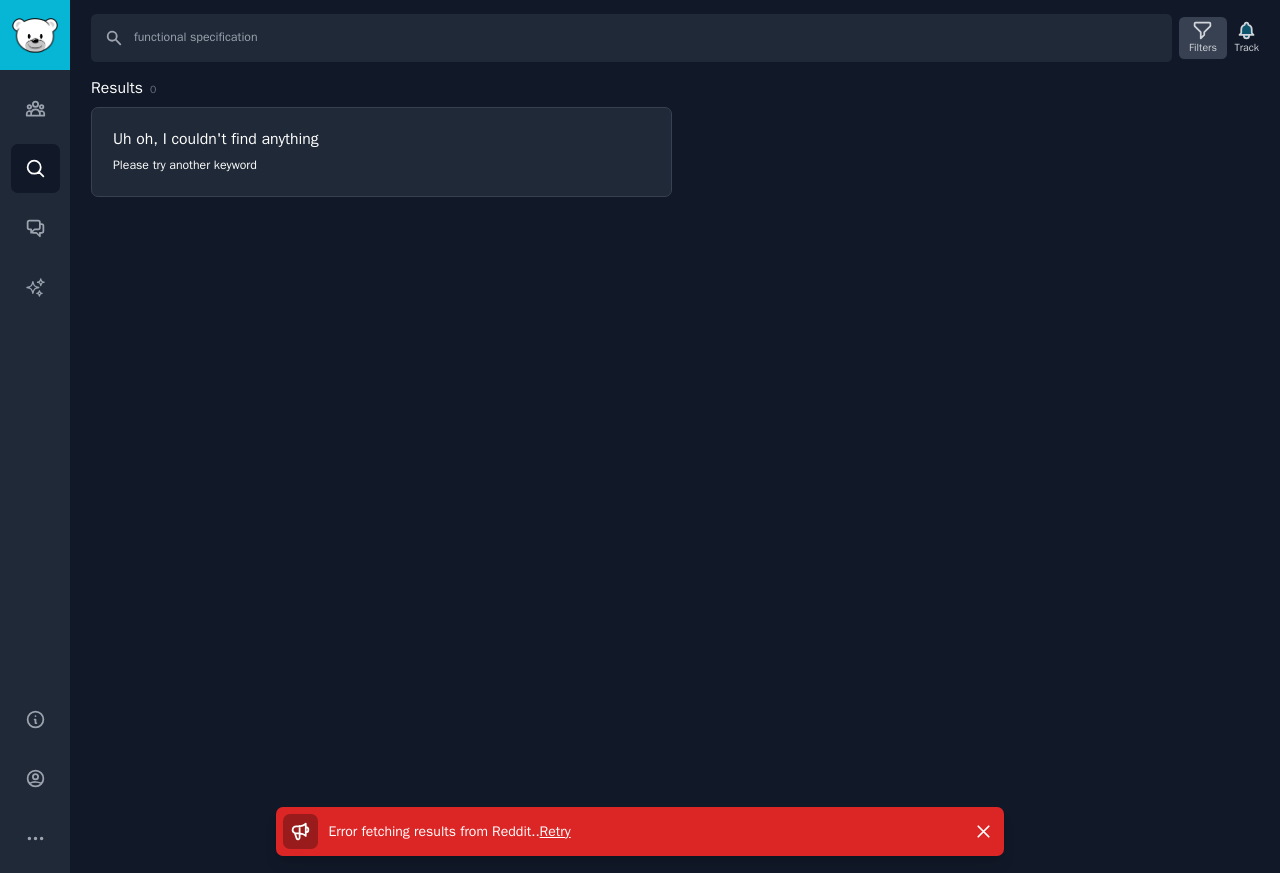 click 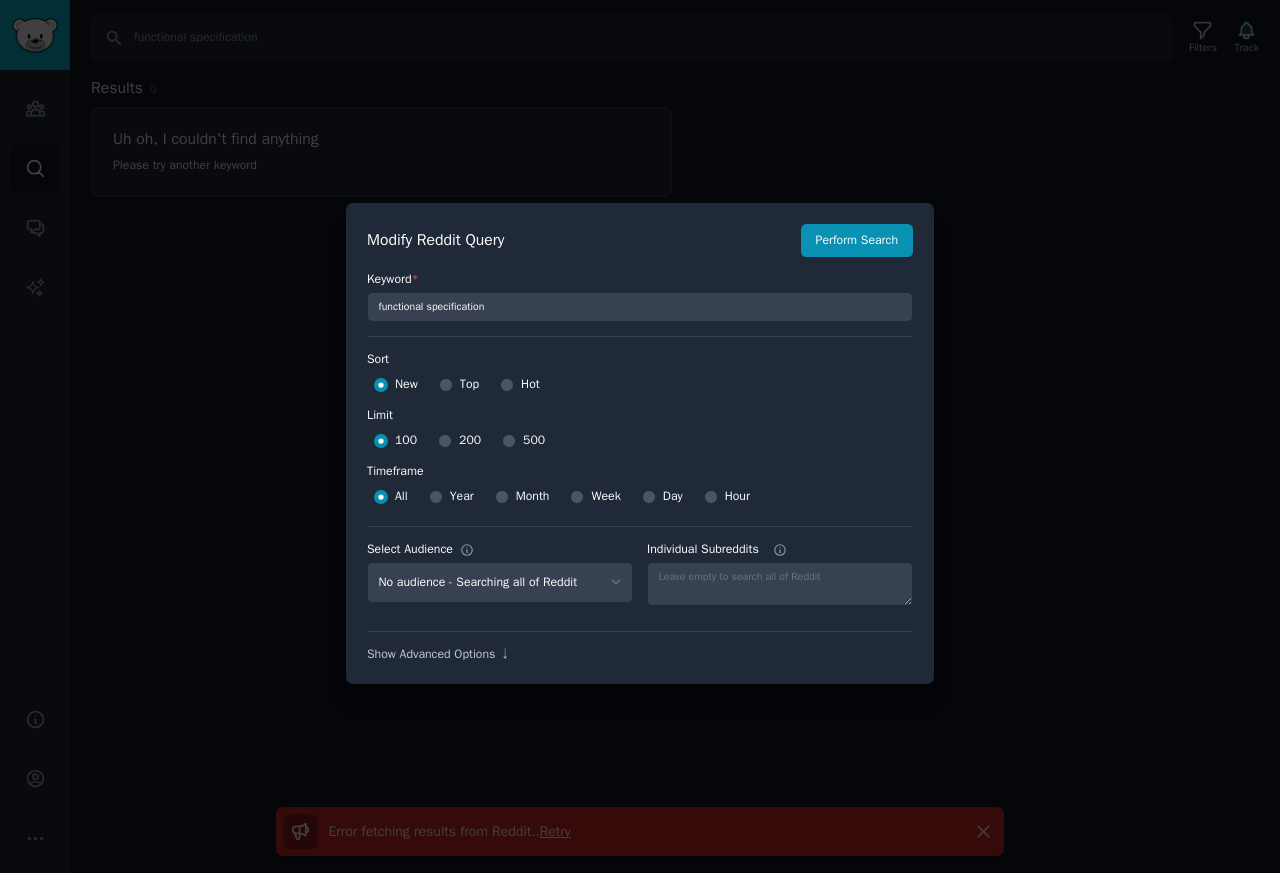 click on "Modify Reddit Query Perform Search Keyword  * functional specification Sort Sort New Top Hot Limit Limit 100 200 500 Timeframe Timeframe All Year Month Week Day Hour Select Audience No audience - Searching all of Reddit Entrepreneurs Seeking Developers - 5 Subreddits AI Developers - 15 Subreddits Freelancers - 8 Subreddits Individual Subreddits Show Advanced Options ↓ Search" at bounding box center (640, 444) 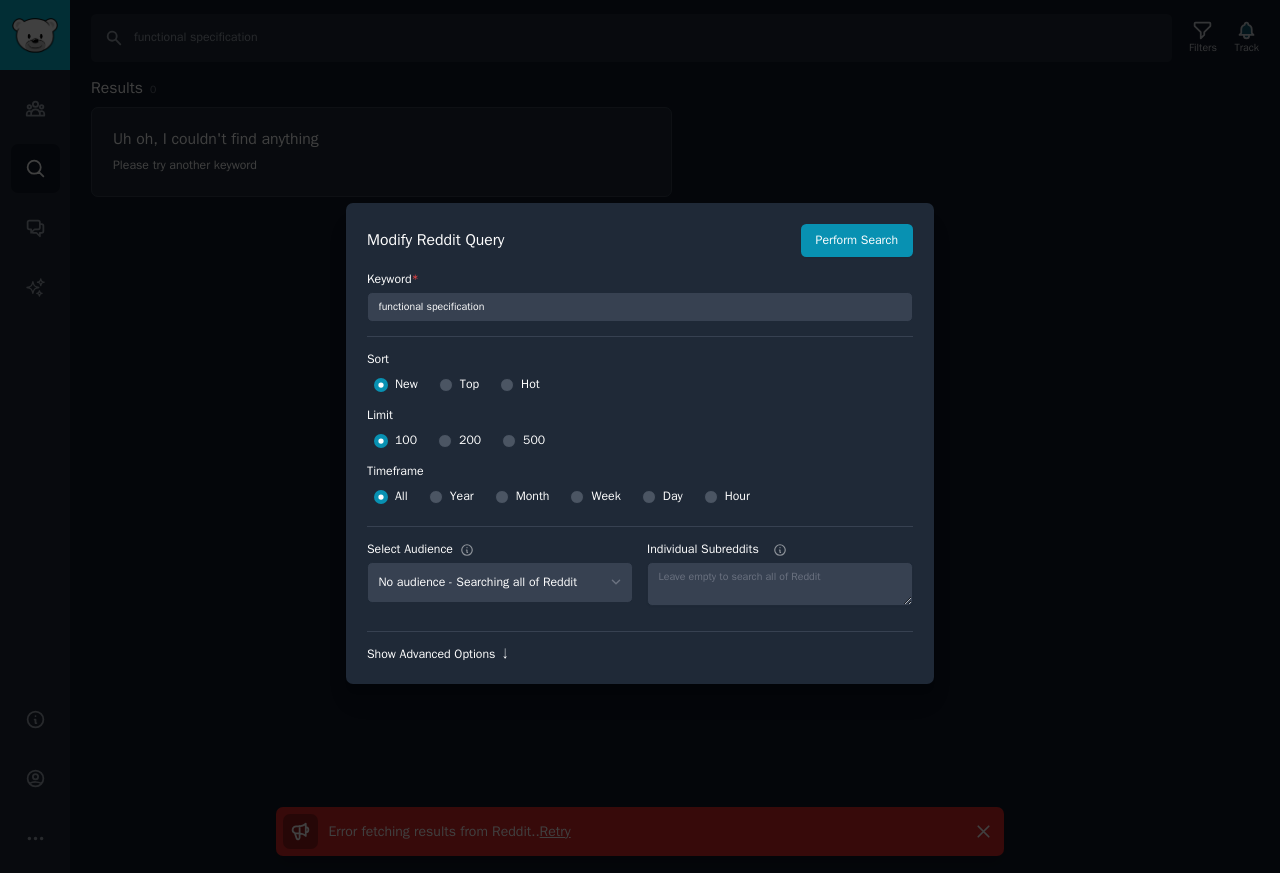 click on "Show Advanced Options ↓" at bounding box center [640, 655] 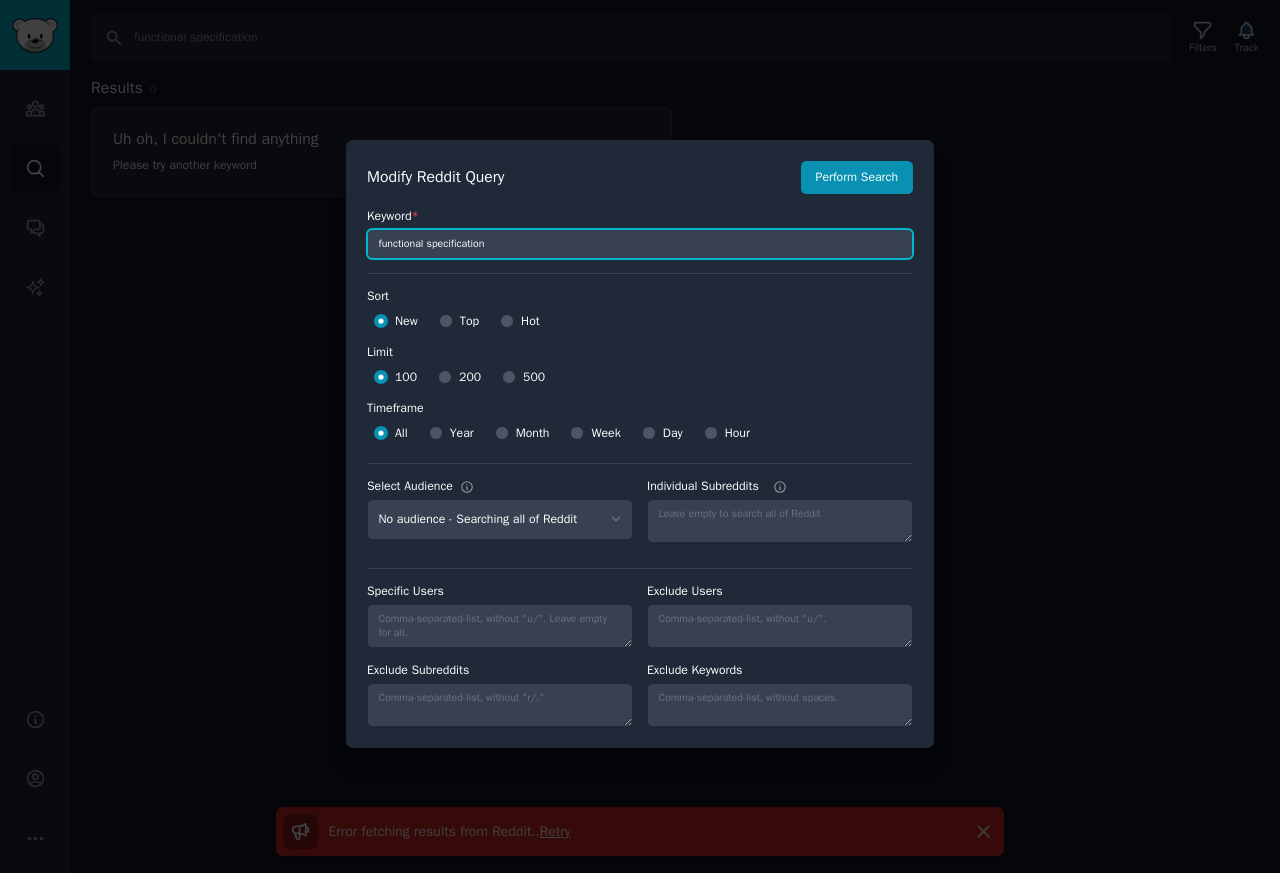 click on "functional specification" at bounding box center (640, 244) 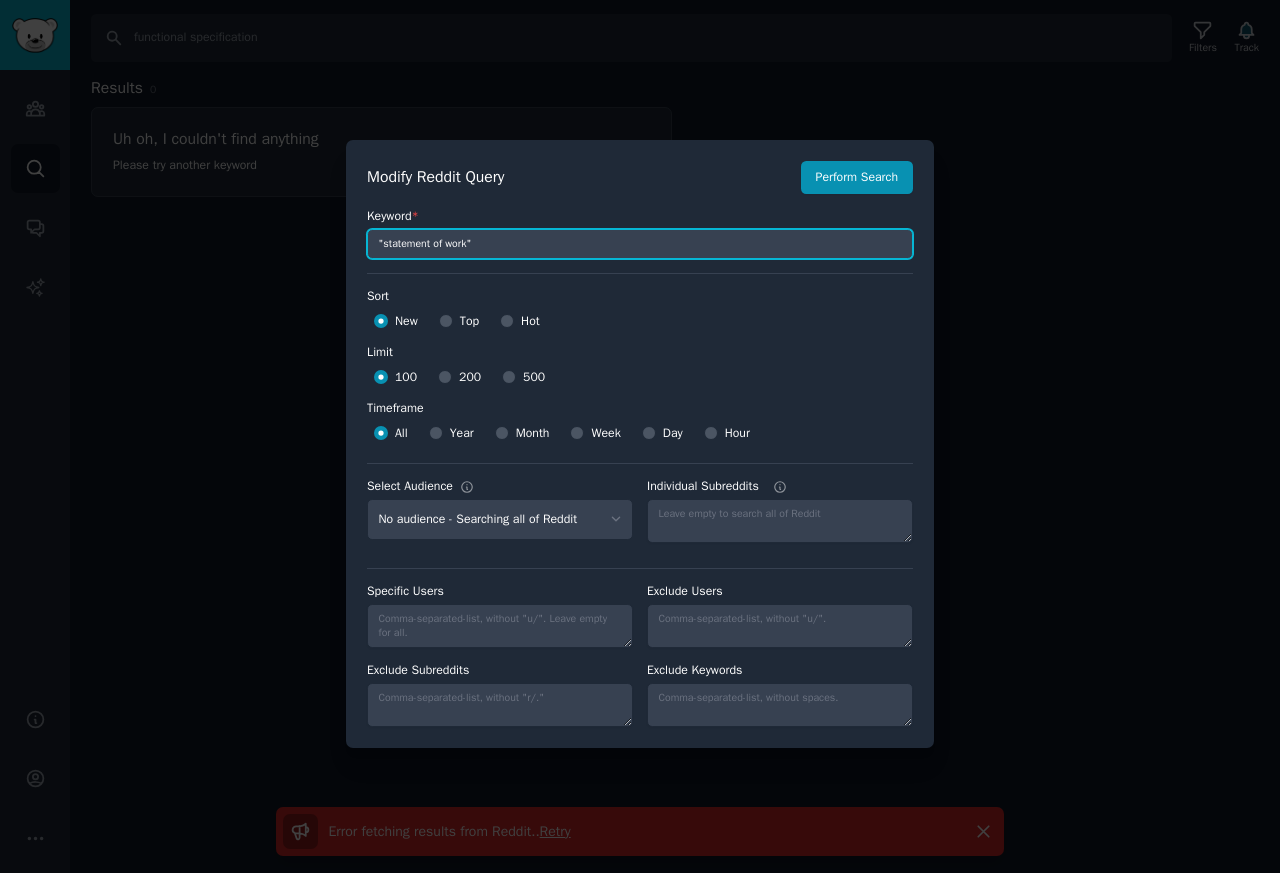 type on ""statement of work"" 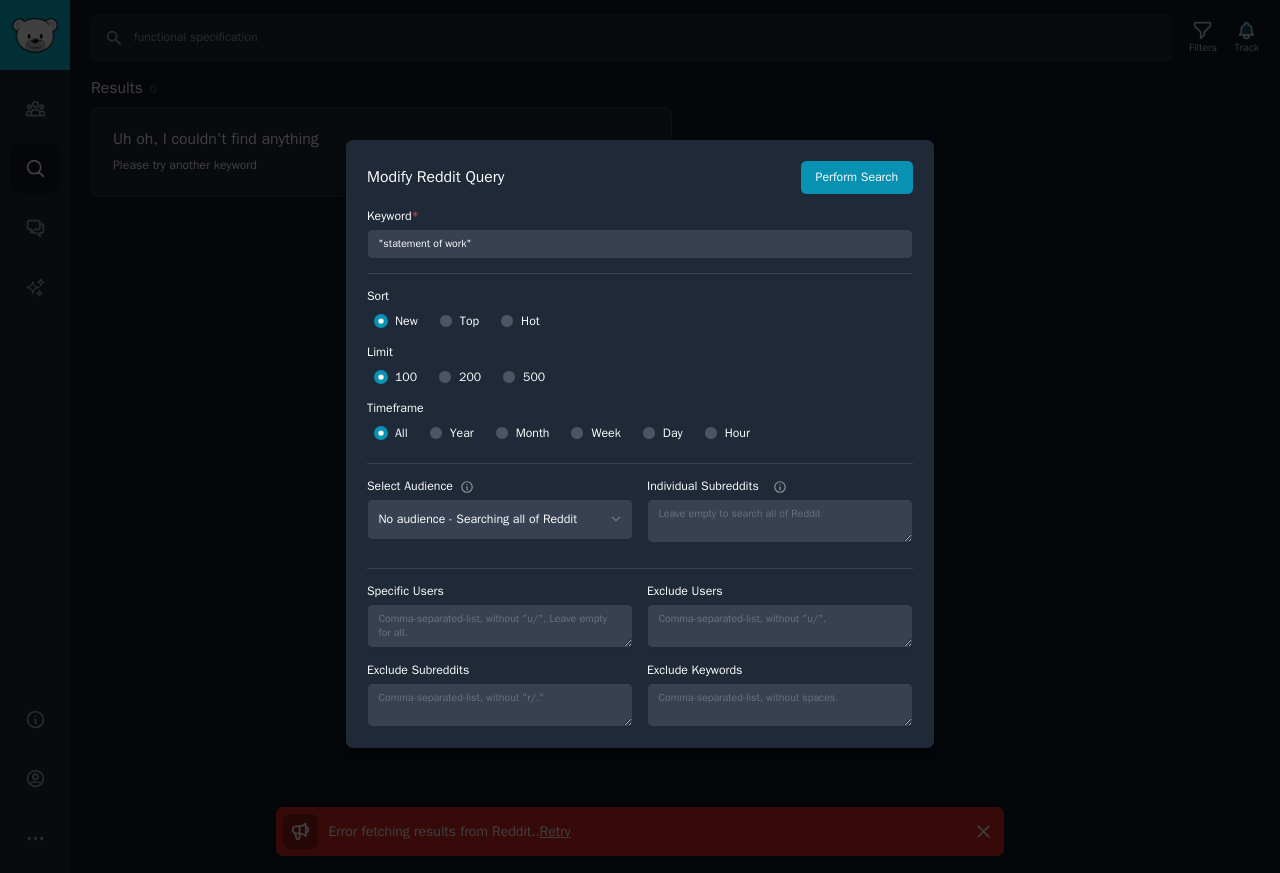 click on "Timeframe" at bounding box center (640, 405) 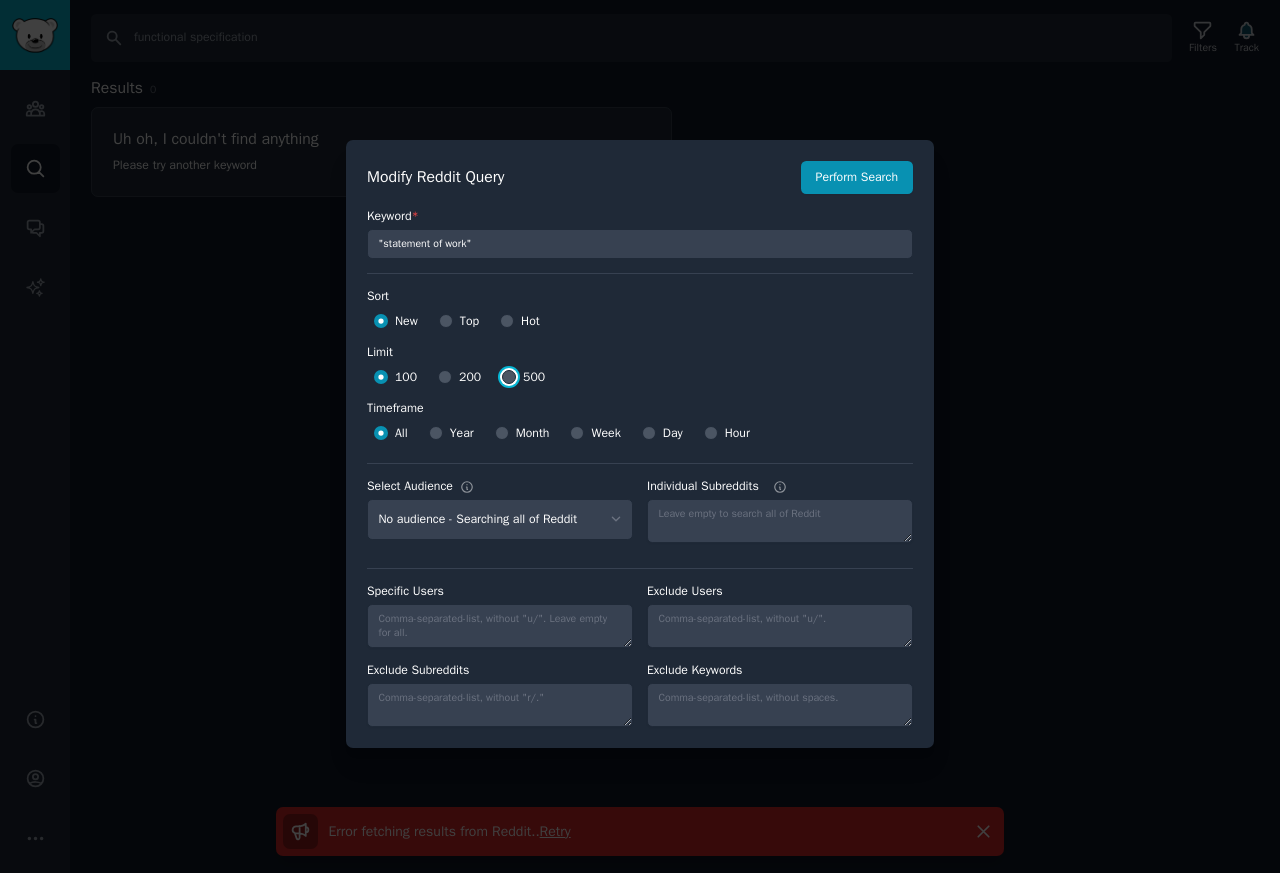 click on "500" at bounding box center [509, 377] 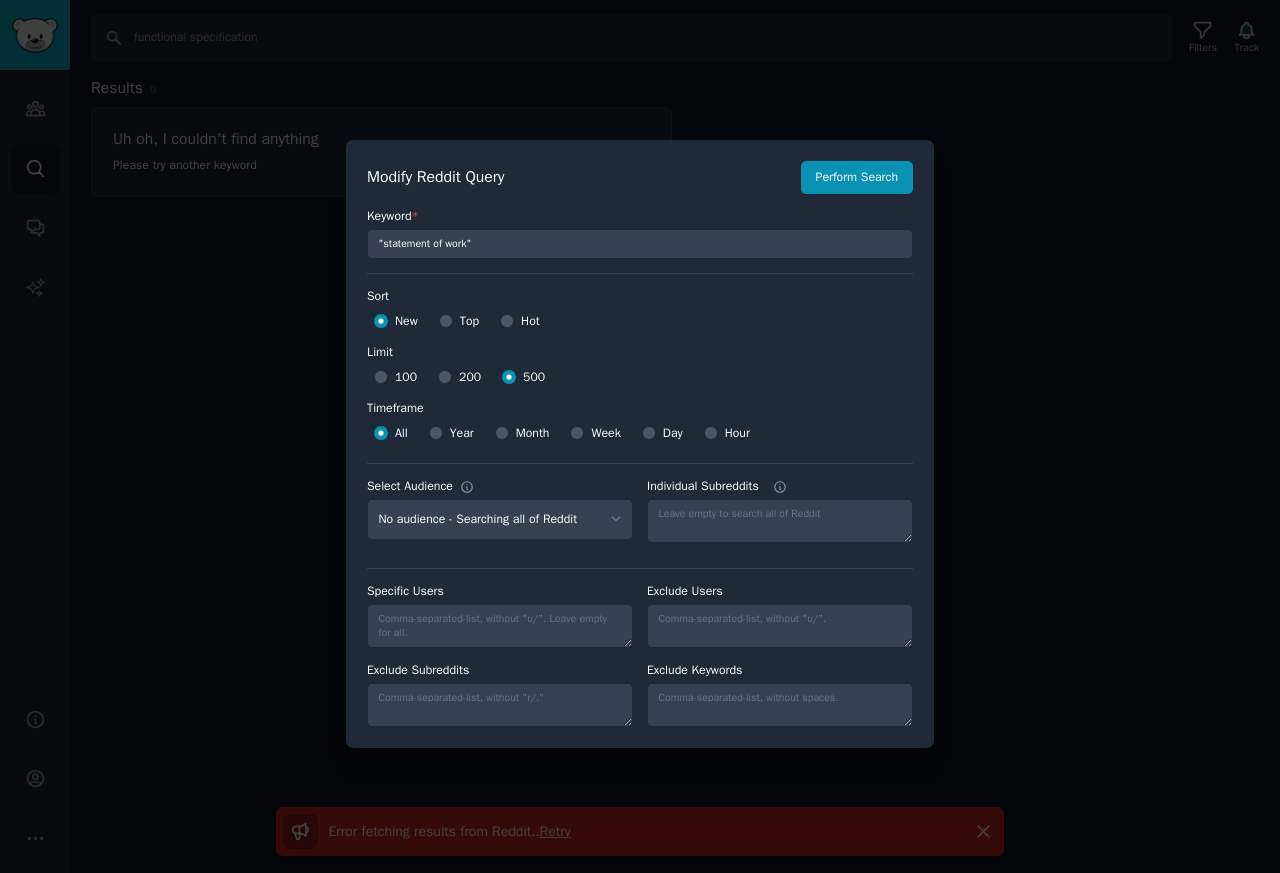 click on "All Year Month Week Day Hour" at bounding box center (640, 434) 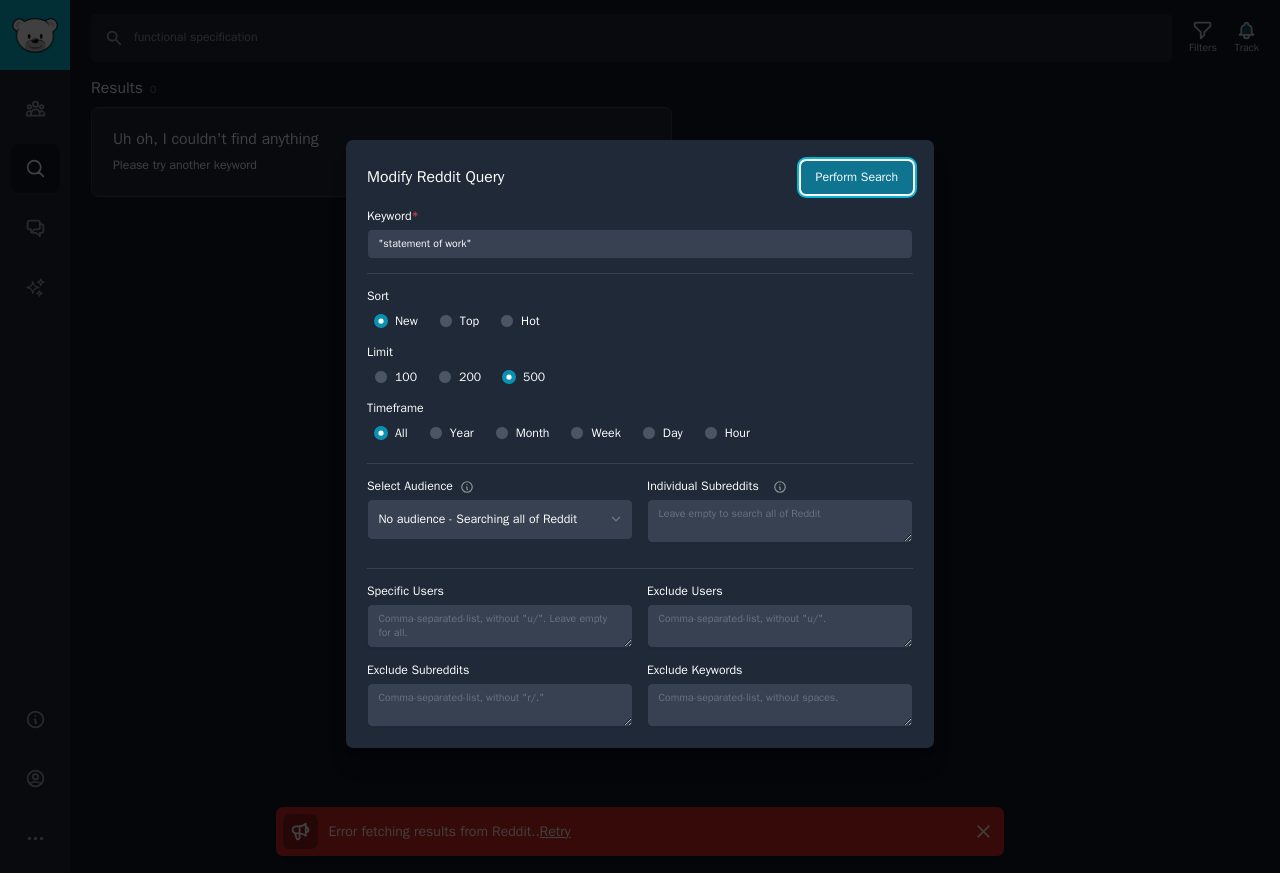 click on "Perform Search" at bounding box center [857, 178] 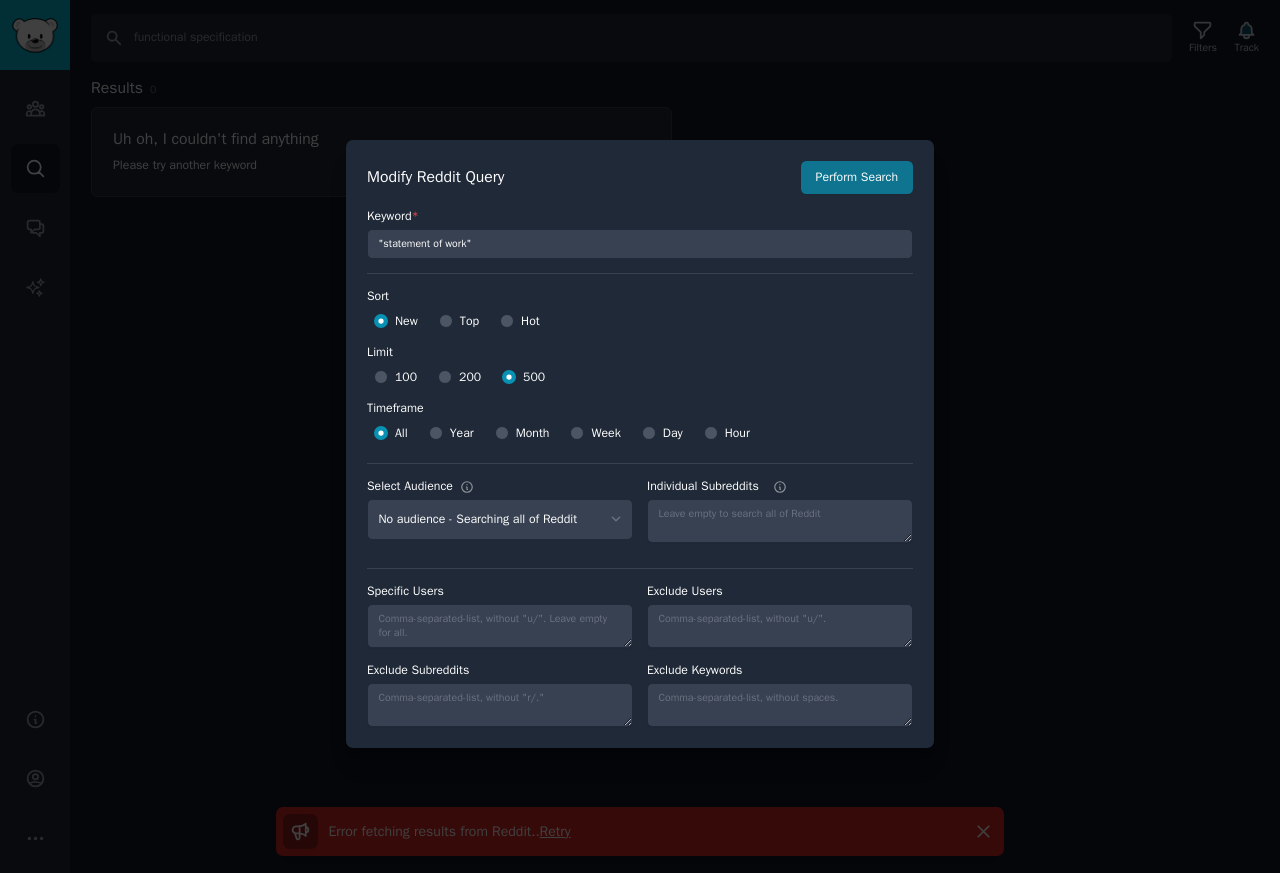 type on ""statement of work"" 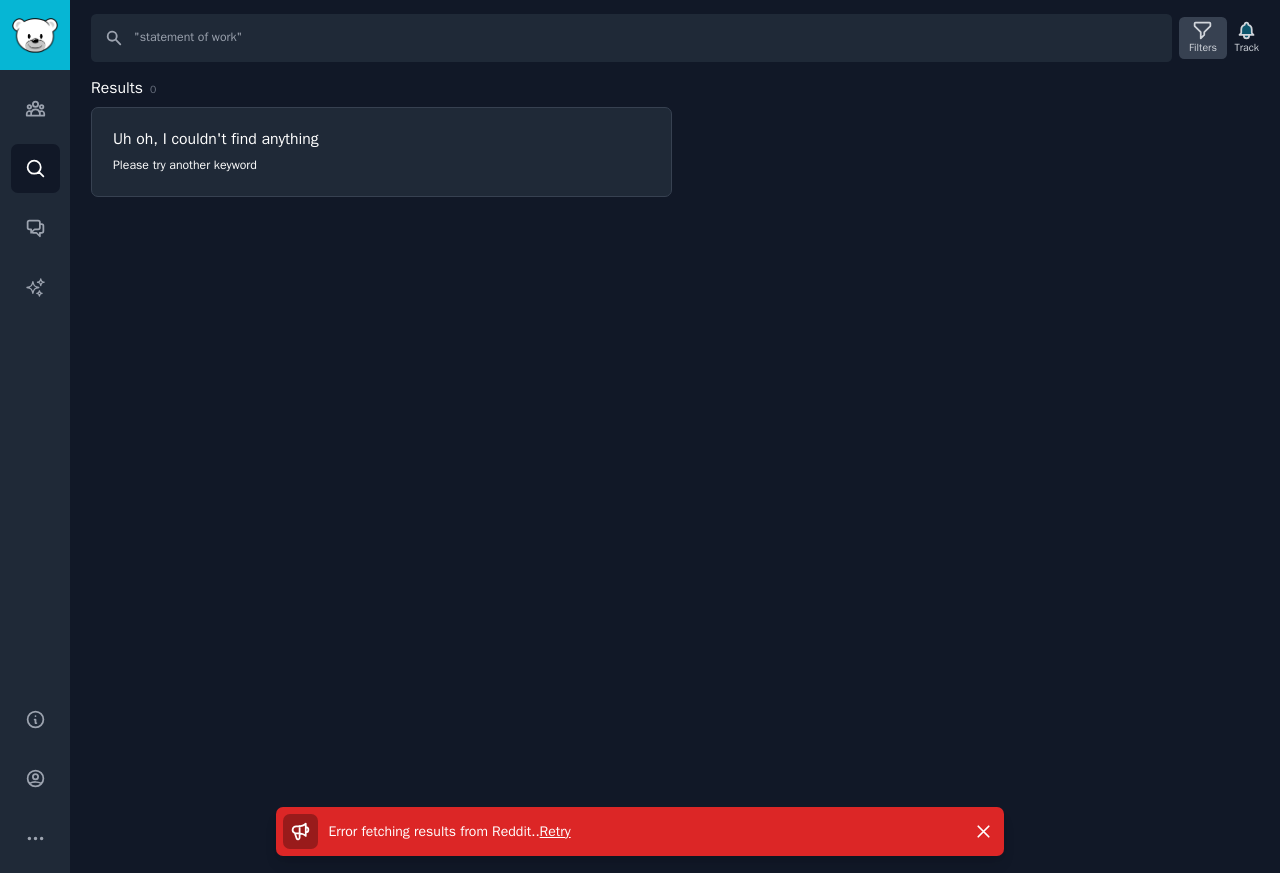 click 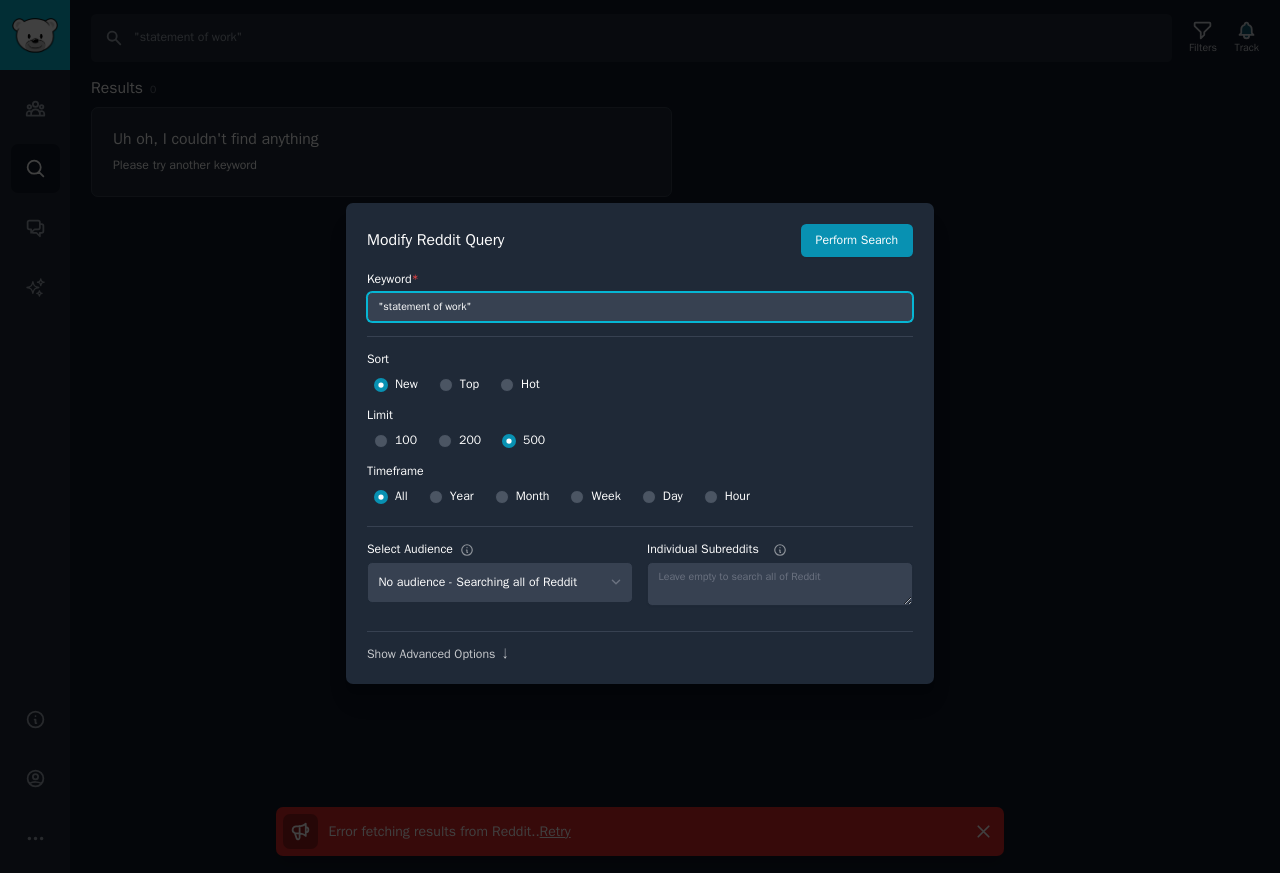 click on ""statement of work"" at bounding box center [640, 307] 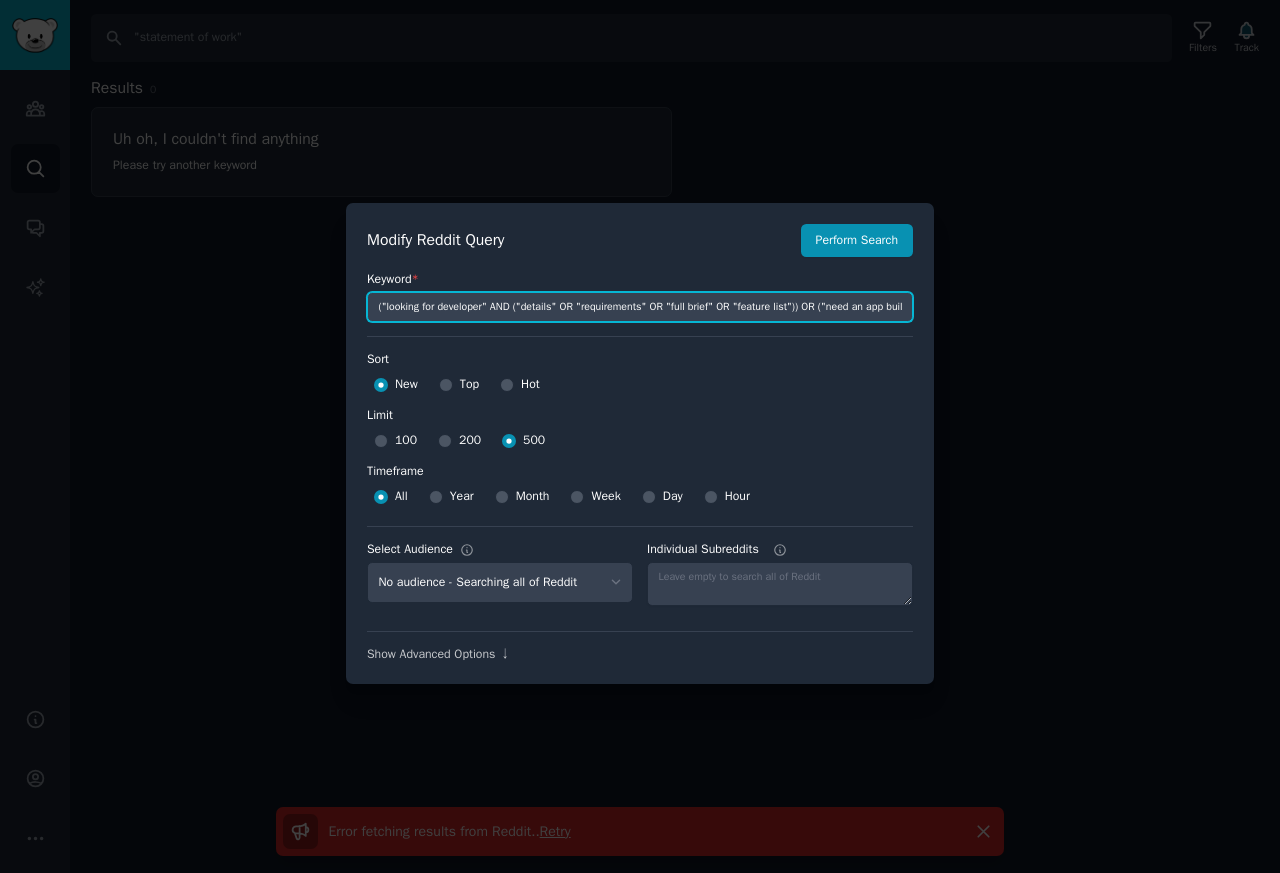 scroll, scrollTop: 0, scrollLeft: 765, axis: horizontal 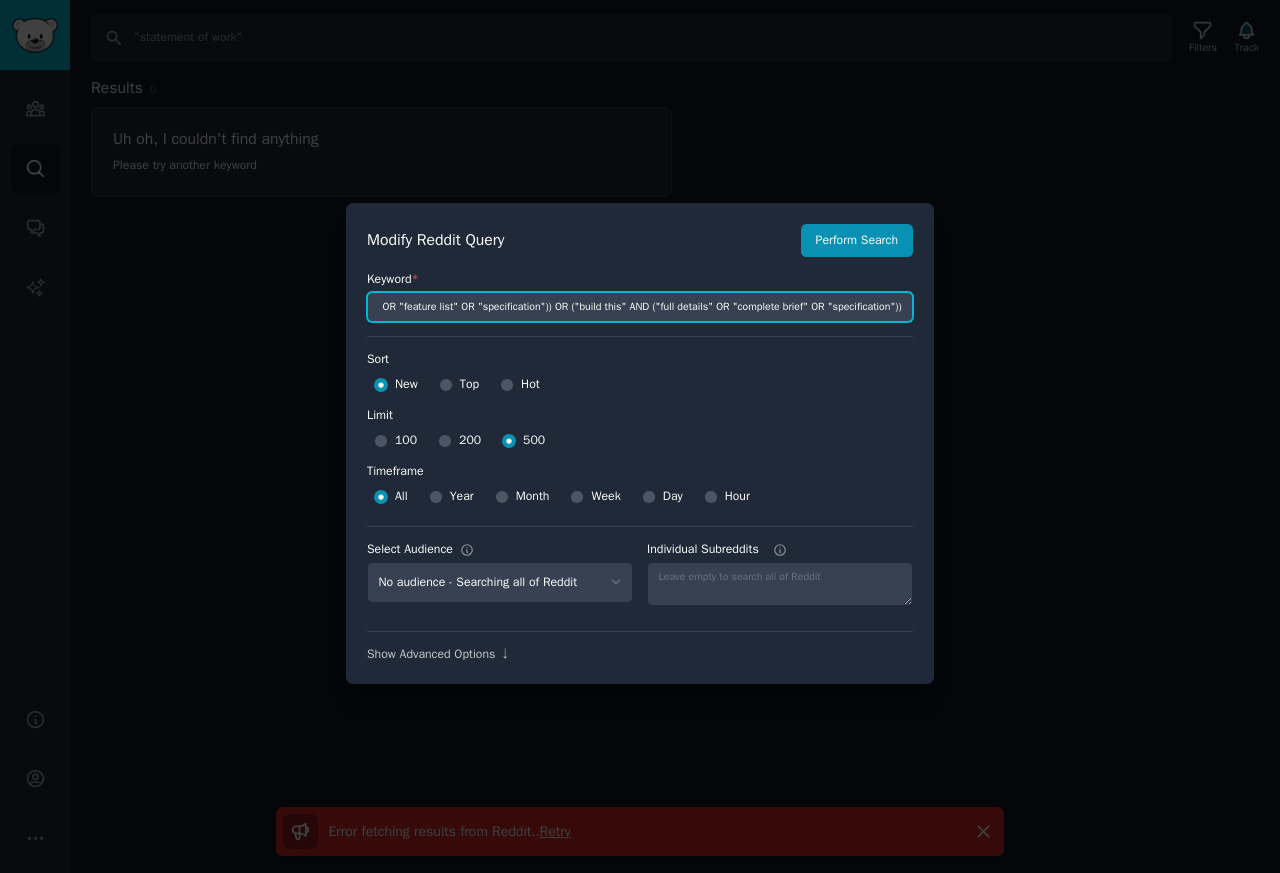type on "("looking for developer" AND ("details" OR "requirements" OR "full brief" OR "feature list")) OR ("need an app built" AND ("requirements" OR "full details" OR "feature list" OR "specification")) OR ("build this" AND ("full details" OR "complete brief" OR "specification"))" 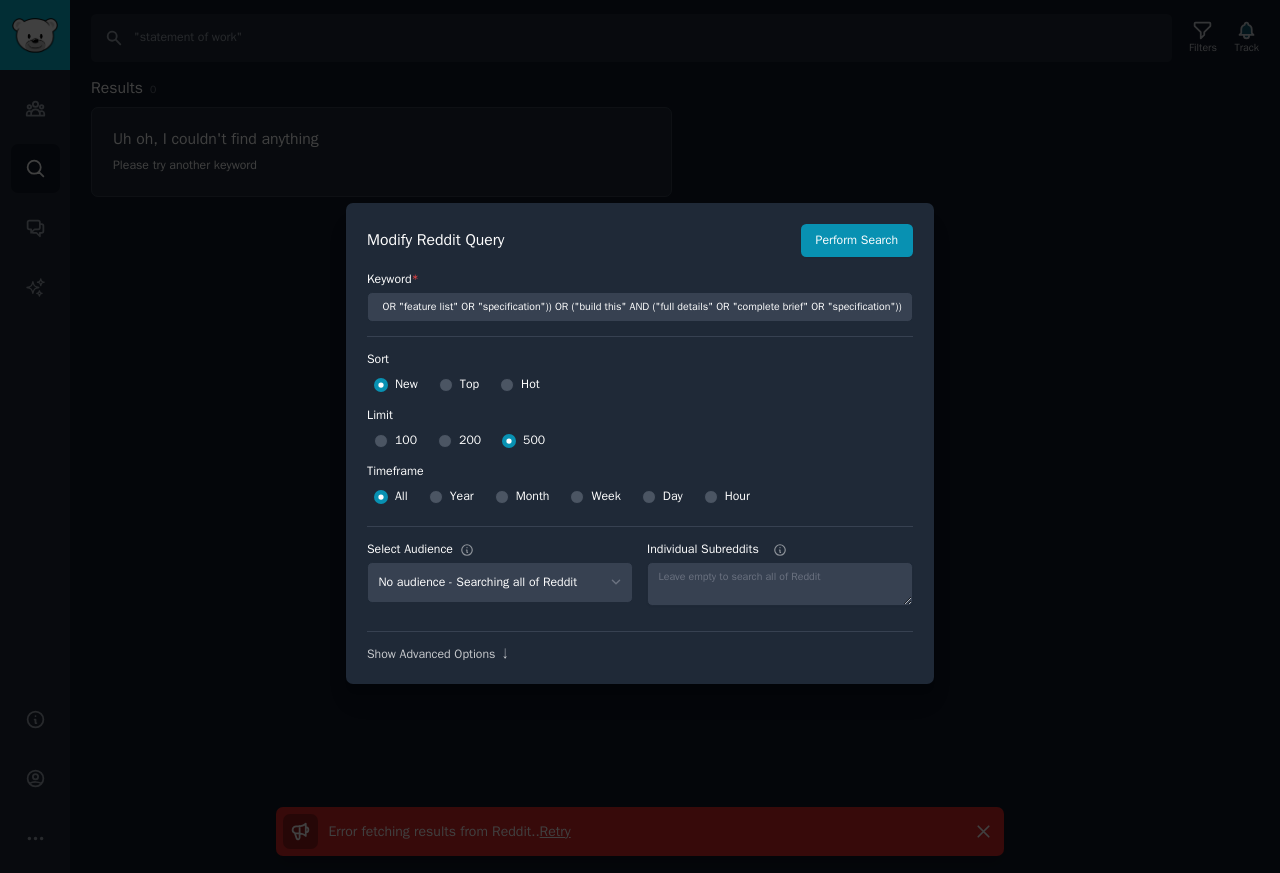 click on "All Year Month Week Day Hour" at bounding box center (640, 497) 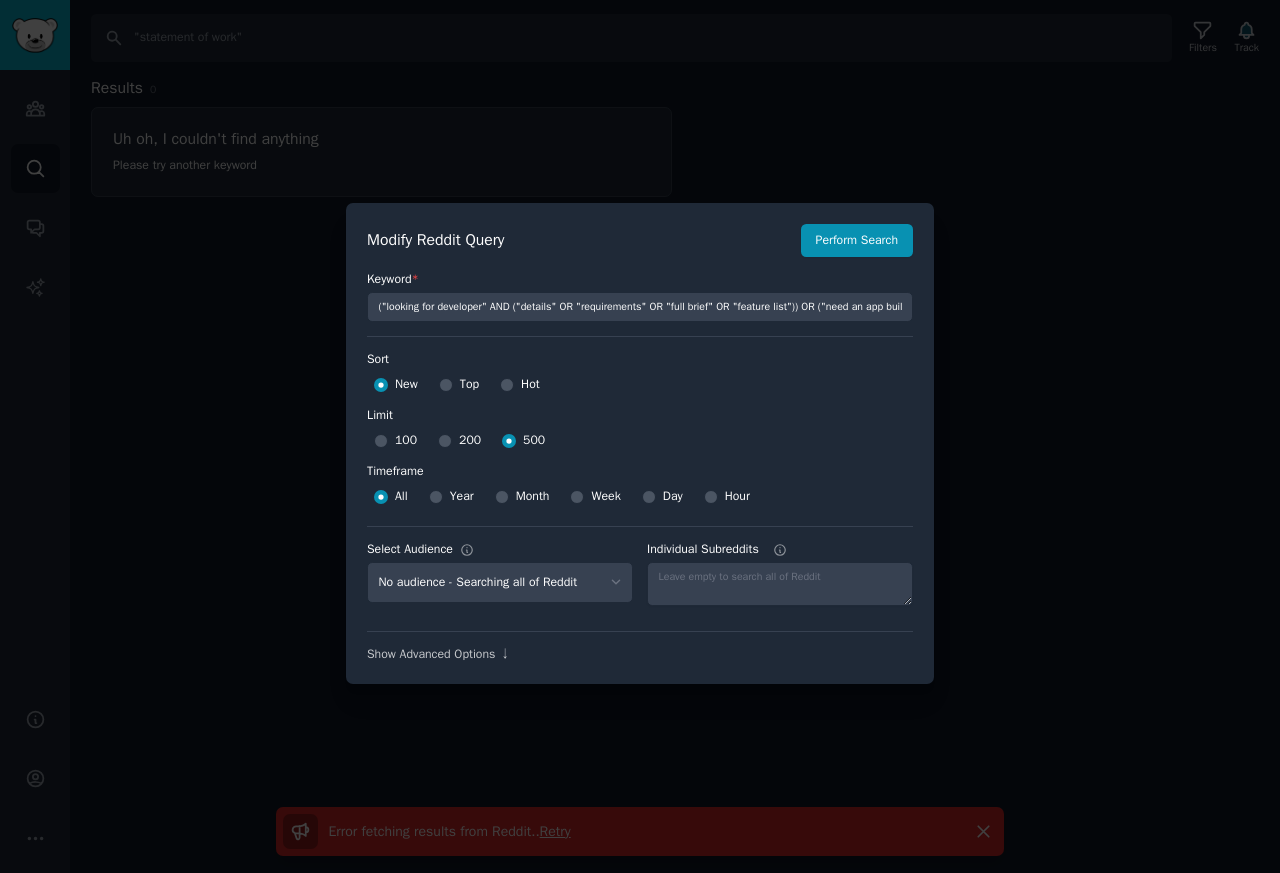 click on "Hot" at bounding box center [520, 385] 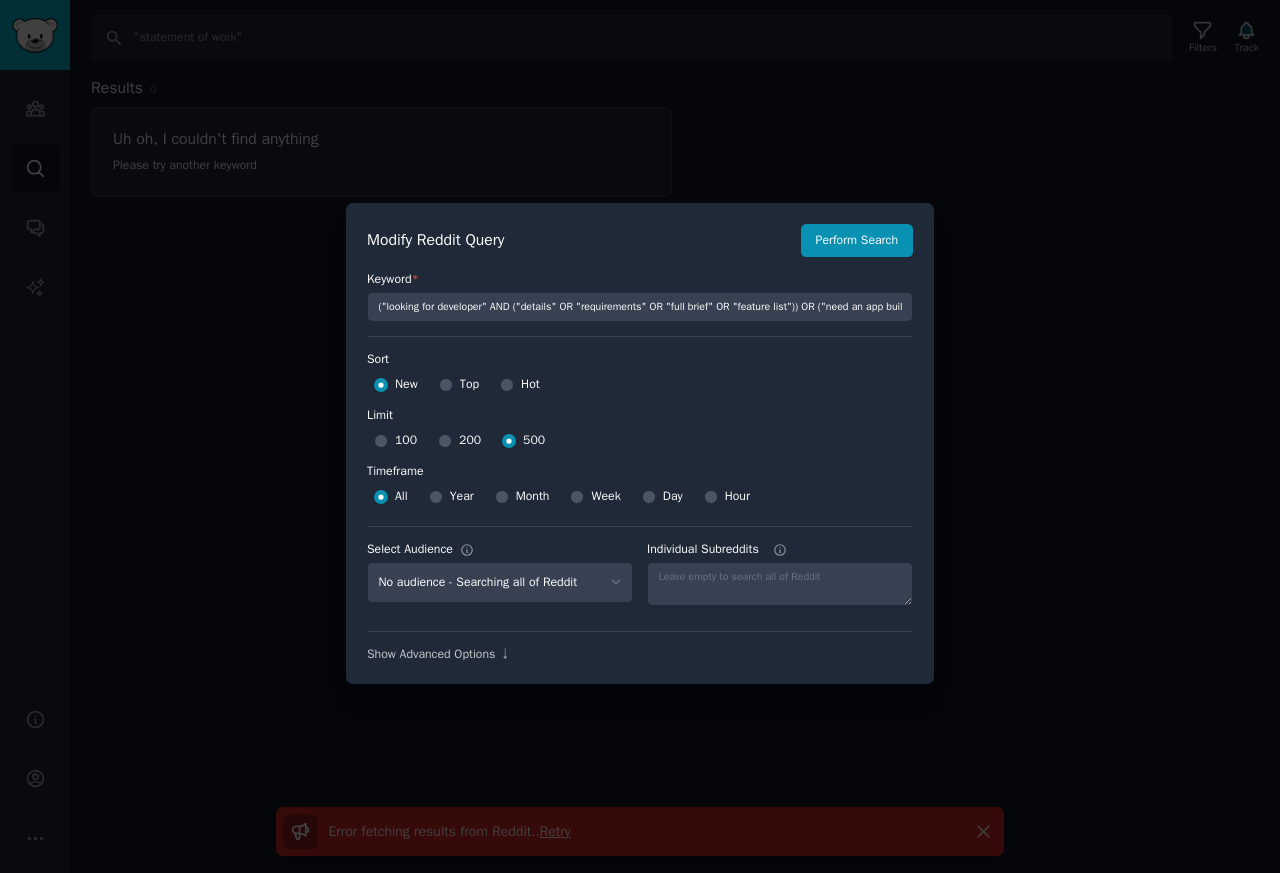 click on "All Year Month Week Day Hour" at bounding box center [640, 497] 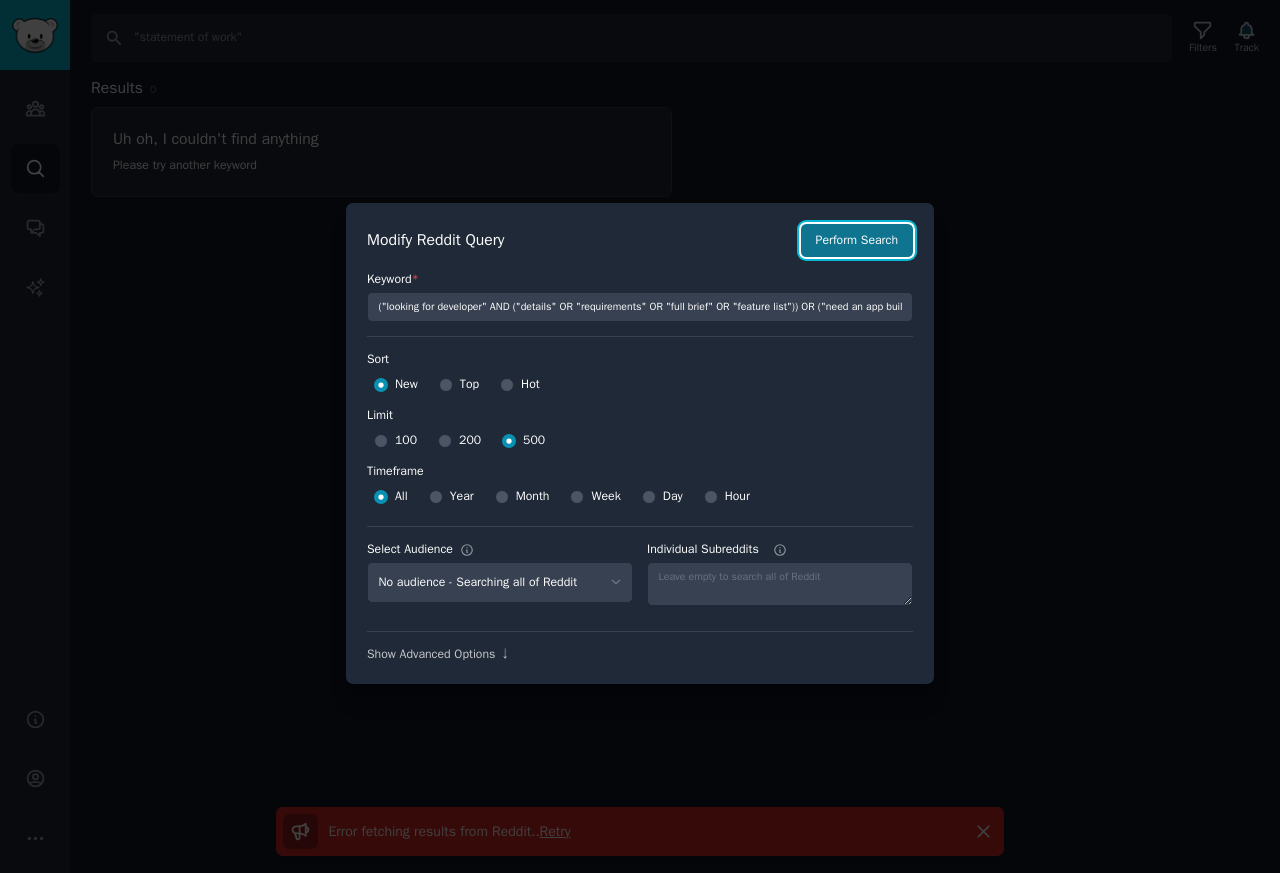 click on "Perform Search" at bounding box center (857, 241) 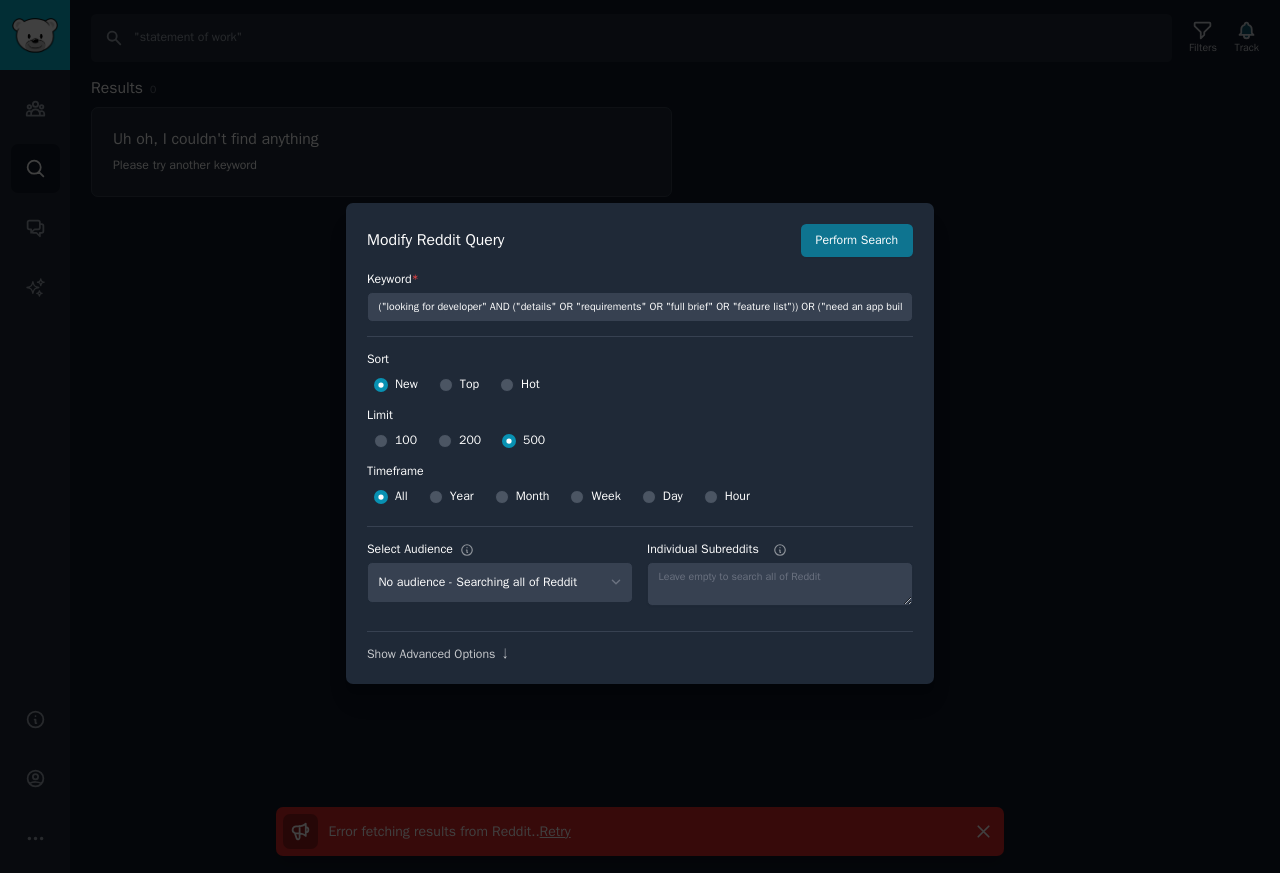 type on "("looking for developer" AND ("details" OR "requirements" OR "full brief" OR "feature list")) OR ("need an app built" AND ("requirements" OR "full details" OR "feature list" OR "specification")) OR ("build this" AND ("full details" OR "complete brief" OR "specification"))" 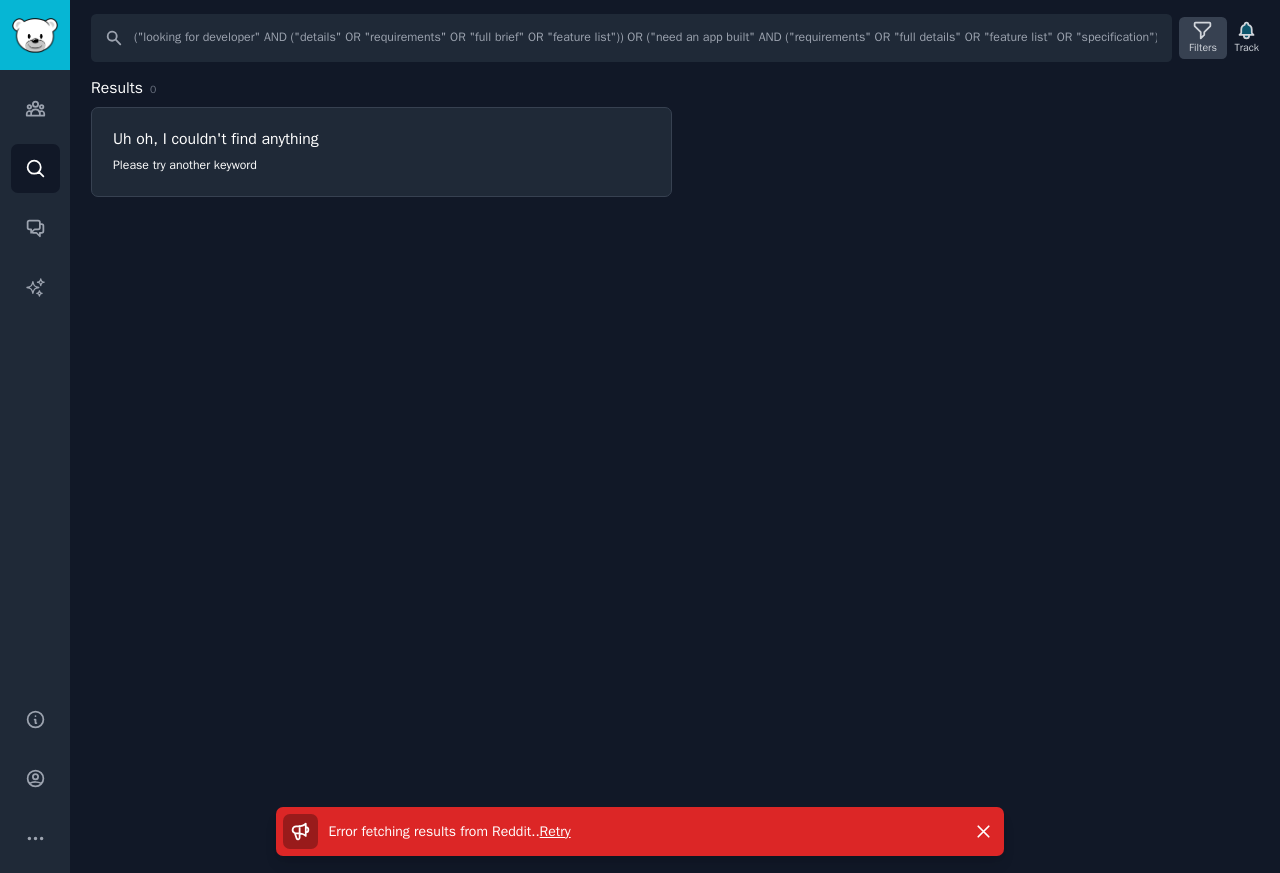 click 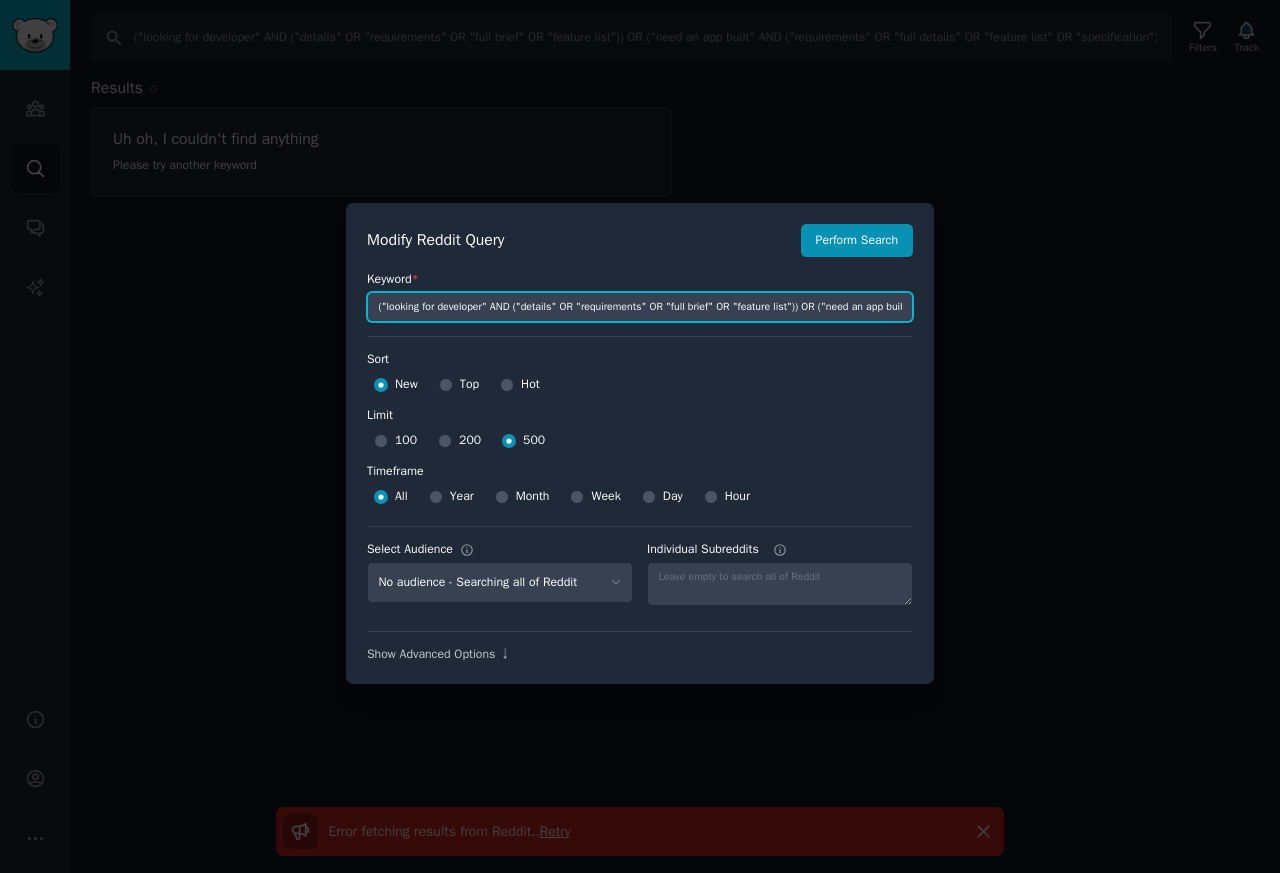 click on "("looking for developer" AND ("details" OR "requirements" OR "full brief" OR "feature list")) OR ("need an app built" AND ("requirements" OR "full details" OR "feature list" OR "specification")) OR ("build this" AND ("full details" OR "complete brief" OR "specification"))" at bounding box center (640, 307) 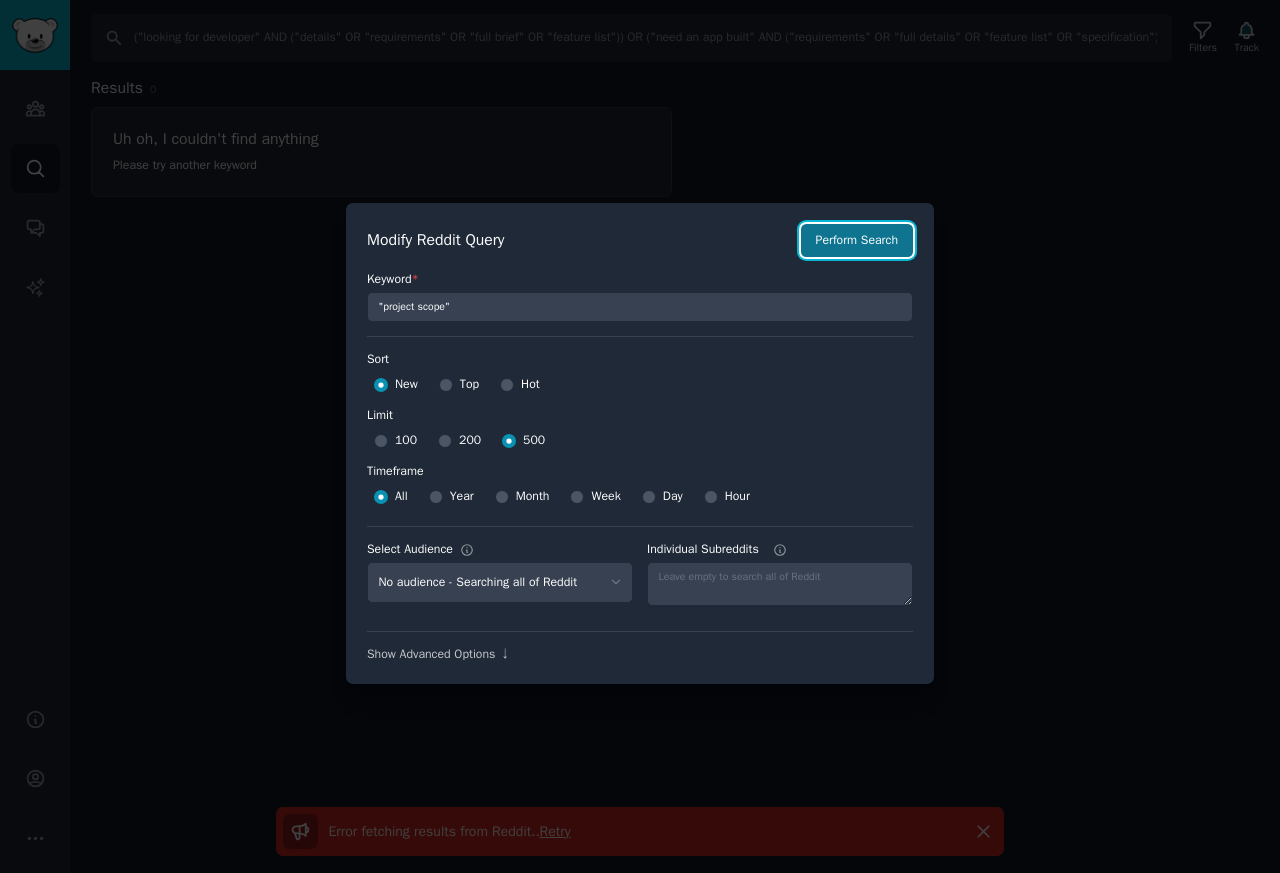 click on "Perform Search" at bounding box center (857, 241) 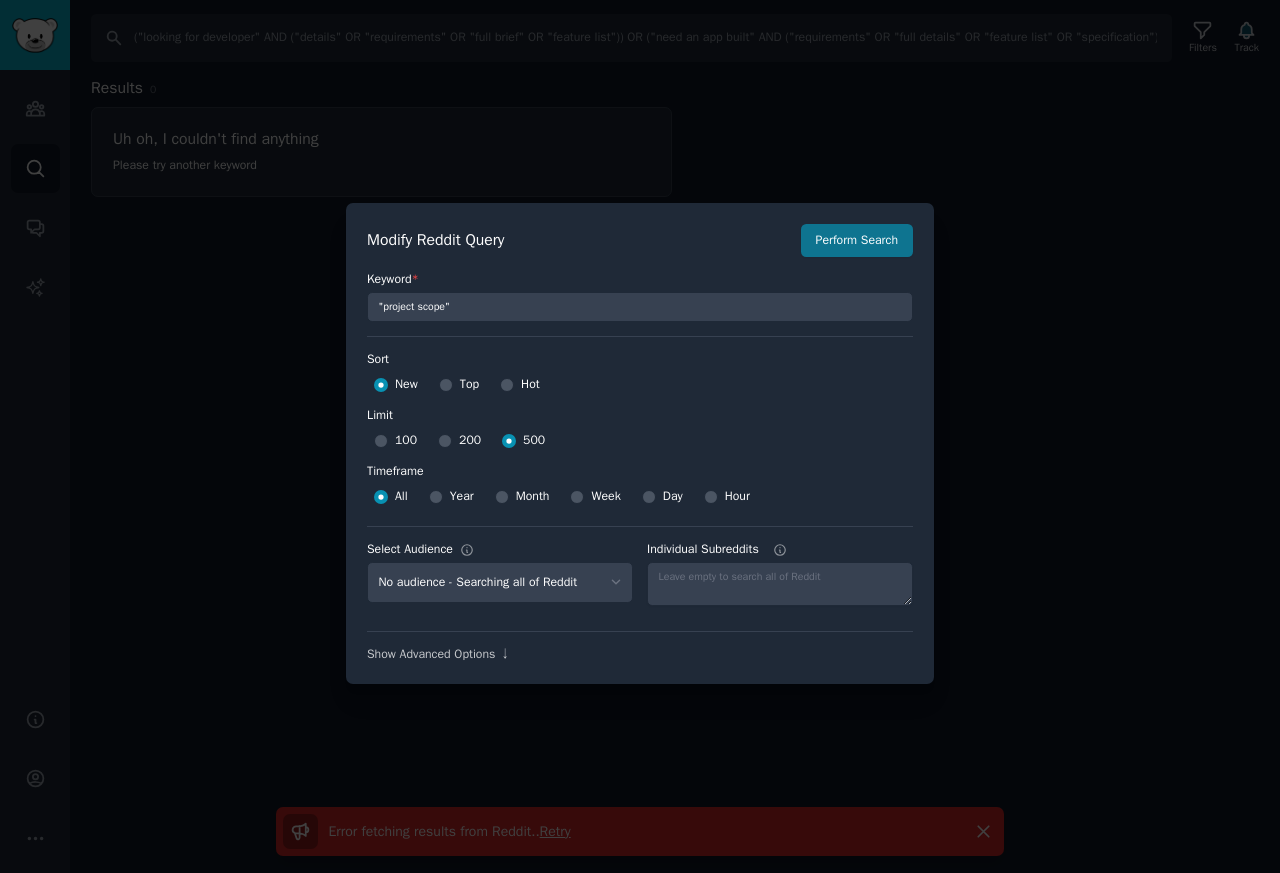 type on ""project scope"" 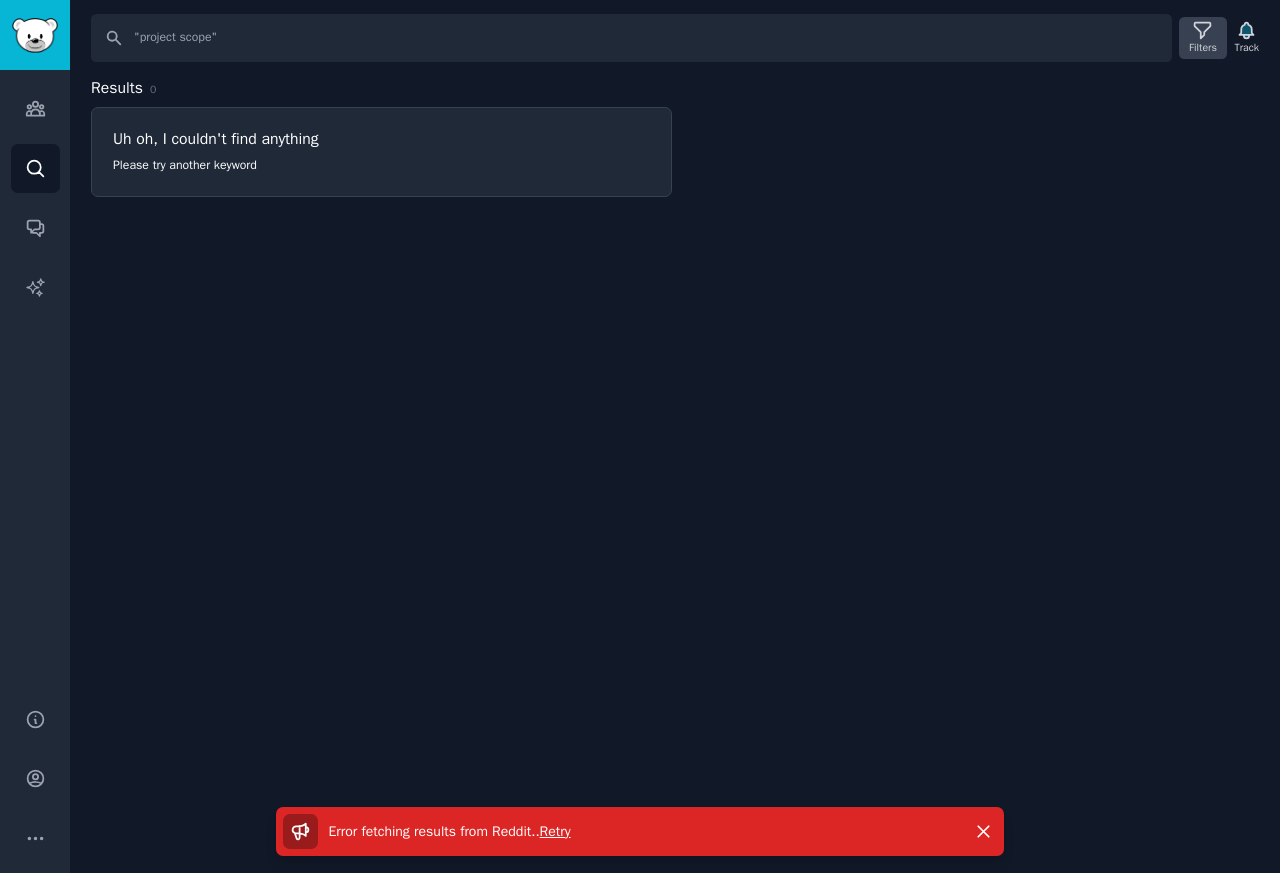 click 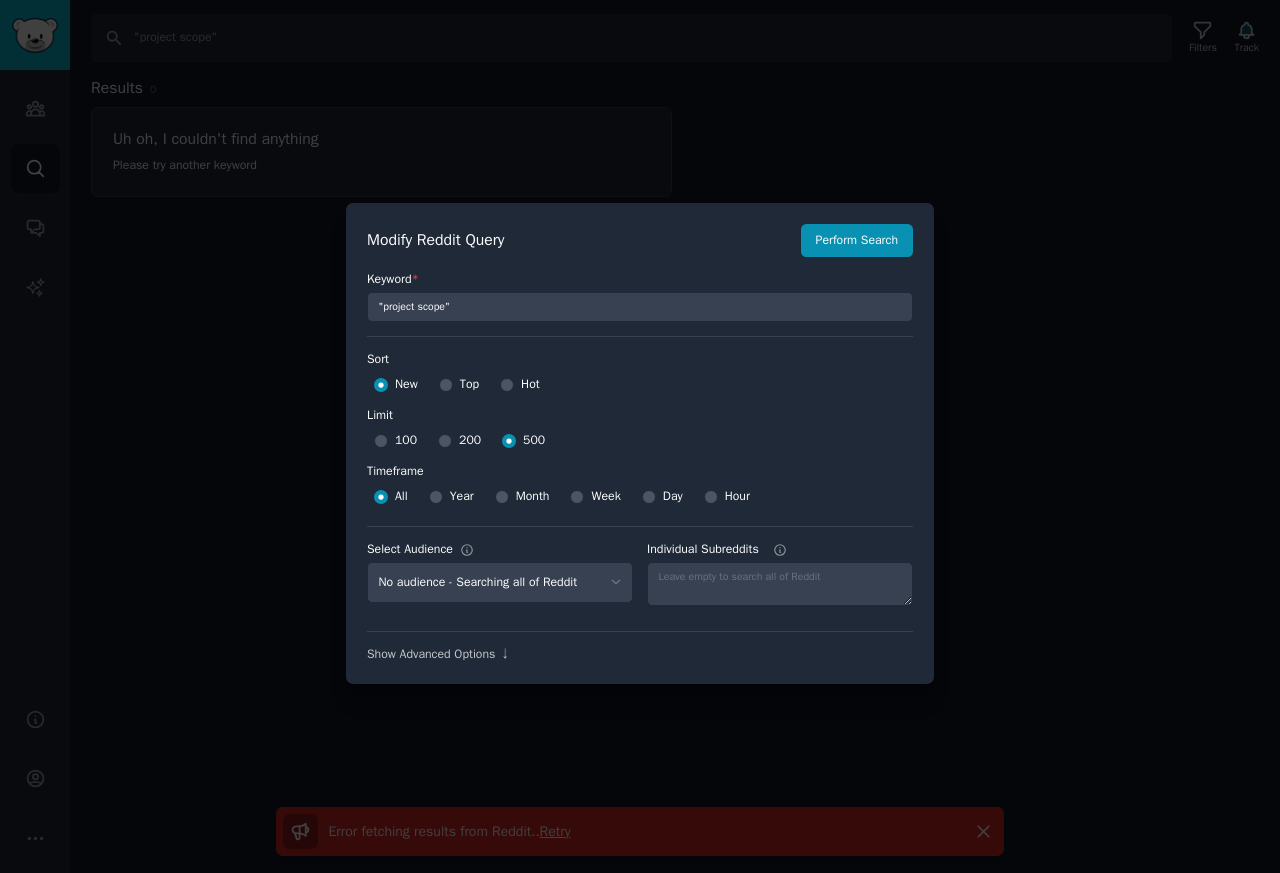 click on "100" at bounding box center [406, 441] 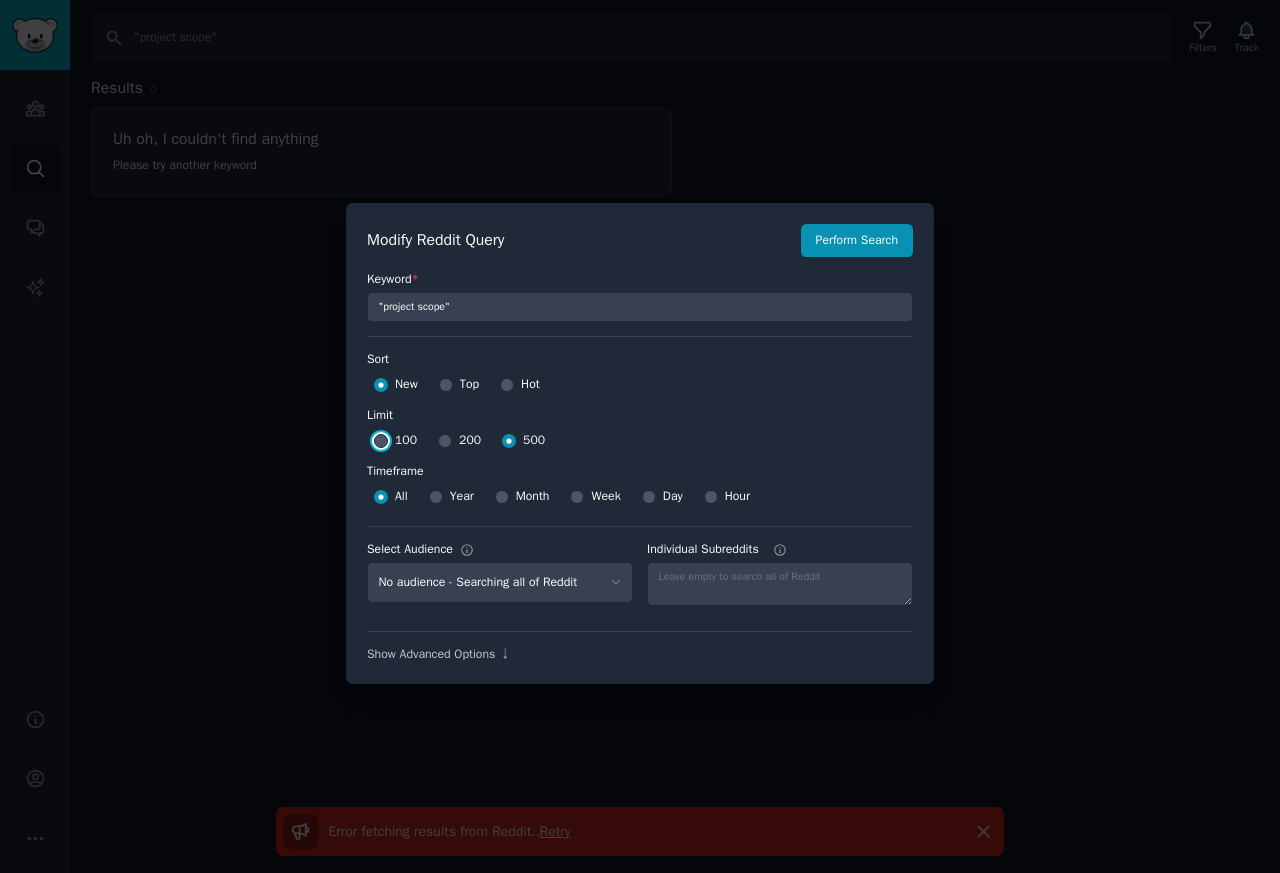 radio on "true" 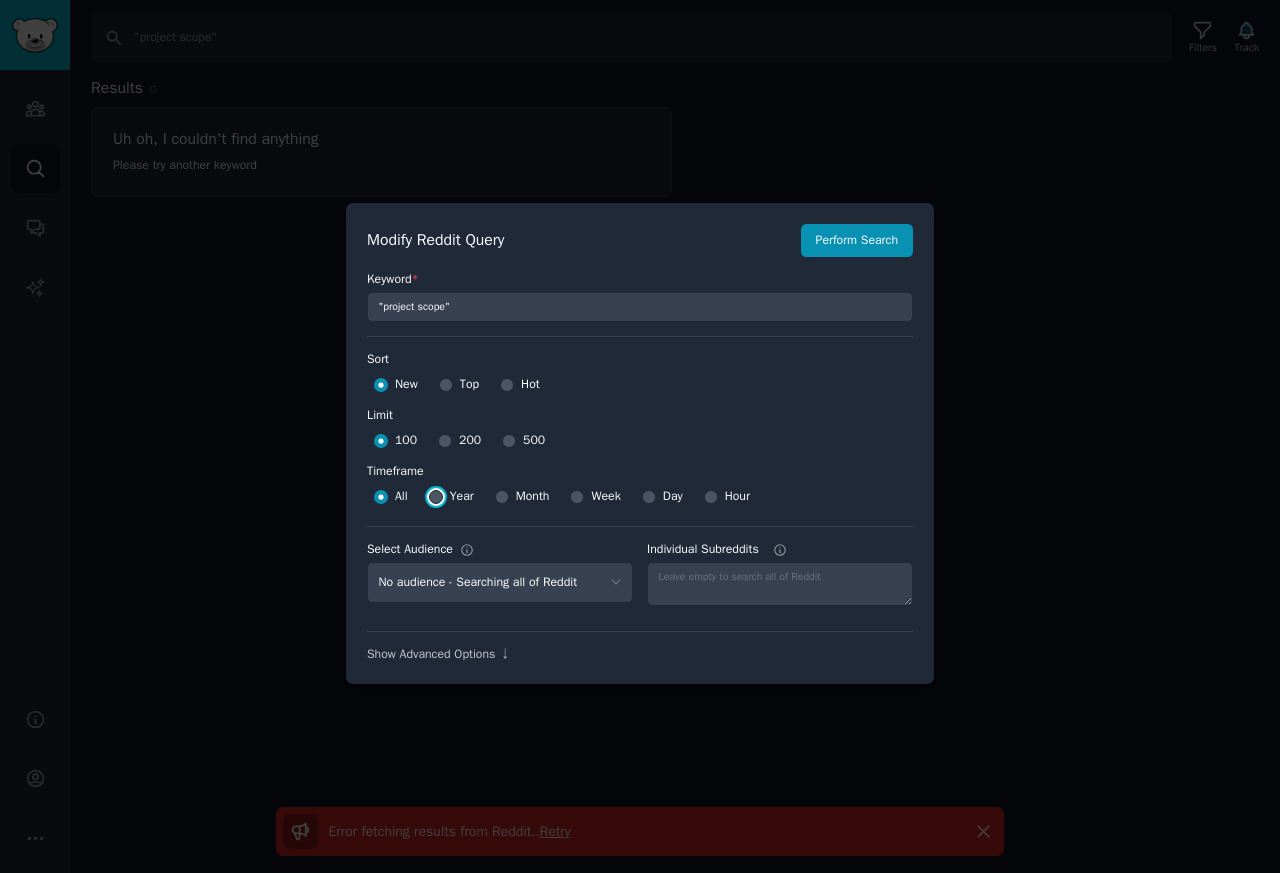 click on "Year" at bounding box center (436, 497) 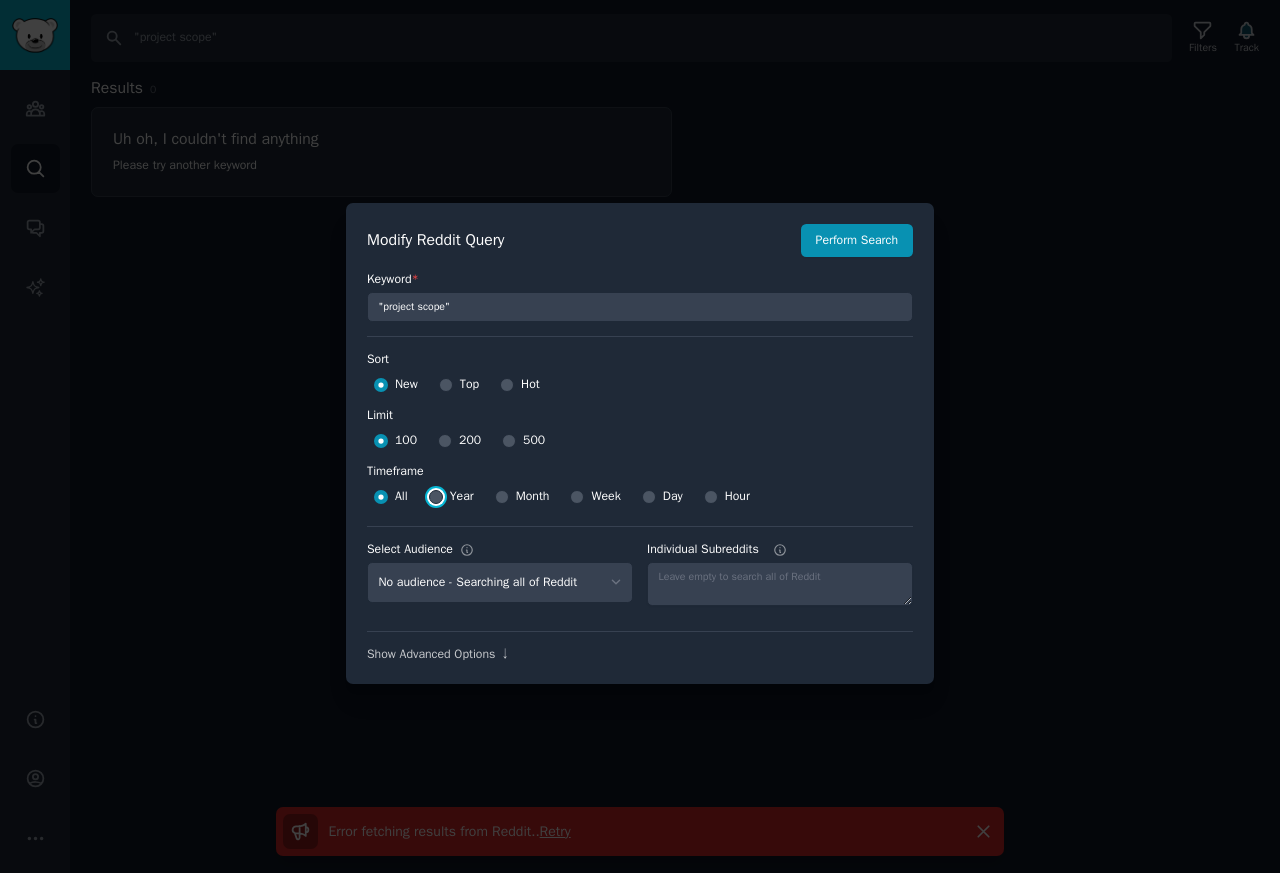 radio on "true" 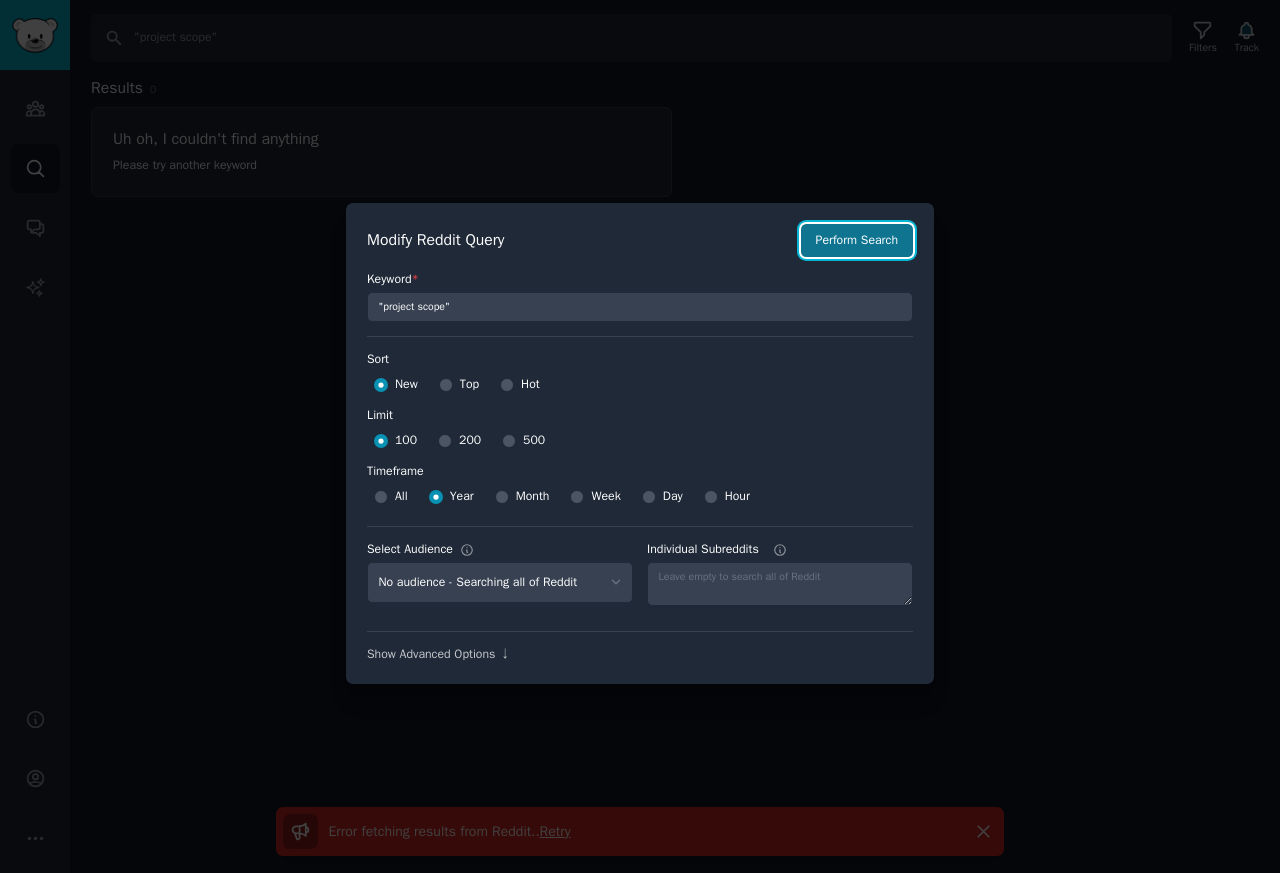 click on "Perform Search" at bounding box center [857, 241] 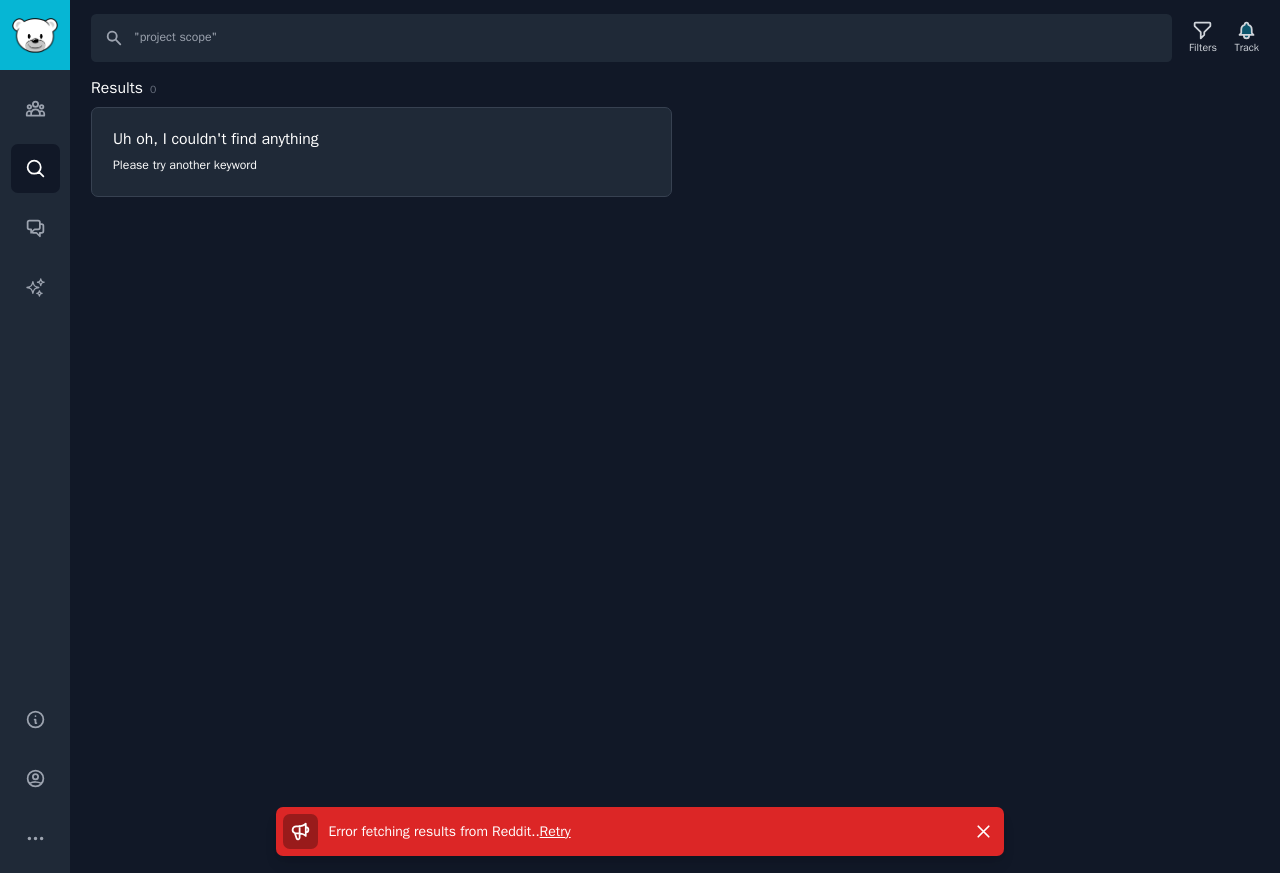 click on "Retry" at bounding box center (555, 831) 